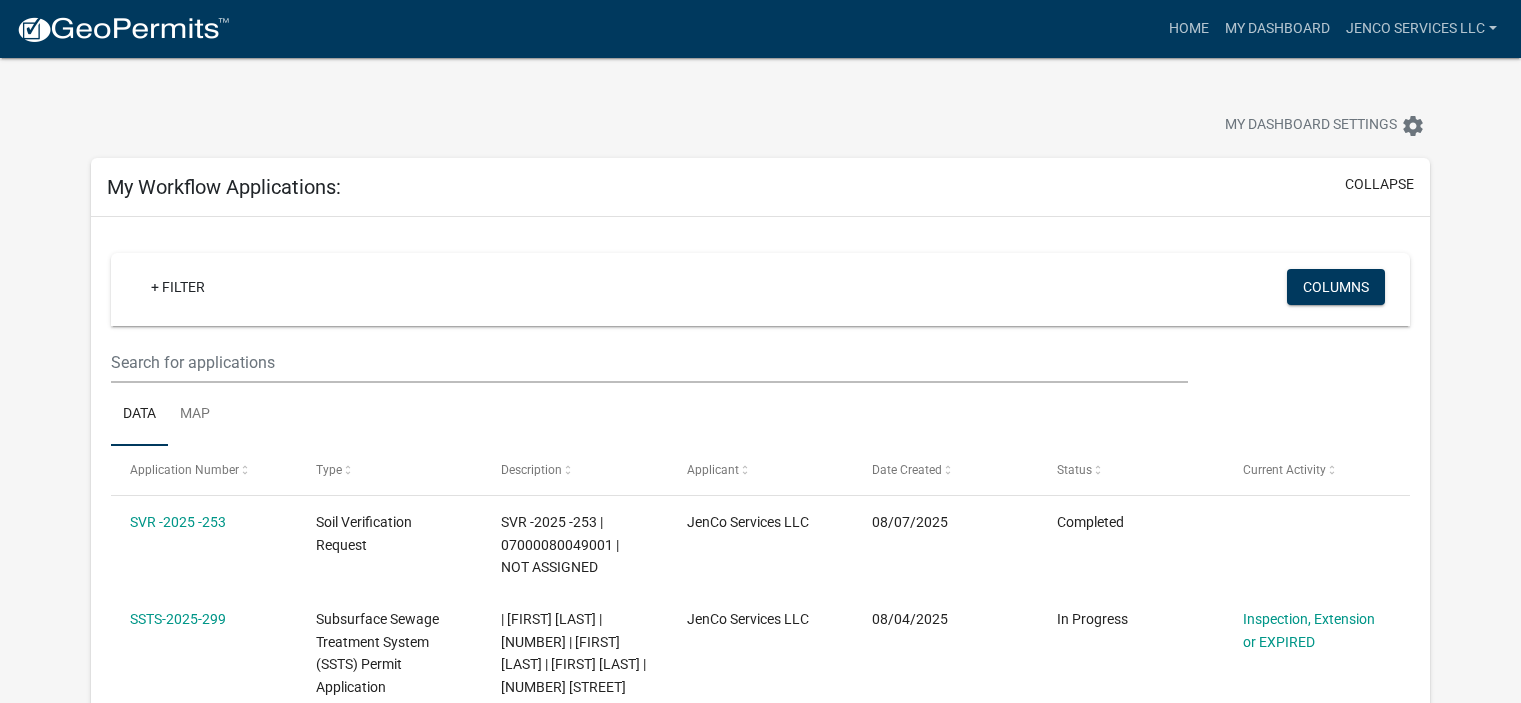 scroll, scrollTop: 0, scrollLeft: 0, axis: both 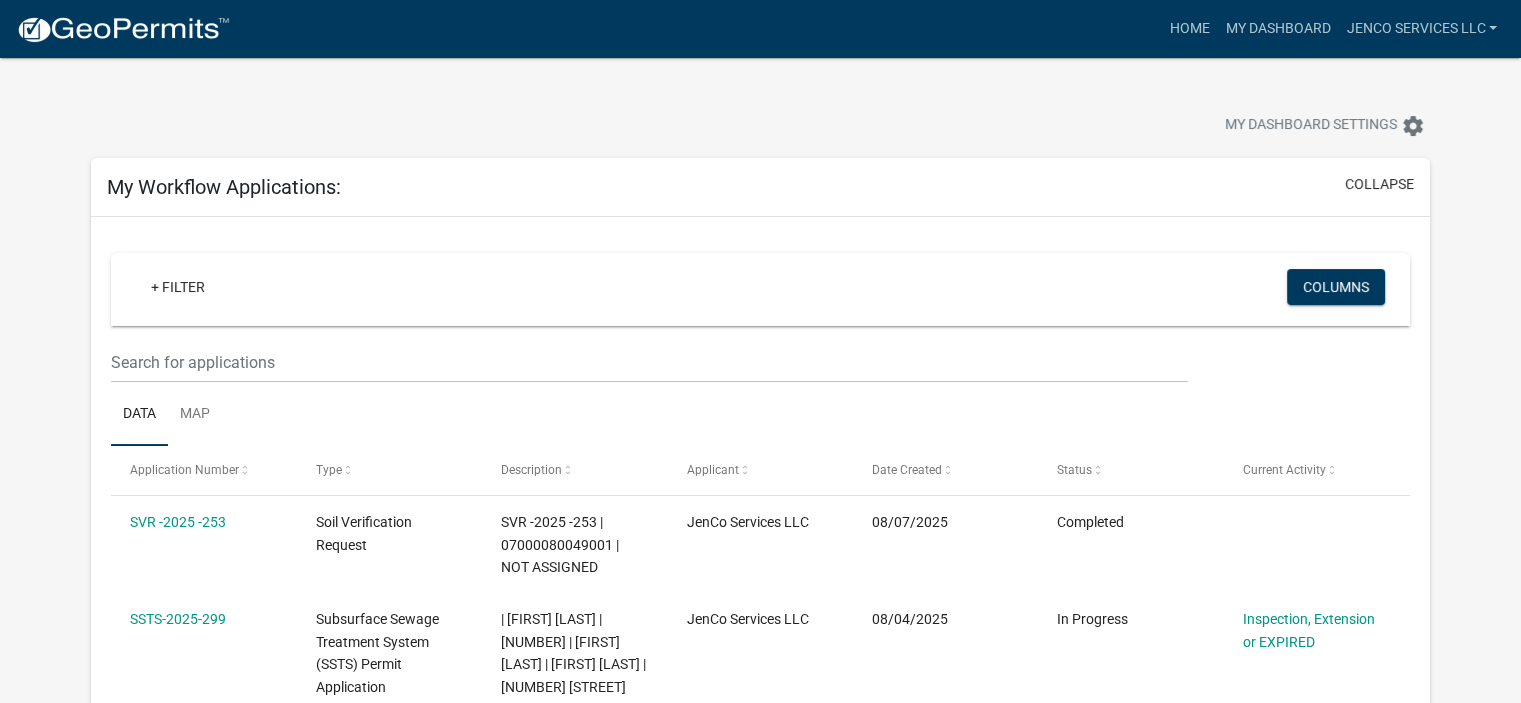 click 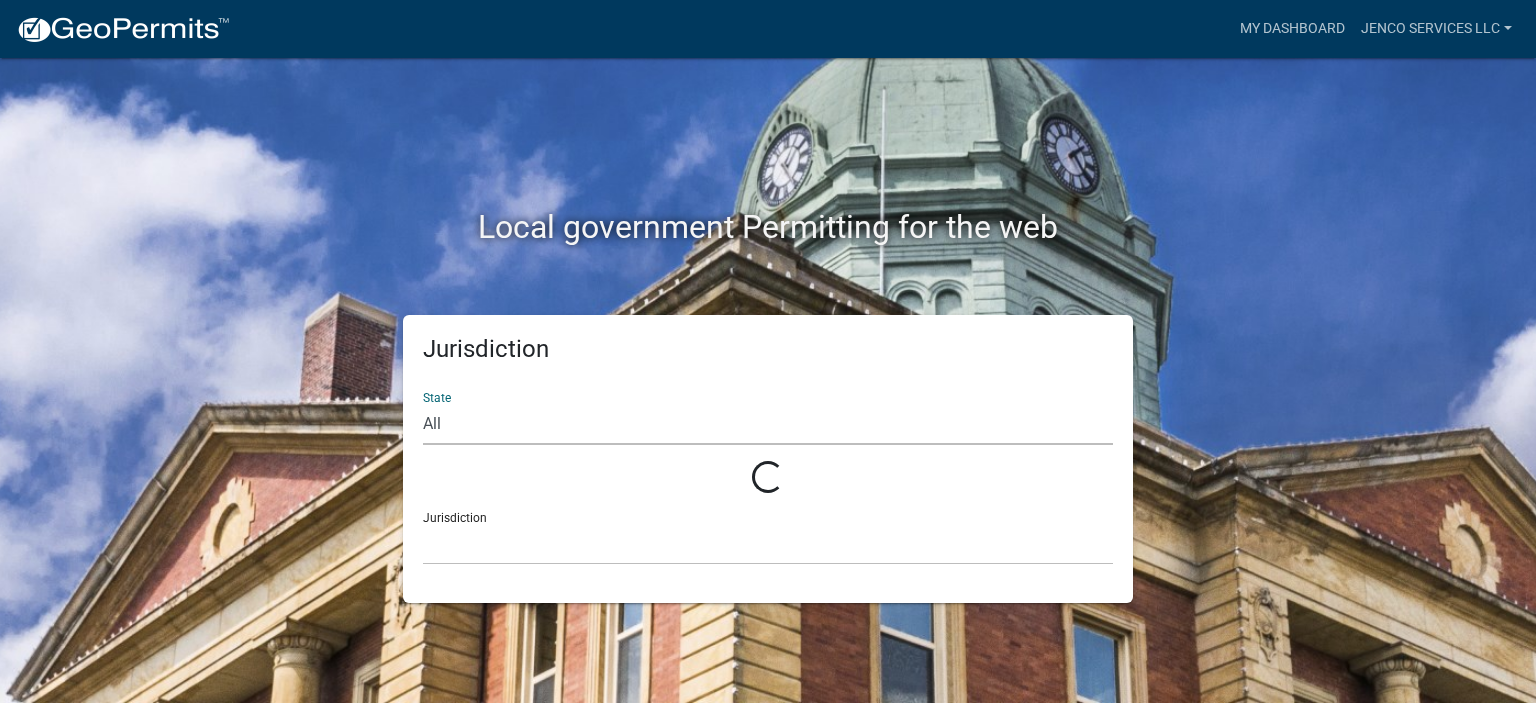 click on "All" 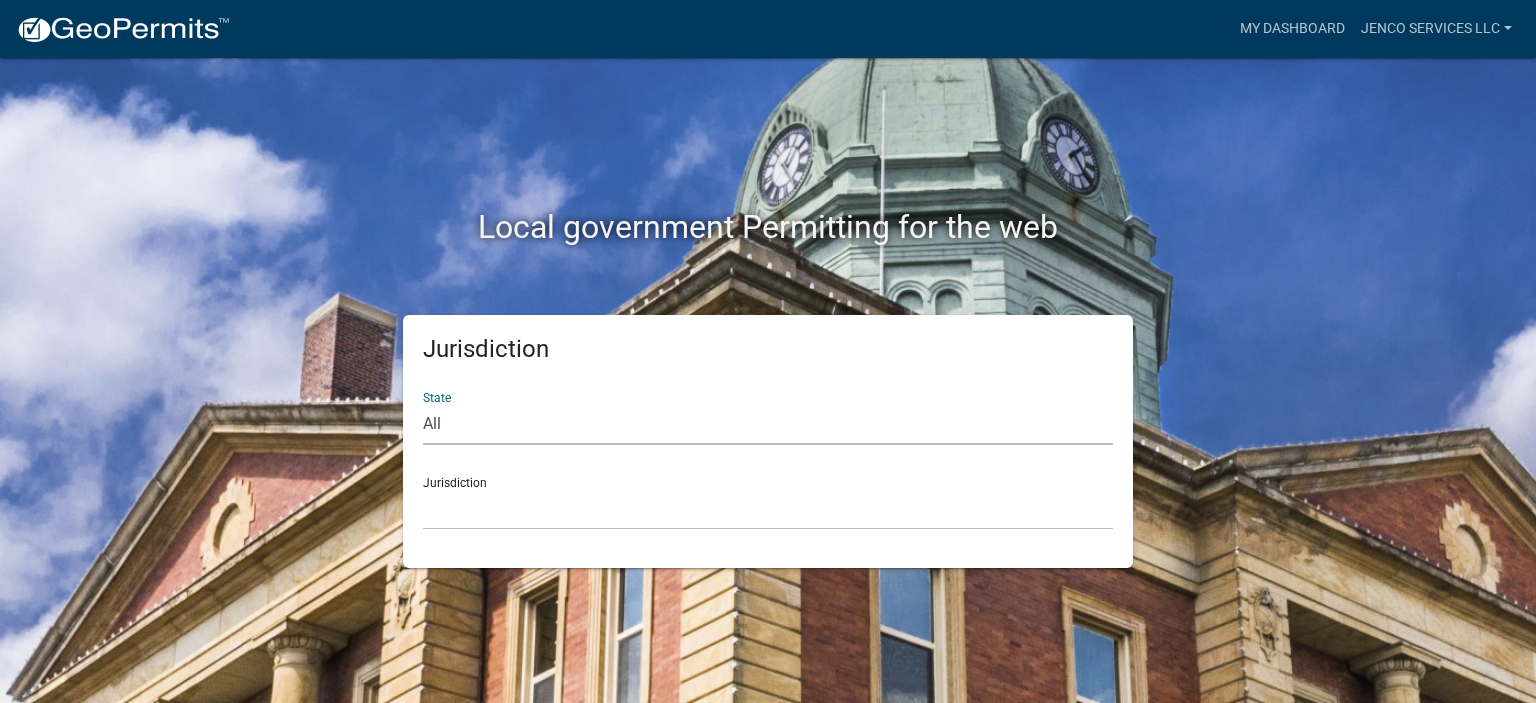 select on "Minnesota" 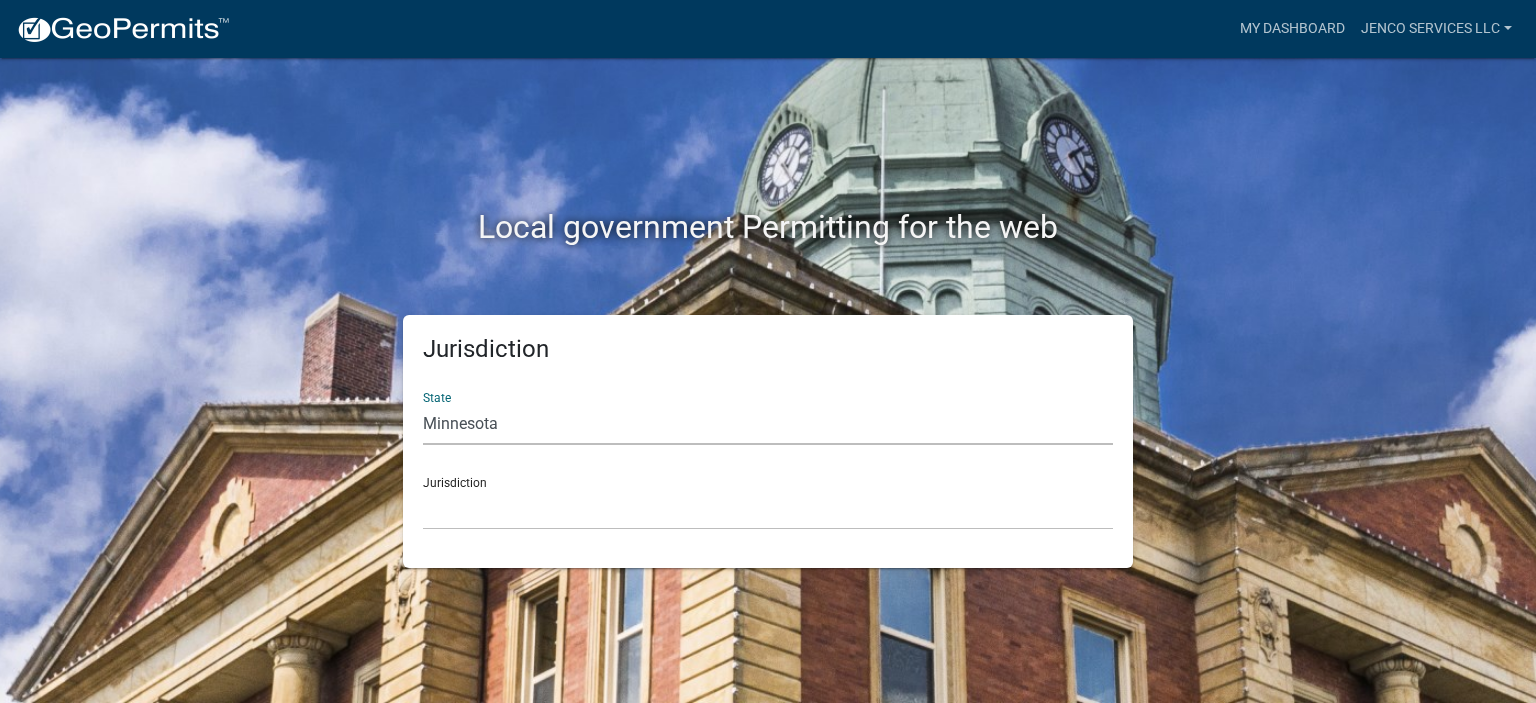 click on "All  Colorado   Georgia   Indiana   Iowa   Kansas   Minnesota   Ohio   South Carolina   Wisconsin" 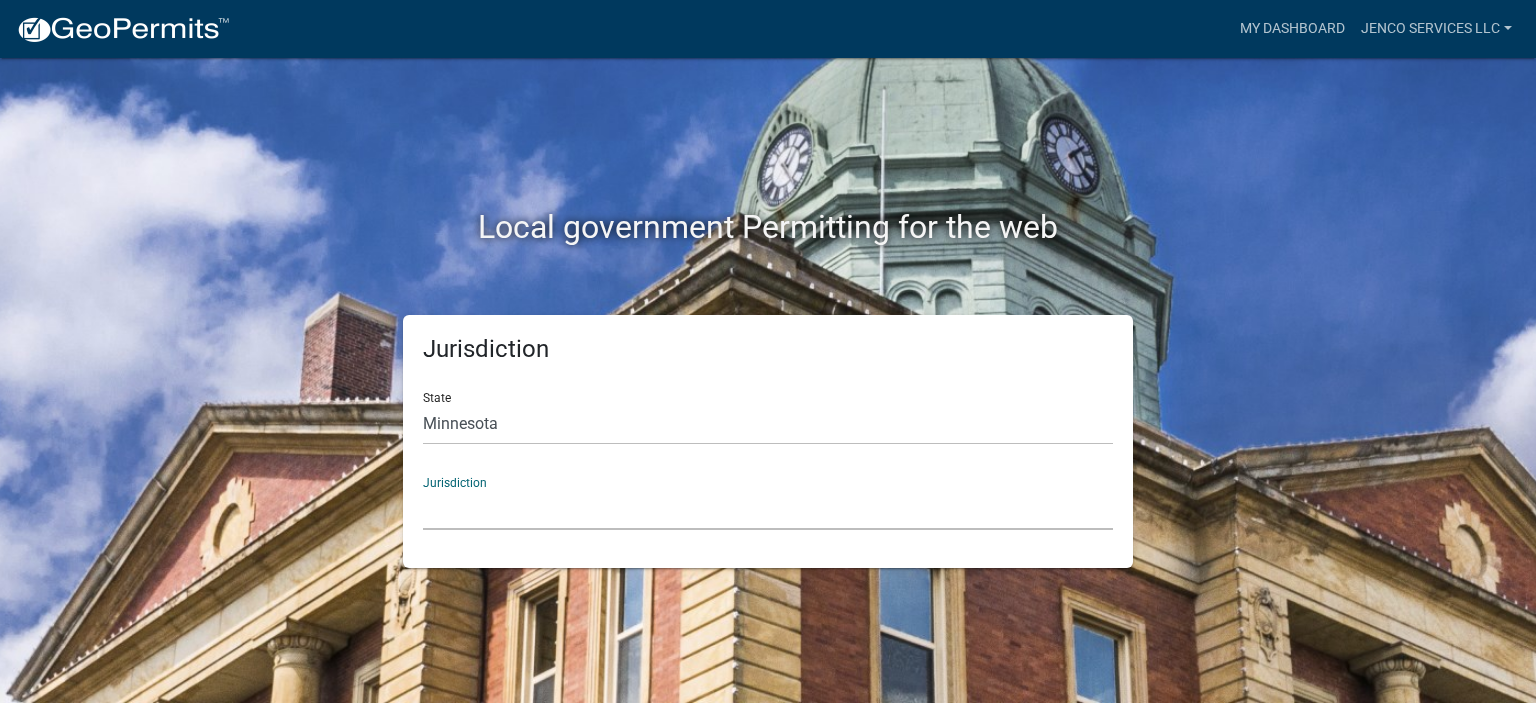 click on "Becker County, Minnesota Benton County, Minnesota Carlton County, Minnesota City of La Crescent, Minnesota City of Luverne, Minnesota City of New Ulm, Minnesota Freeborn County, Minnesota Houston County, Minnesota Isanti County, Minnesota Le Sueur County, Minnesota Mower County, Minnesota Murray County, Minnesota Otter Tail County, Minnesota Pine County, Minnesota Rice County, Minnesota Wabasha County, Minnesota Waseca County, Minnesota" 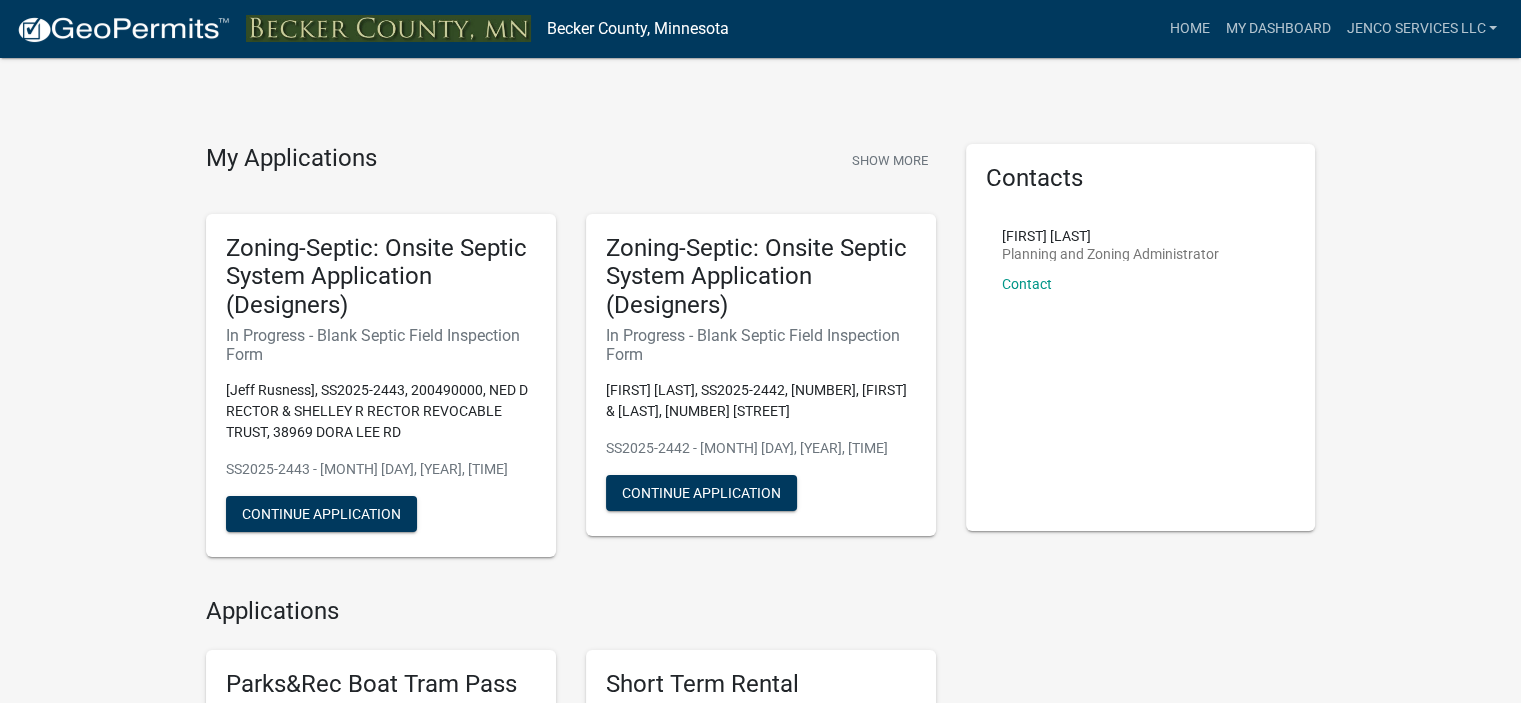 scroll, scrollTop: 615, scrollLeft: 0, axis: vertical 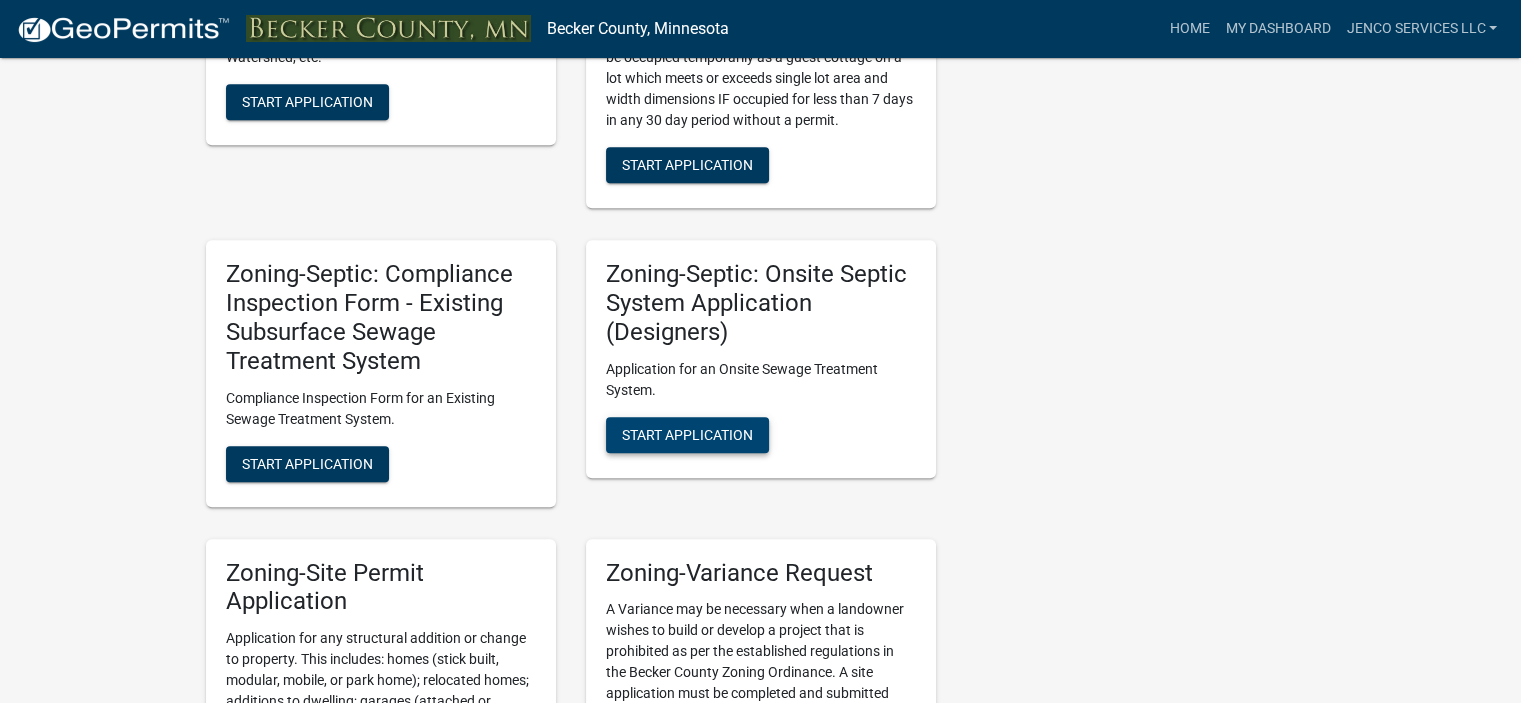 click on "Start Application" 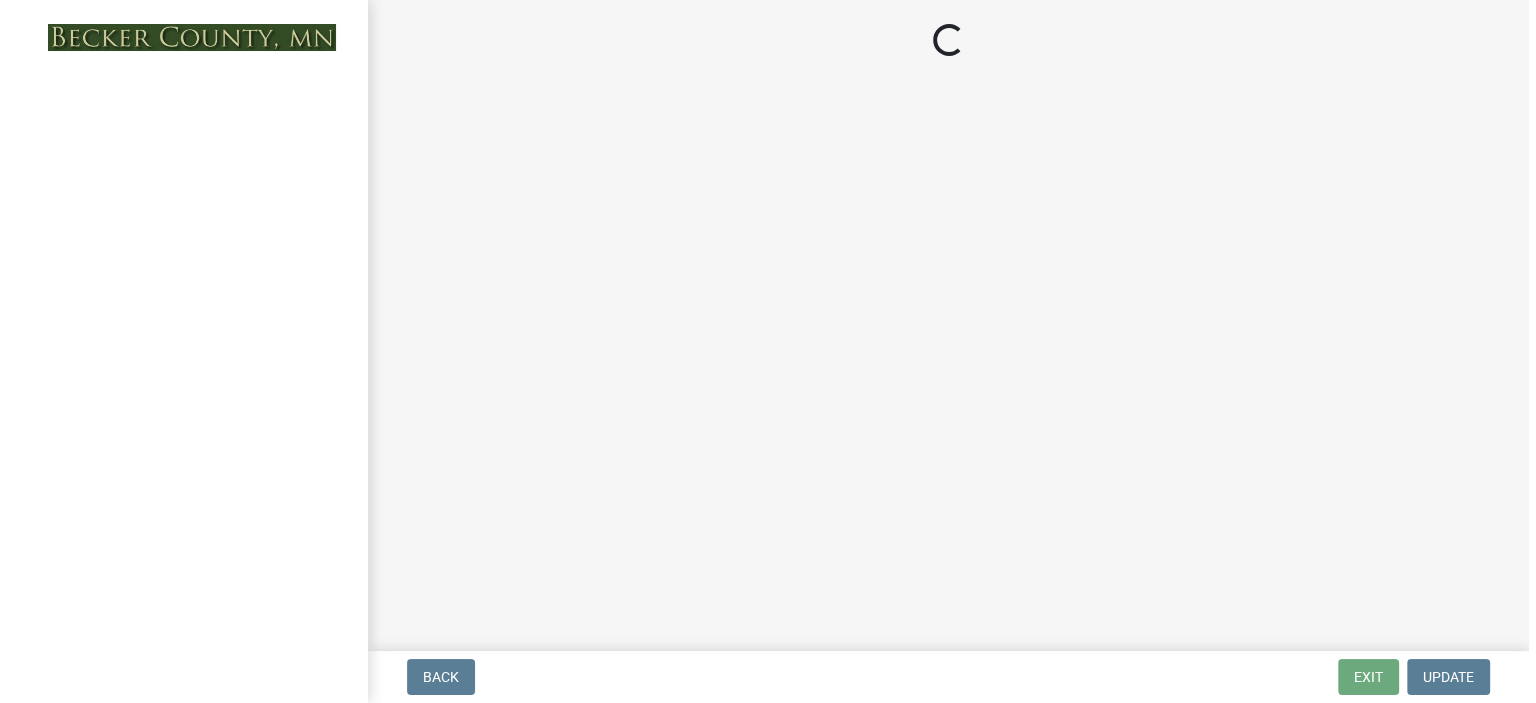scroll, scrollTop: 0, scrollLeft: 0, axis: both 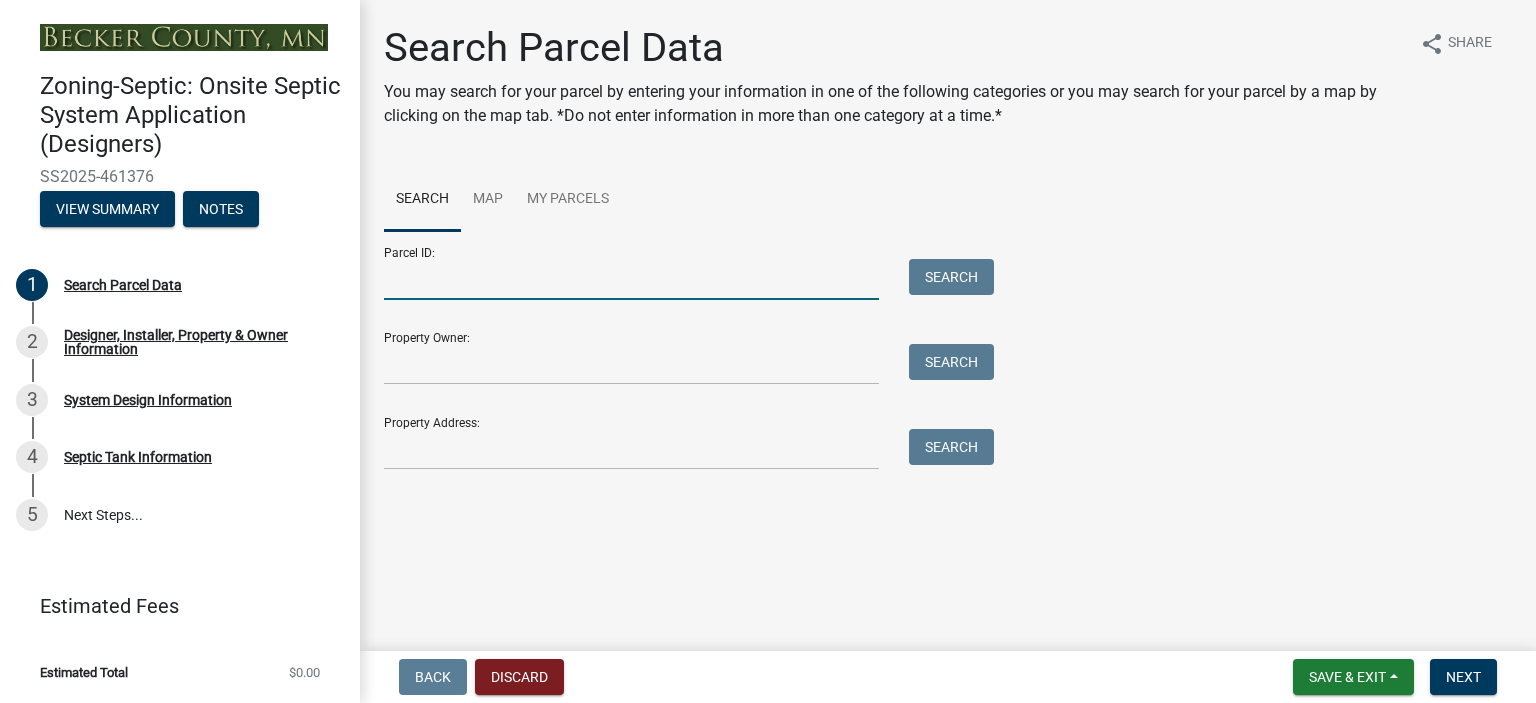 click on "Parcel ID:" at bounding box center (631, 279) 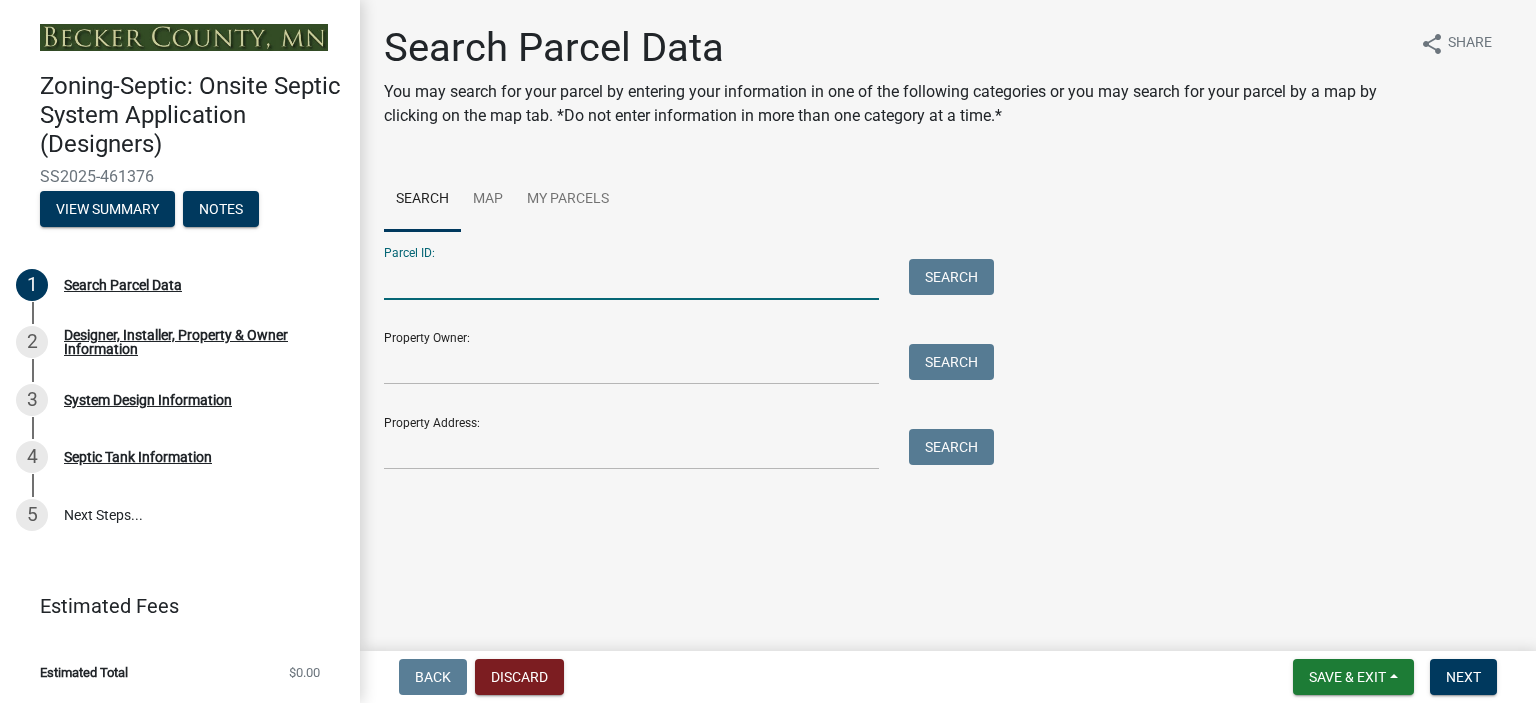drag, startPoint x: 420, startPoint y: 284, endPoint x: 450, endPoint y: 283, distance: 30.016663 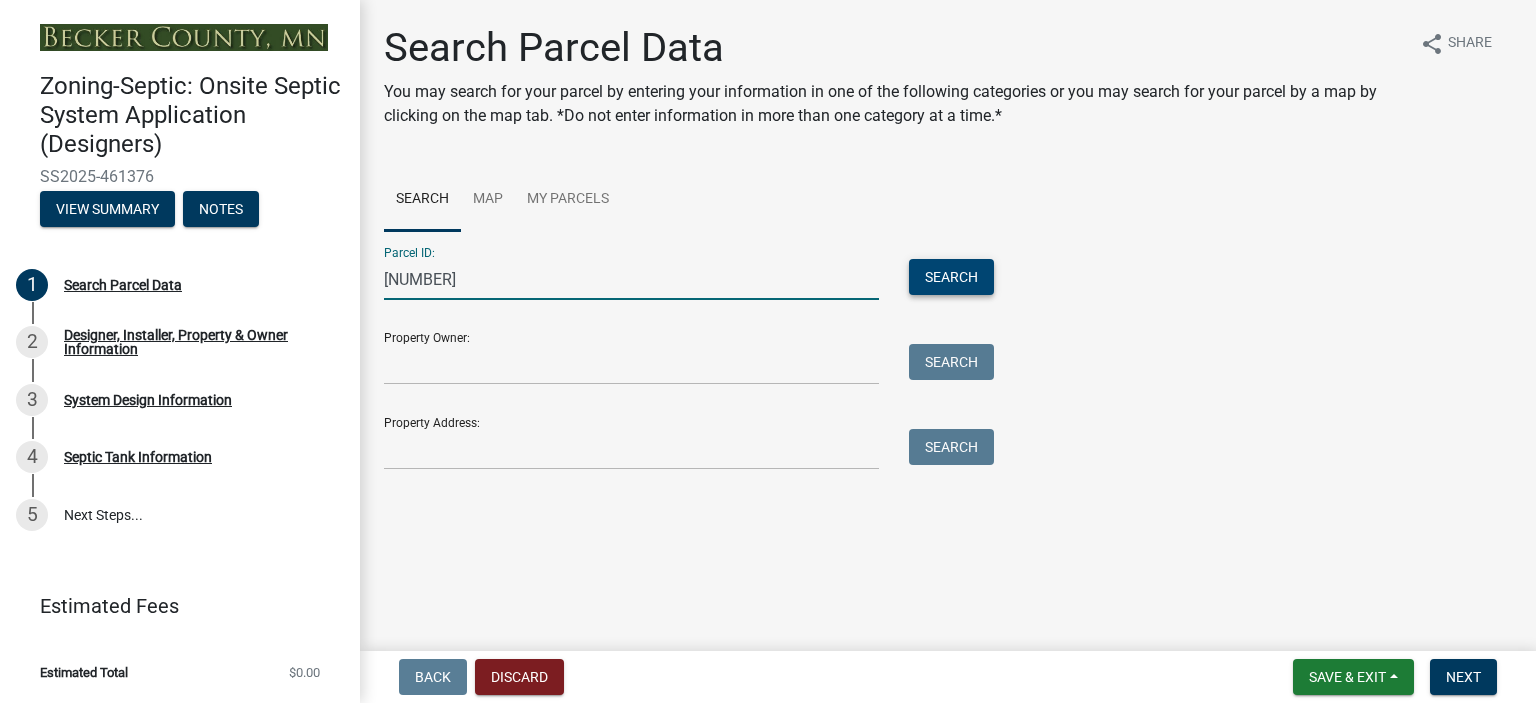 type on "[NUMBER]" 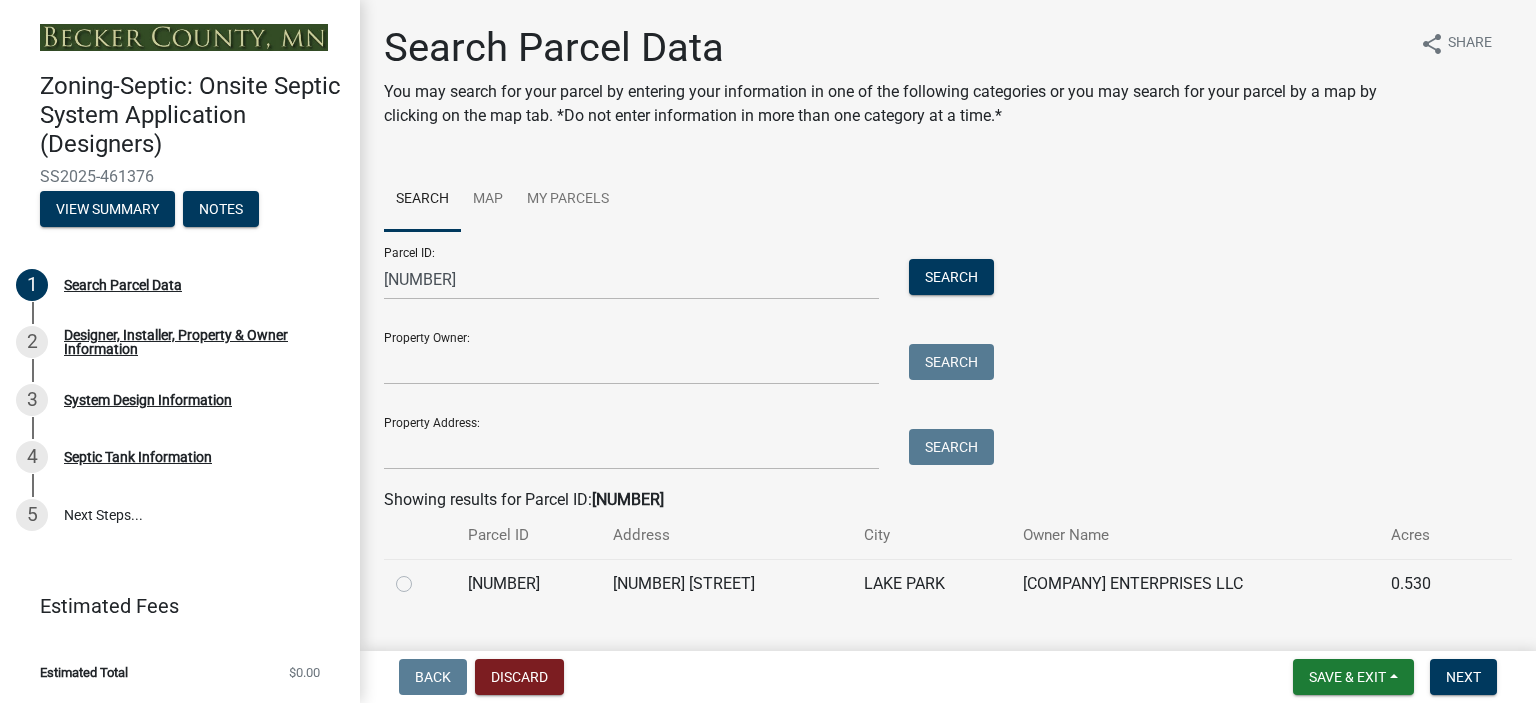 click 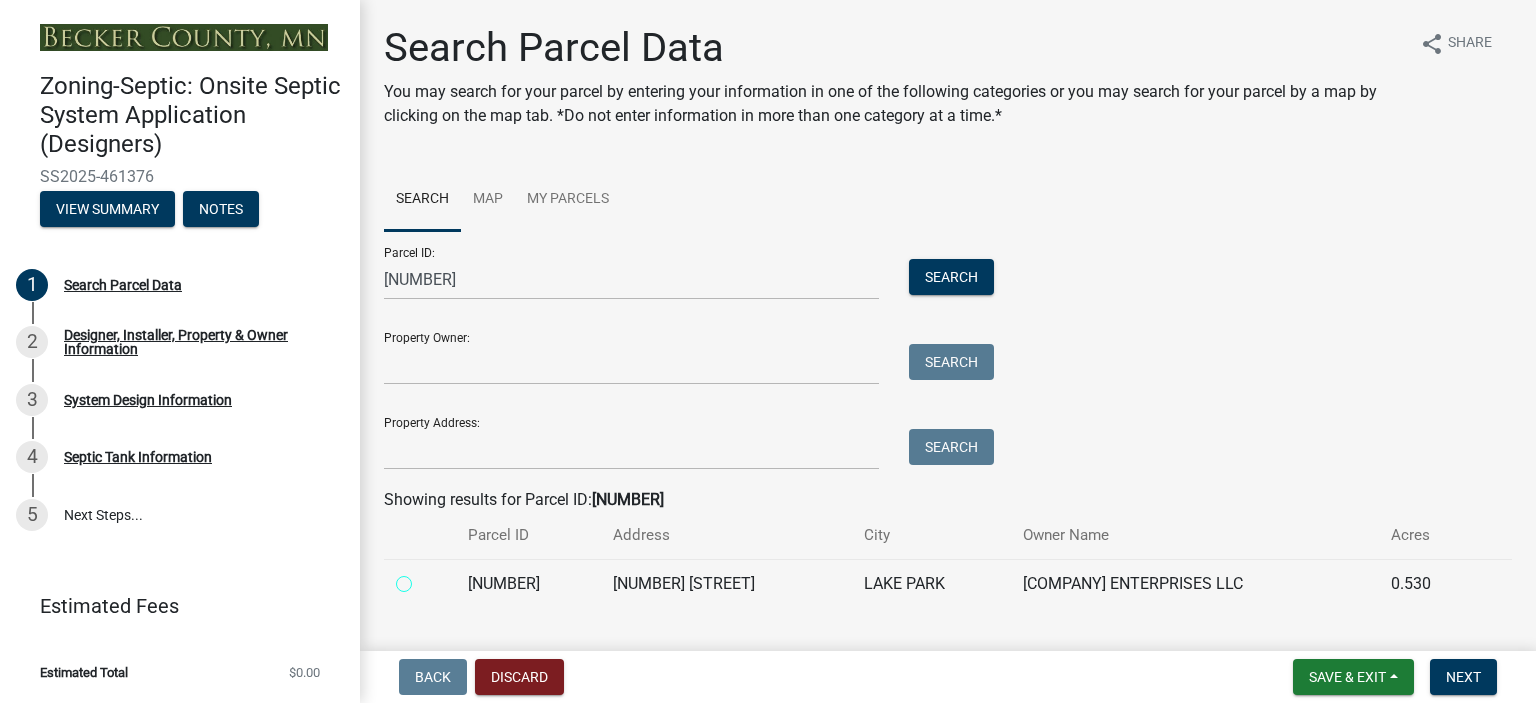 click at bounding box center (426, 578) 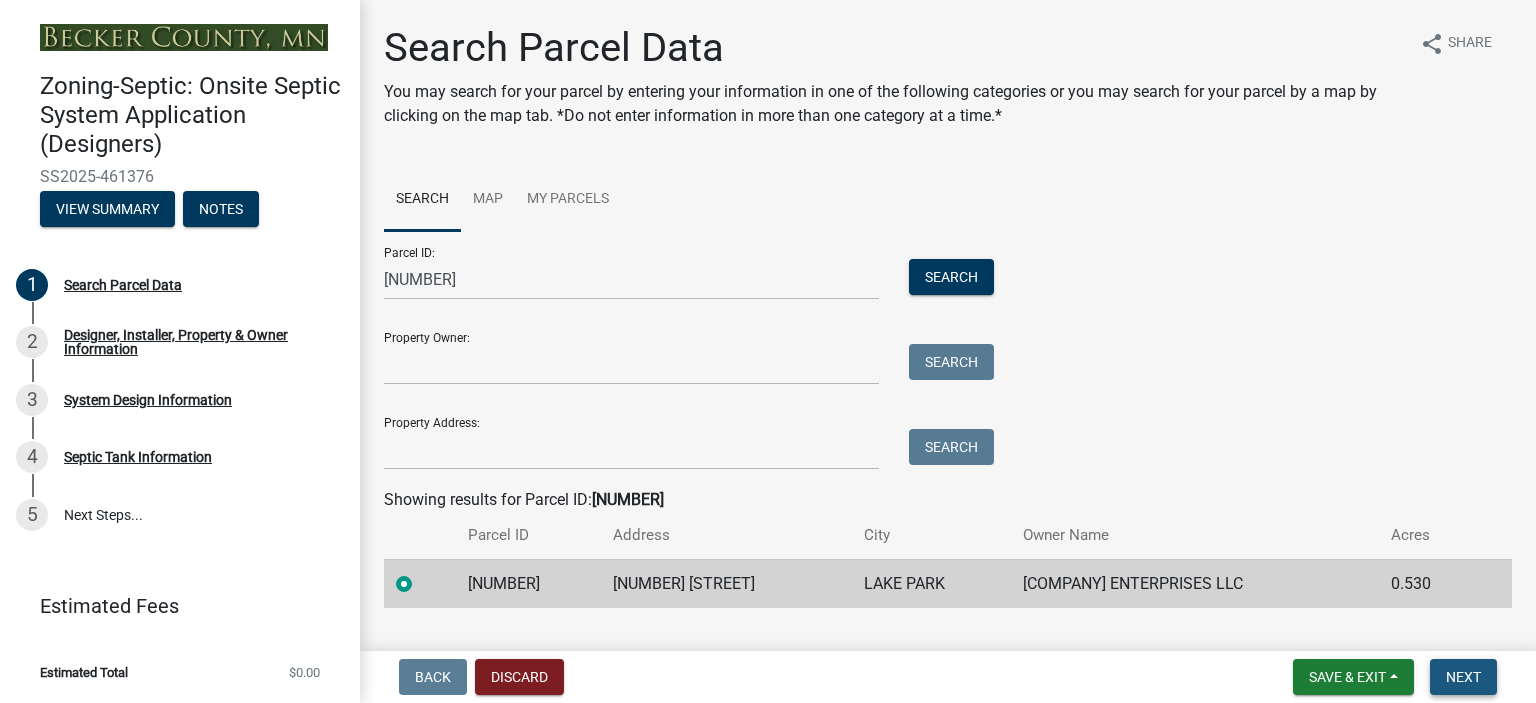 click on "Next" at bounding box center (1463, 677) 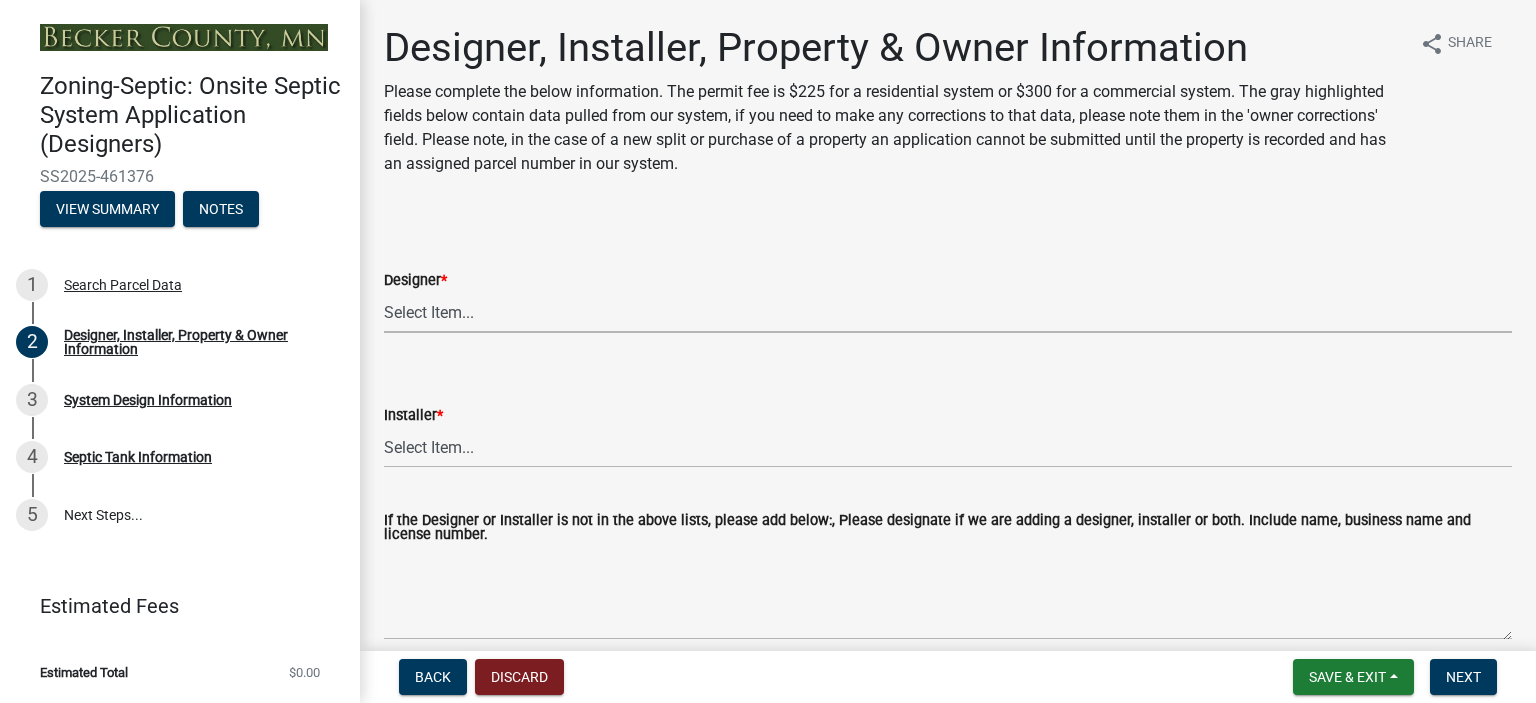 click on "Select Item... OTHER – Not listed (please add in next field and we will add to our list) A-1 [COMPANY] & [COMPANY] LLC, L2029 ([FIRST] [LAST]) [COMPANY], Inc, L288 ([FIRST] [LAST]) [COMPANY] On-Site, L634 ([FIRST] [LAST]) [COMPANY] Pete, L909 ([FIRST] [LAST]) [COMPANY] Hardware Inc, L166 ([FIRST] [LAST]) [COMPANY]'s [COMPANY] Service, L1939 ([FIRST] [LAST]) [COMPANY] Plumbing, Heating and [COMPANY], LLC ([FIRST] [LAST]) [COMPANY] River [COMPANY] LLC, L3872 ([FIRST] [LAST]) [COMPANY] Construction Services, L4008 ([FIRST] [LAST]) [COMPANY]'s [COMPANY] and [COMPANY] Pumping, L603 ([FIRST] [LAST], [FIRST] [LAST]) [COMPANY] B LLC, L4142 ([FIRST] [LAST]) D & B [COMPANY] & [COMPANY] LLC, L2591 ([FIRST] [LAST]) [COMPANY] [LAST] Services, L478 ([FIRST] [LAST]) [COMPANY]'s [COMPANY] Service LLC, L2884 ([FIRST] [LAST]) [FIRST] [LAST], L1867 ([FIRST] [LAST]) [COMPANY] Construction Inc, L209 ([FIRST] [LAST], [FIRST] [LAST]) [COMPANY] [COMPANY] LLC, L2564 ([FIRST] [LAST]) [COMPANY] [COMPANY] LLC, L826 ([FIRST] [LAST])" at bounding box center [948, 312] 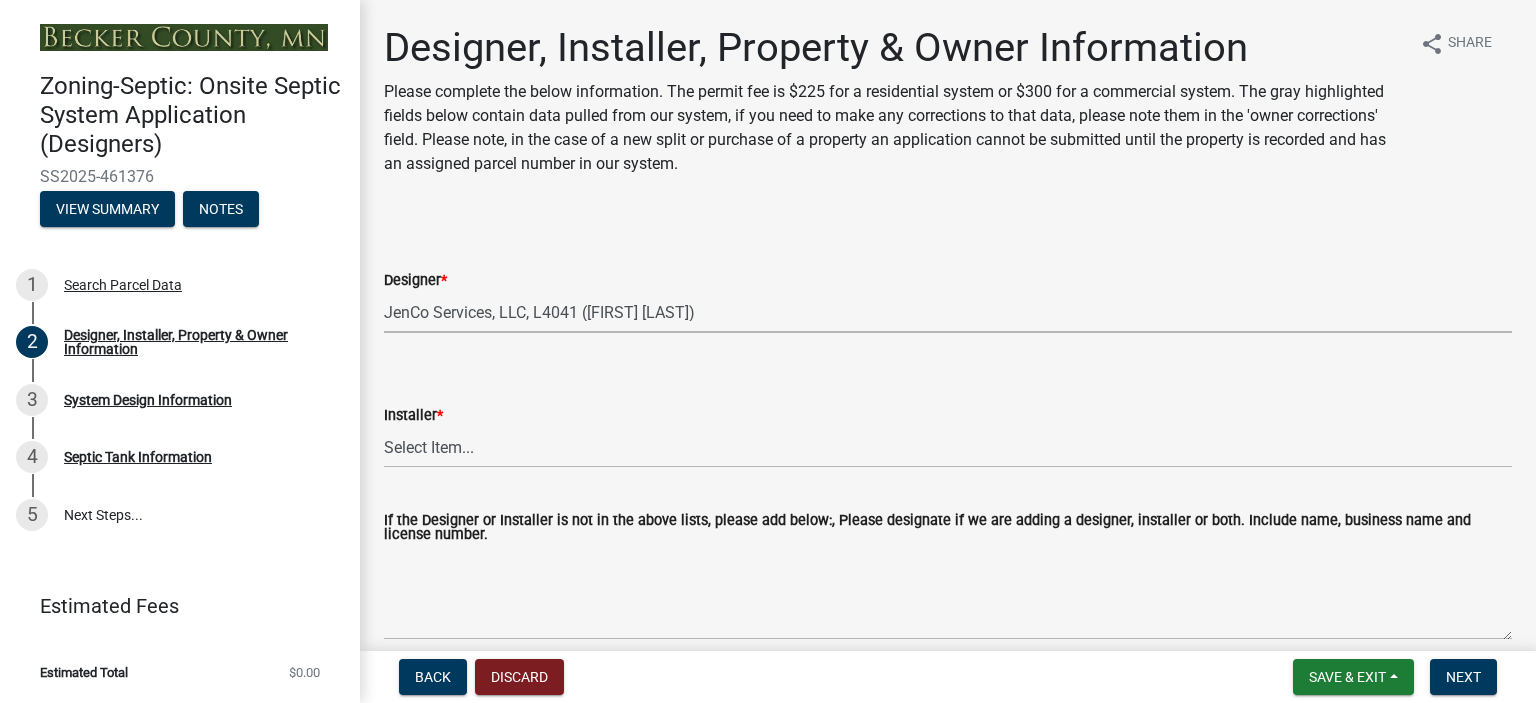 click on "Select Item... OTHER – Not listed (please add in next field and we will add to our list) A-1 [COMPANY] & [COMPANY] LLC, L2029 ([FIRST] [LAST]) [COMPANY], Inc, L288 ([FIRST] [LAST]) [COMPANY] On-Site, L634 ([FIRST] [LAST]) [COMPANY] Pete, L909 ([FIRST] [LAST]) [COMPANY] Hardware Inc, L166 ([FIRST] [LAST]) [COMPANY]'s [COMPANY] Service, L1939 ([FIRST] [LAST]) [COMPANY] Plumbing, Heating and [COMPANY], LLC ([FIRST] [LAST]) [COMPANY] River [COMPANY] LLC, L3872 ([FIRST] [LAST]) [COMPANY] Construction Services, L4008 ([FIRST] [LAST]) [COMPANY]'s [COMPANY] and [COMPANY] Pumping, L603 ([FIRST] [LAST], [FIRST] [LAST]) [COMPANY] B LLC, L4142 ([FIRST] [LAST]) D & B [COMPANY] & [COMPANY] LLC, L2591 ([FIRST] [LAST]) [COMPANY] [LAST] Services, L478 ([FIRST] [LAST]) [COMPANY]'s [COMPANY] Service LLC, L2884 ([FIRST] [LAST]) [FIRST] [LAST], L1867 ([FIRST] [LAST]) [COMPANY] Construction Inc, L209 ([FIRST] [LAST], [FIRST] [LAST]) [COMPANY] [COMPANY] LLC, L2564 ([FIRST] [LAST]) [COMPANY] [COMPANY] LLC, L826 ([FIRST] [LAST])" at bounding box center (948, 312) 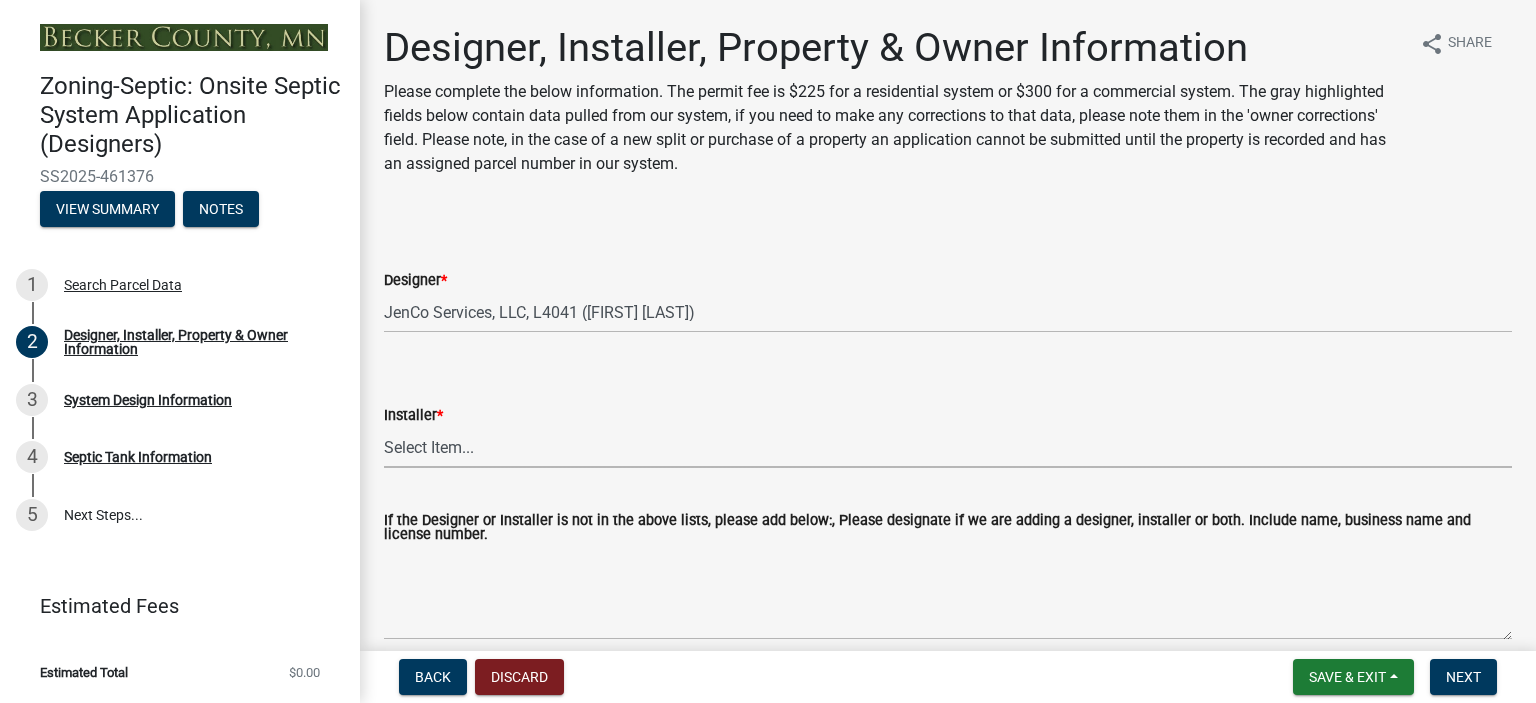 click on "Select Item... OTHER – Not listed (please add in next field and we will add to our list) PROPERTY OWNER – Self Install A-1 Septic Service & Excavating LLC, L2029 ([FIRST] [LAST]) Abbott Excavating, Inc, L288 ([FIRST] [LAST]) Asher Contracting LLC, L3980 ([FIRST] [LAST]) Backhoe Pete, L909 ([FIRST] [LAST]) Bluffton Hardware Inc, L166 ([FIRST] [LAST], [FIRST] [LAST]) Bob's Septic Service, L1939 ([FIRST] [LAST]) Boit Excavating, L559 ([FIRST] [LAST]) Brogard Plumbing, Heating and Excavating Inc, L1332 ([FIRST] [LAST]) Buffalo River Excavating LLC, L3872 ([FIRST] [LAST]) CHR Construction Services LLC, L4008 ([FIRST] [LAST] - Installer Apprentice) Clark's Excavating and Septic Pumping, L603 ([FIRST] [LAST], [FIRST] [LAST]) Clearwater Excavating Inc., L4236 ([FIRST] [MIDDLE] [LAST]) Clearwater Sewer Systems, L4259 ([FIRST] [MIDDLE] [LAST]) Crescent Septic Services LLC, L4224 ([FIRST] [LAST]) Crescent Septic Services LLC L4224 ([FIRST] [LAST]) Custom Septic Inc, L1744 ([FIRST] [LAST]) [FIRST] [LAST], C3206" at bounding box center [948, 447] 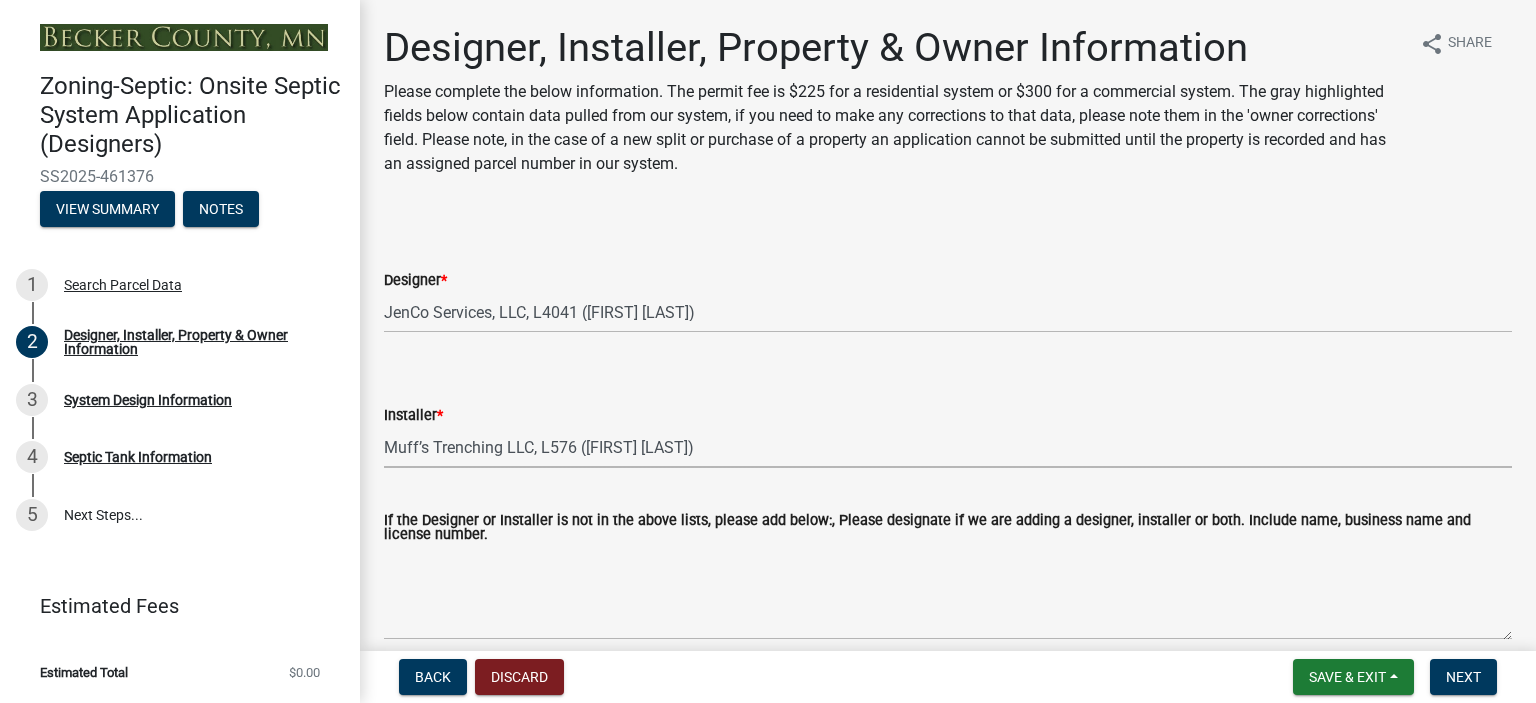 click on "Select Item... OTHER – Not listed (please add in next field and we will add to our list) PROPERTY OWNER – Self Install A-1 Septic Service & Excavating LLC, L2029 ([FIRST] [LAST]) Abbott Excavating, Inc, L288 ([FIRST] [LAST]) Asher Contracting LLC, L3980 ([FIRST] [LAST]) Backhoe Pete, L909 ([FIRST] [LAST]) Bluffton Hardware Inc, L166 ([FIRST] [LAST], [FIRST] [LAST]) Bob's Septic Service, L1939 ([FIRST] [LAST]) Boit Excavating, L559 ([FIRST] [LAST]) Brogard Plumbing, Heating and Excavating Inc, L1332 ([FIRST] [LAST]) Buffalo River Excavating LLC, L3872 ([FIRST] [LAST]) CHR Construction Services LLC, L4008 ([FIRST] [LAST] - Installer Apprentice) Clark's Excavating and Septic Pumping, L603 ([FIRST] [LAST], [FIRST] [LAST]) Clearwater Excavating Inc., L4236 ([FIRST] [MIDDLE] [LAST]) Clearwater Sewer Systems, L4259 ([FIRST] [MIDDLE] [LAST]) Crescent Septic Services LLC, L4224 ([FIRST] [LAST]) Crescent Septic Services LLC L4224 ([FIRST] [LAST]) Custom Septic Inc, L1744 ([FIRST] [LAST]) [FIRST] [LAST], C3206" at bounding box center [948, 447] 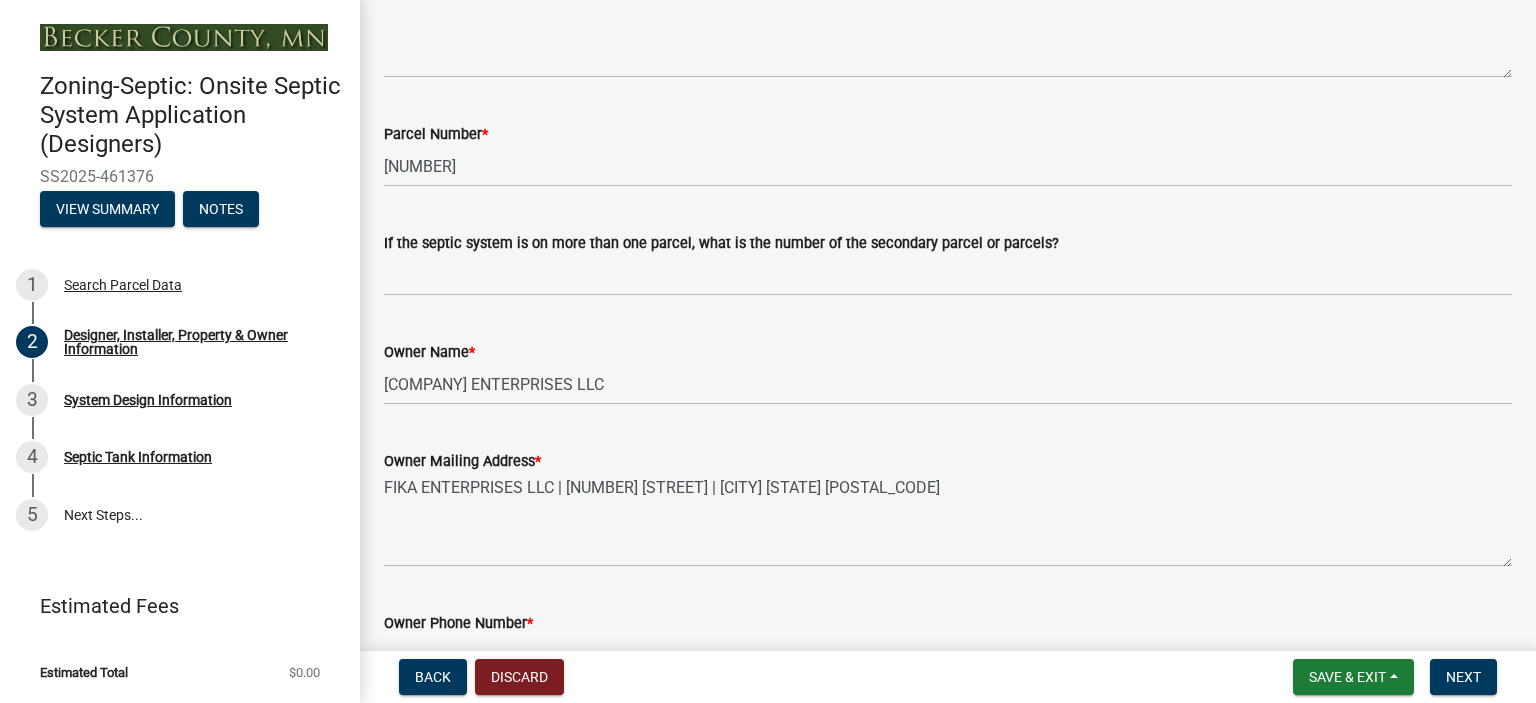 scroll, scrollTop: 1124, scrollLeft: 0, axis: vertical 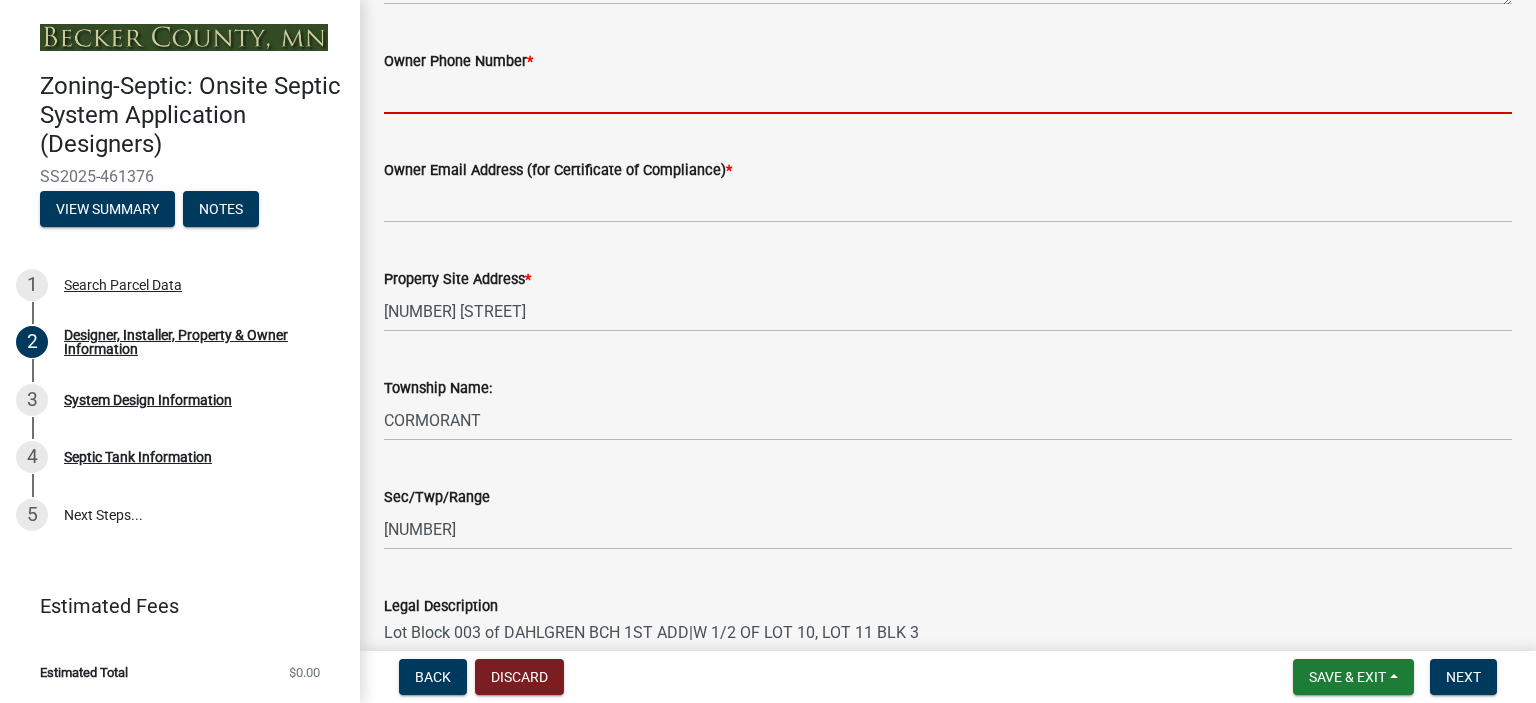 click on "Owner Phone Number  *" at bounding box center [948, 93] 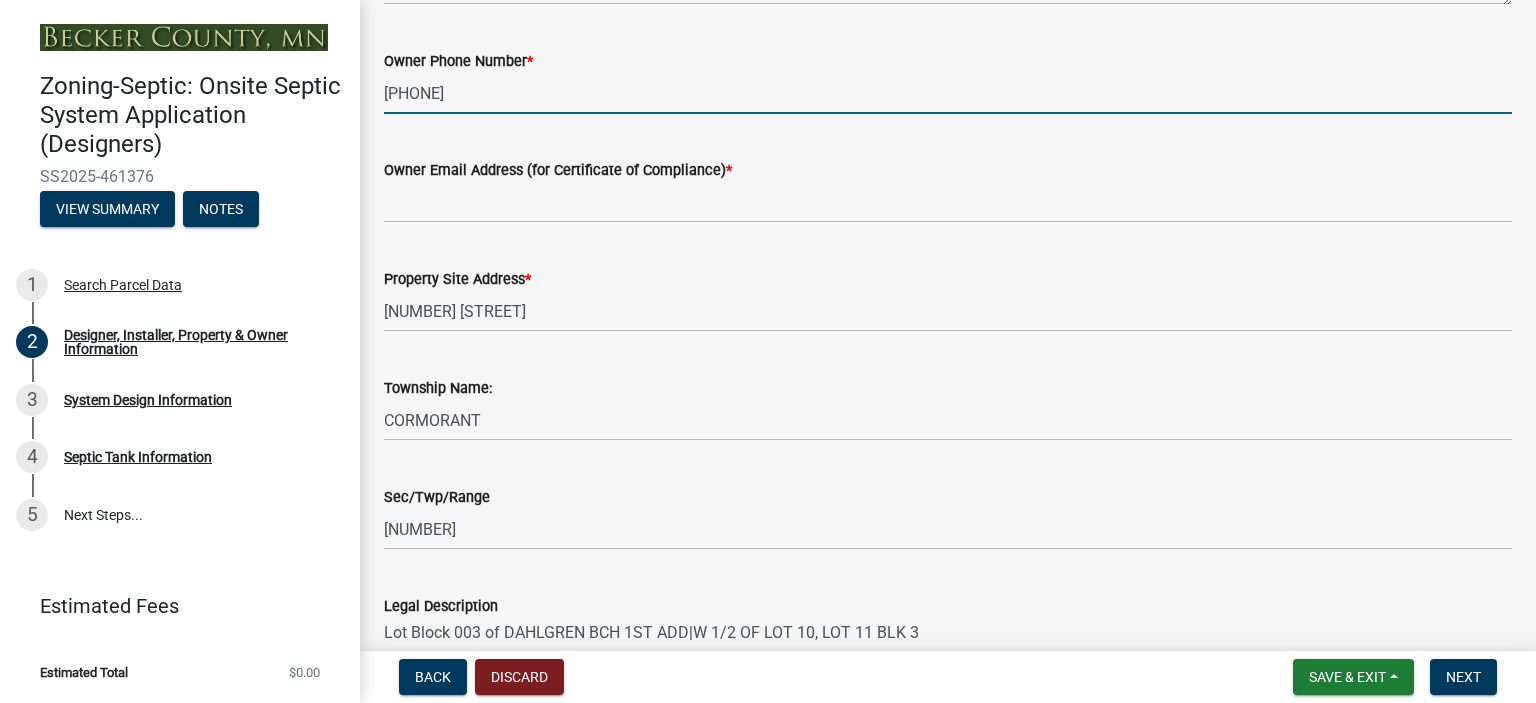 type on "[PHONE]" 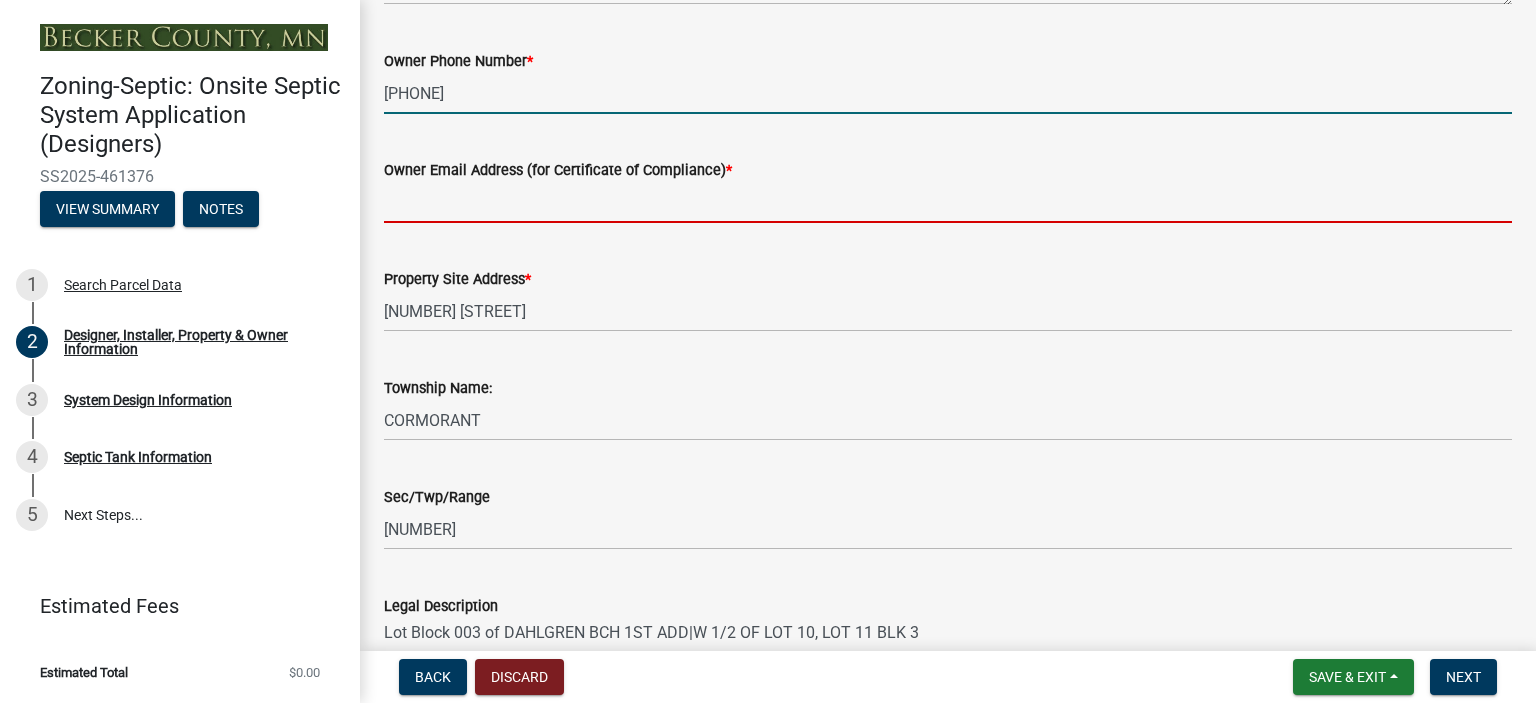 click on "Owner Email Address (for Certificate of Compliance)  *" at bounding box center (948, 202) 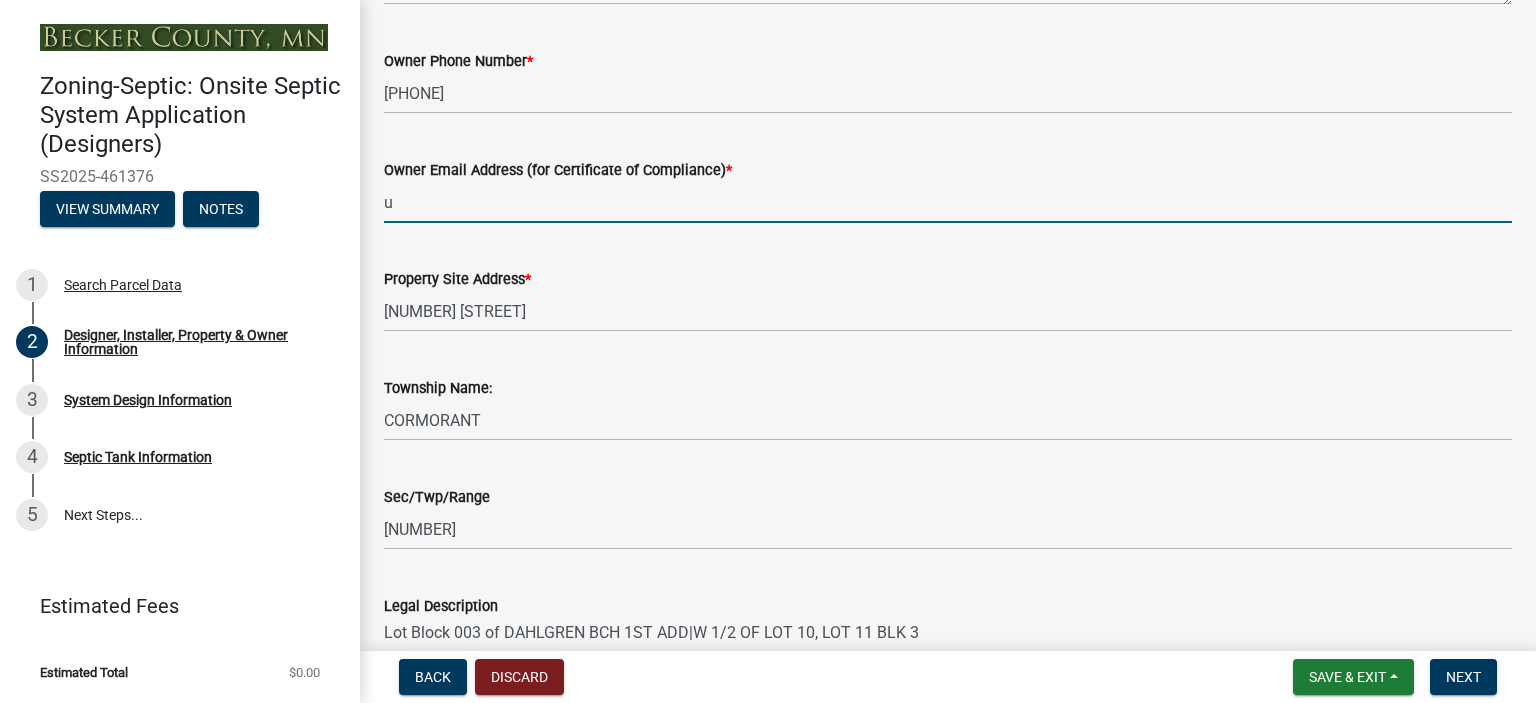 type on "UNKNOWN" 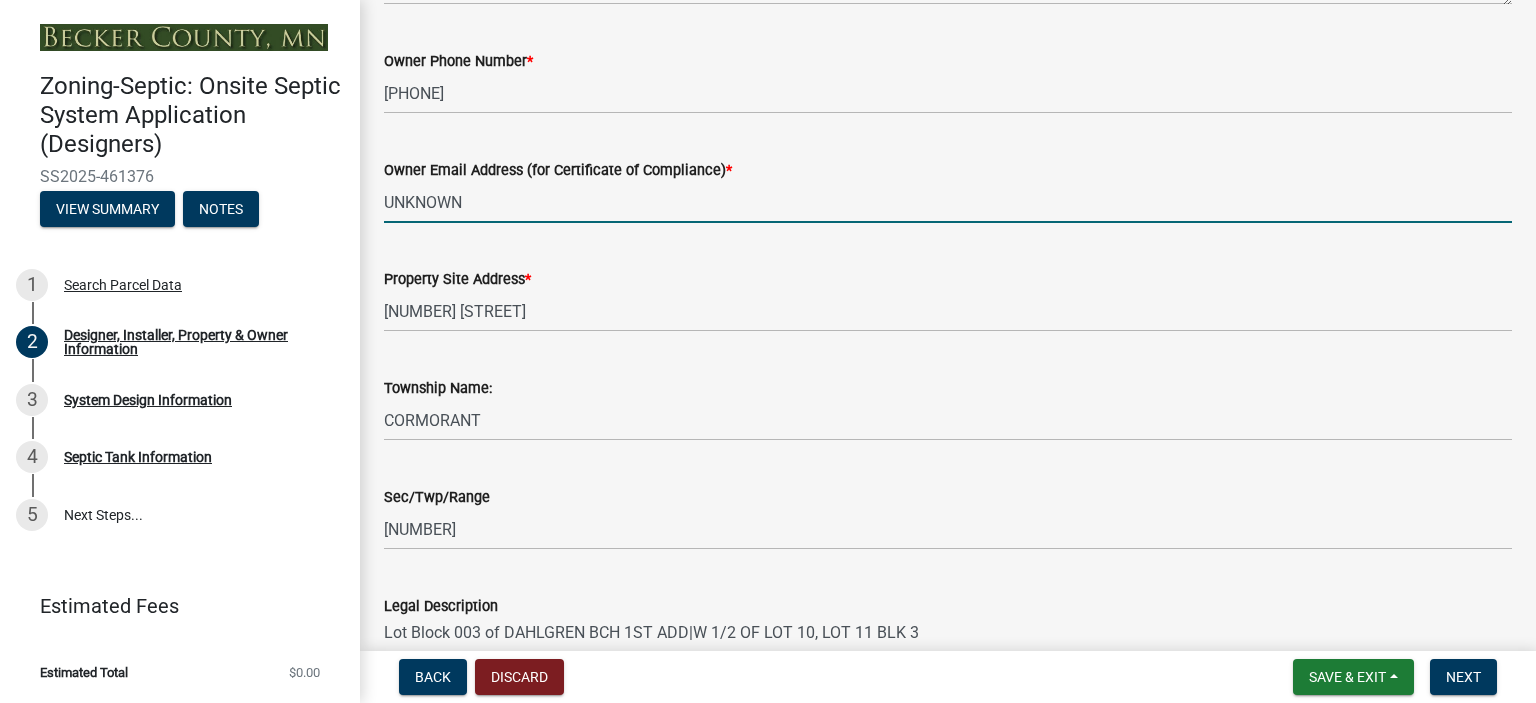 scroll, scrollTop: 1449, scrollLeft: 0, axis: vertical 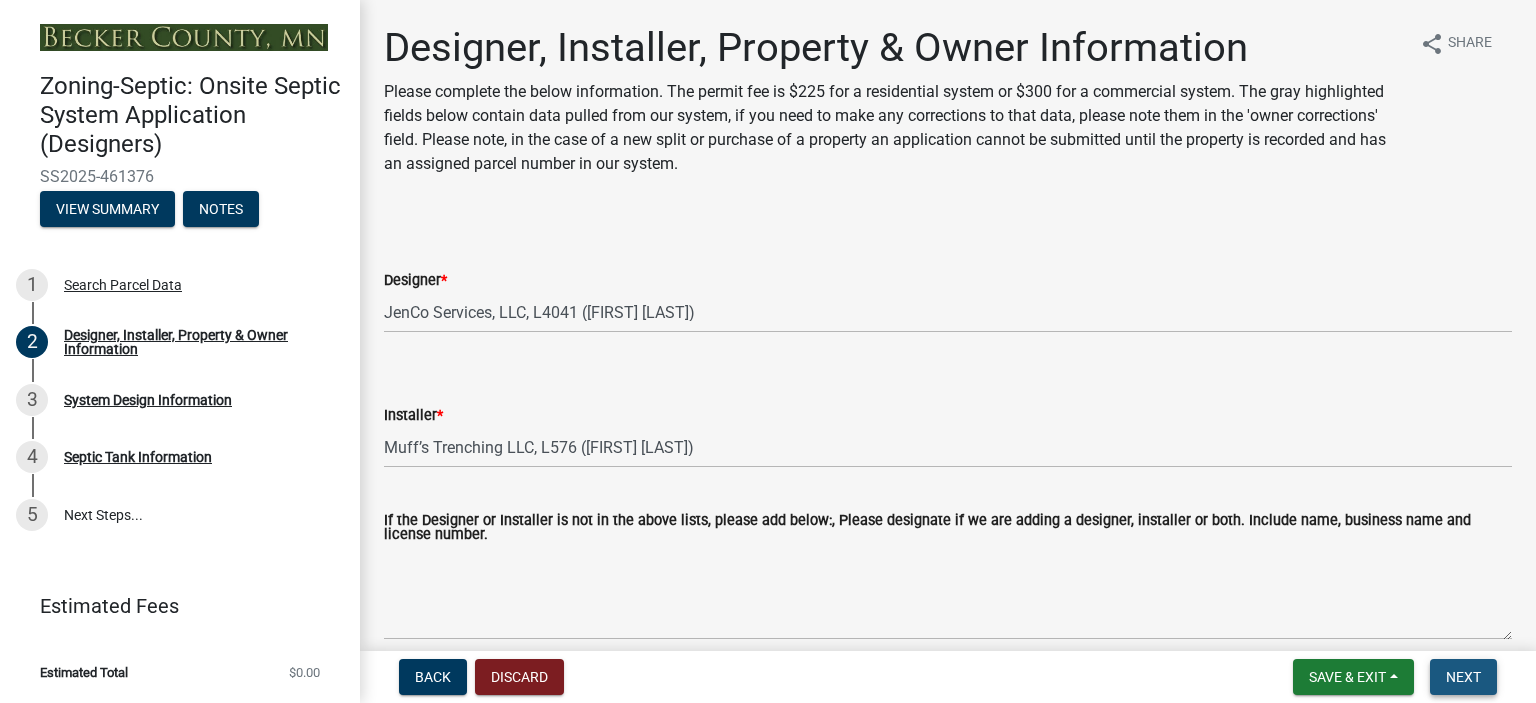 click on "Next" at bounding box center [1463, 677] 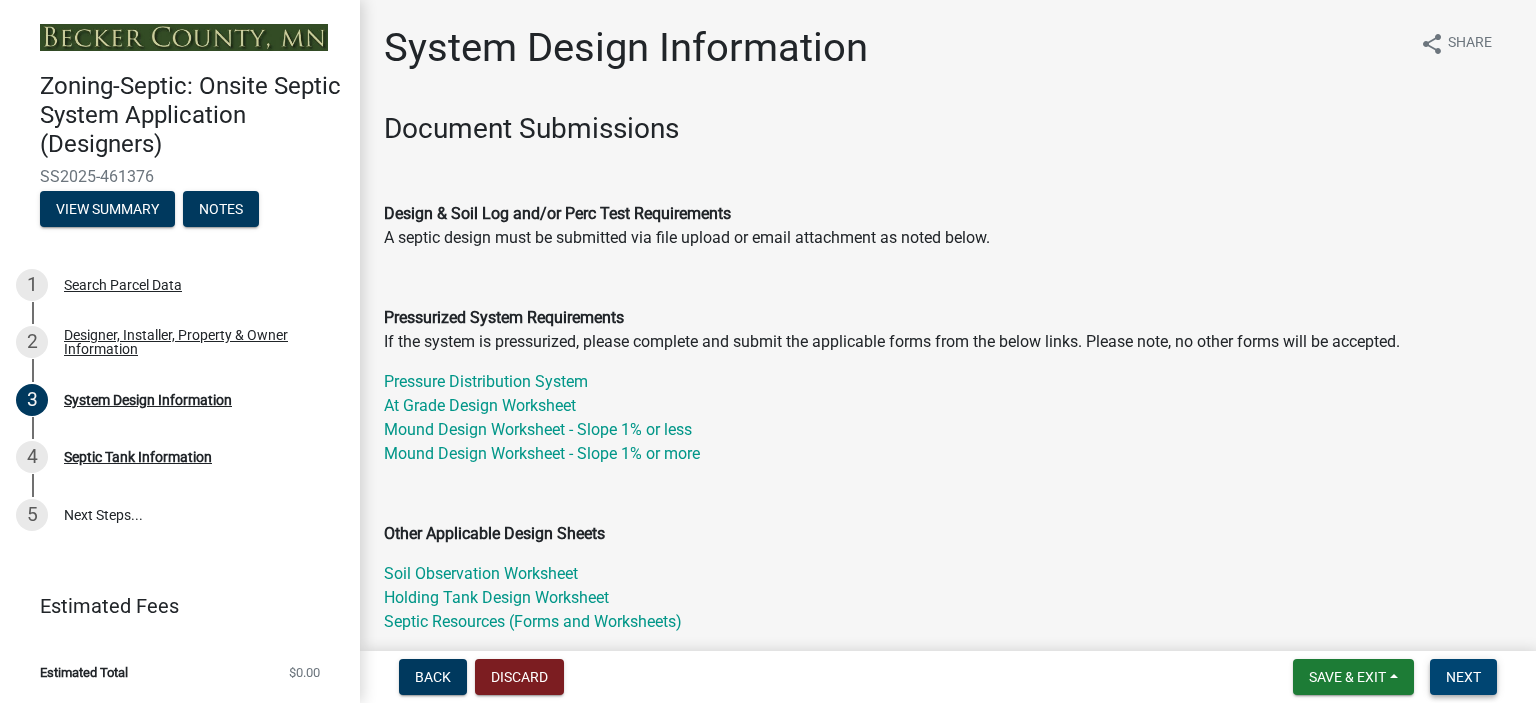 click on "Next" at bounding box center (1463, 677) 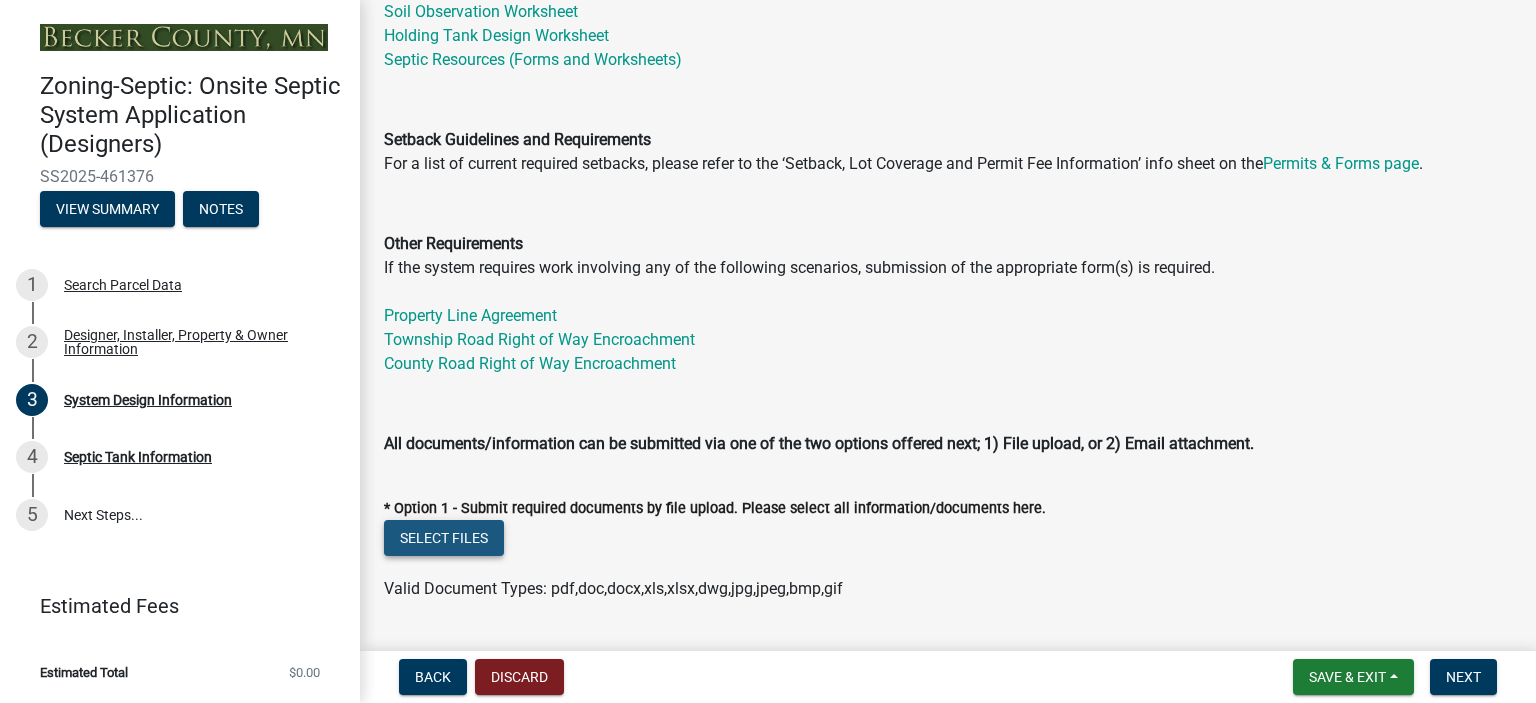 click on "Select files" 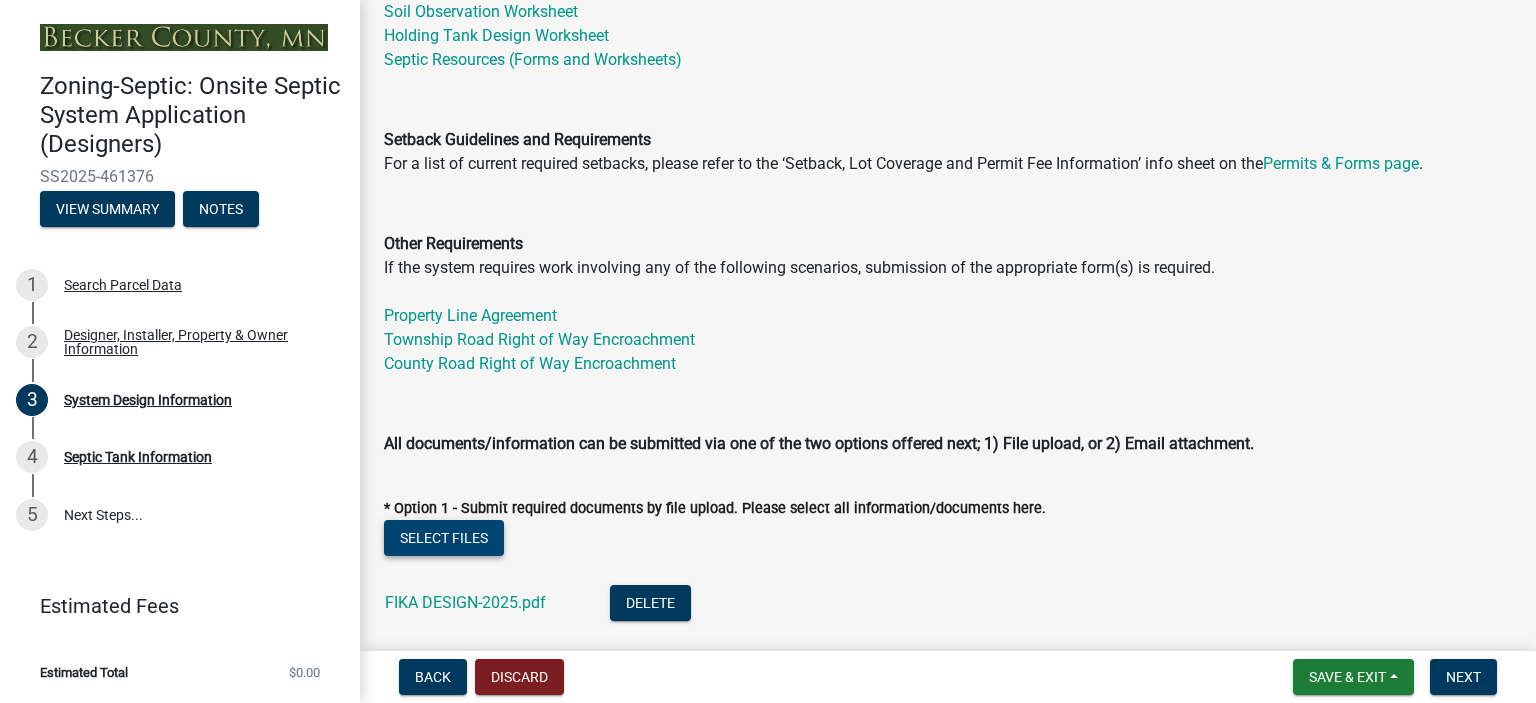 click on "Select files" 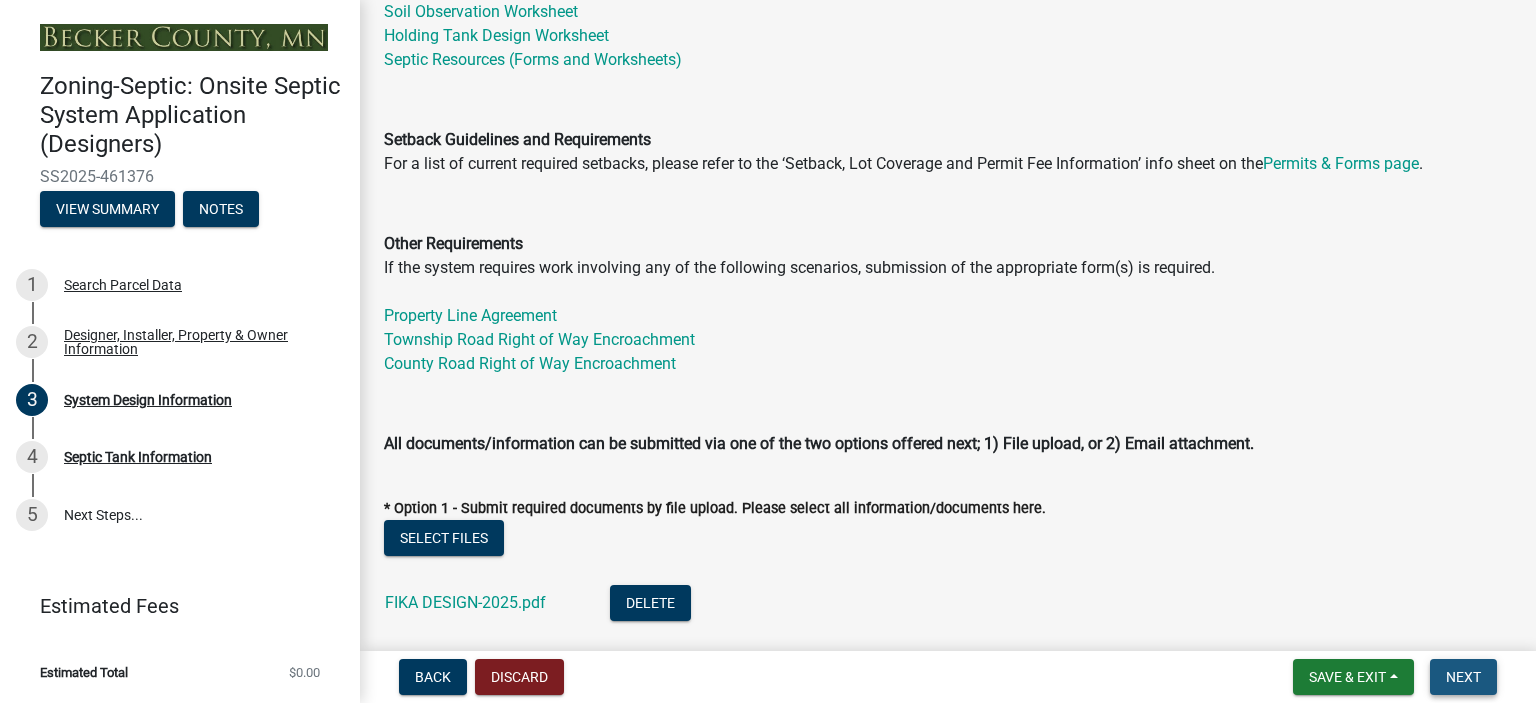 click on "Next" at bounding box center [1463, 677] 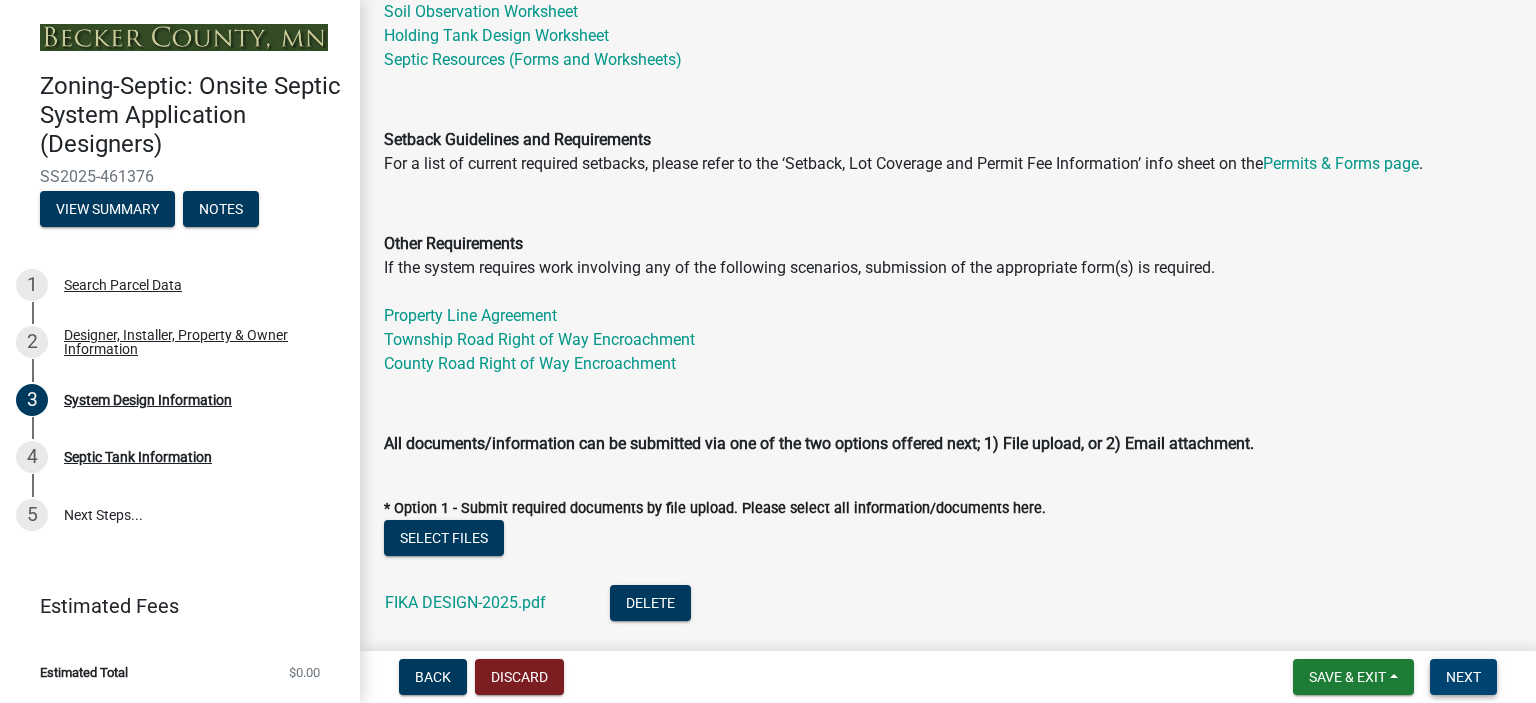 scroll, scrollTop: 1124, scrollLeft: 0, axis: vertical 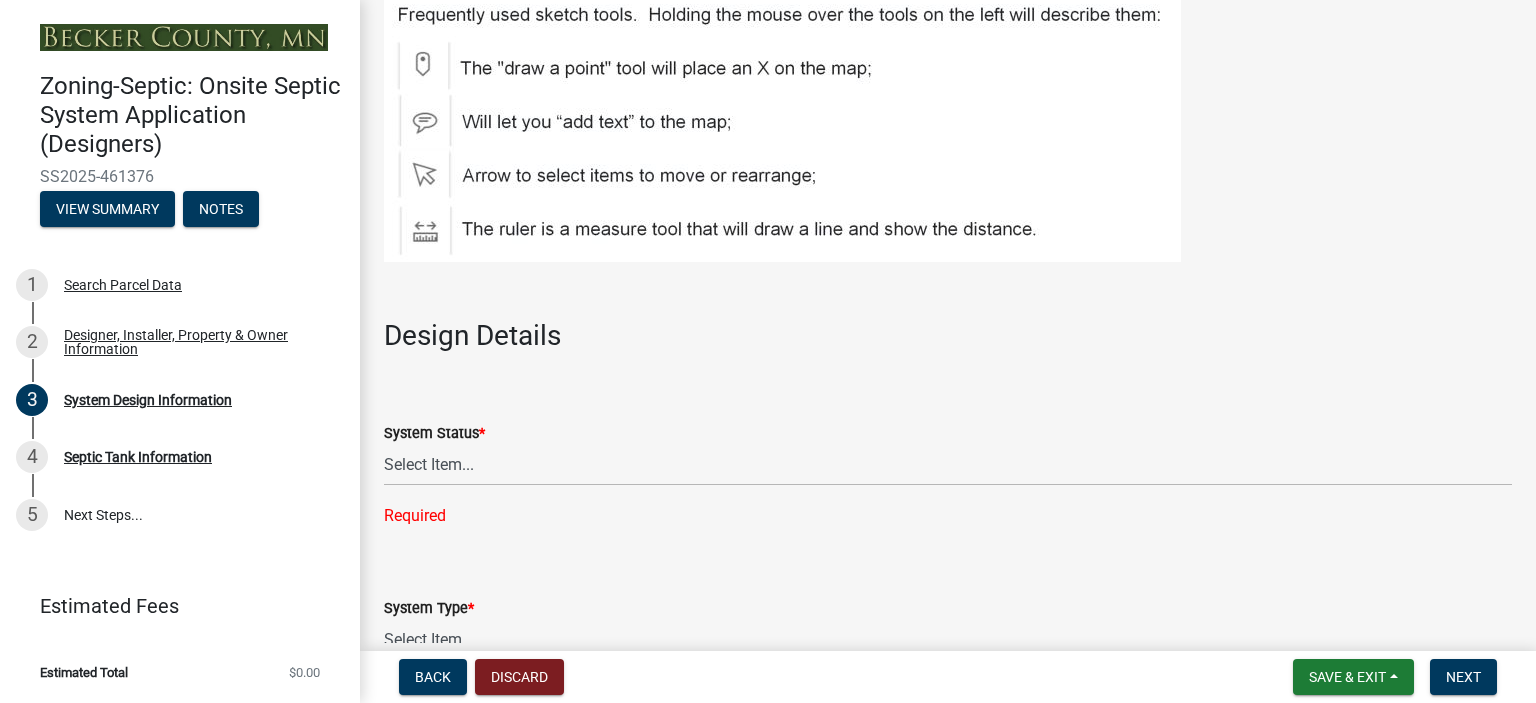 click on "System Design Information share Share Document Submissions   Design & Soil Log and/or Perc Test Requirements A septic design must be submitted via file upload or email attachment as noted below.   Pressurized System Requirements If the system is pressurized, please complete and submit the applicable forms from the below links. Please note, no other forms will be accepted. Pressure Distribution System At Grade Design Worksheet Mound Design Worksheet - Slope 1% or less Mound Design Worksheet - Slope 1% or more   Other Applicable Design Sheets Soil Observation Worksheet Holding Tank Design Worksheet Septic Resources (Forms and Worksheets)   Setback Guidelines and Requirements For a list of current required setbacks, please refer to the ‘Setback, Lot Coverage and Permit Fee Information’ info sheet on the  Permits & Forms page .   Other Requirements If the system requires work involving any of the following scenarios, submission of the appropriate form(s) is required. Property Line Agreement    Delete" 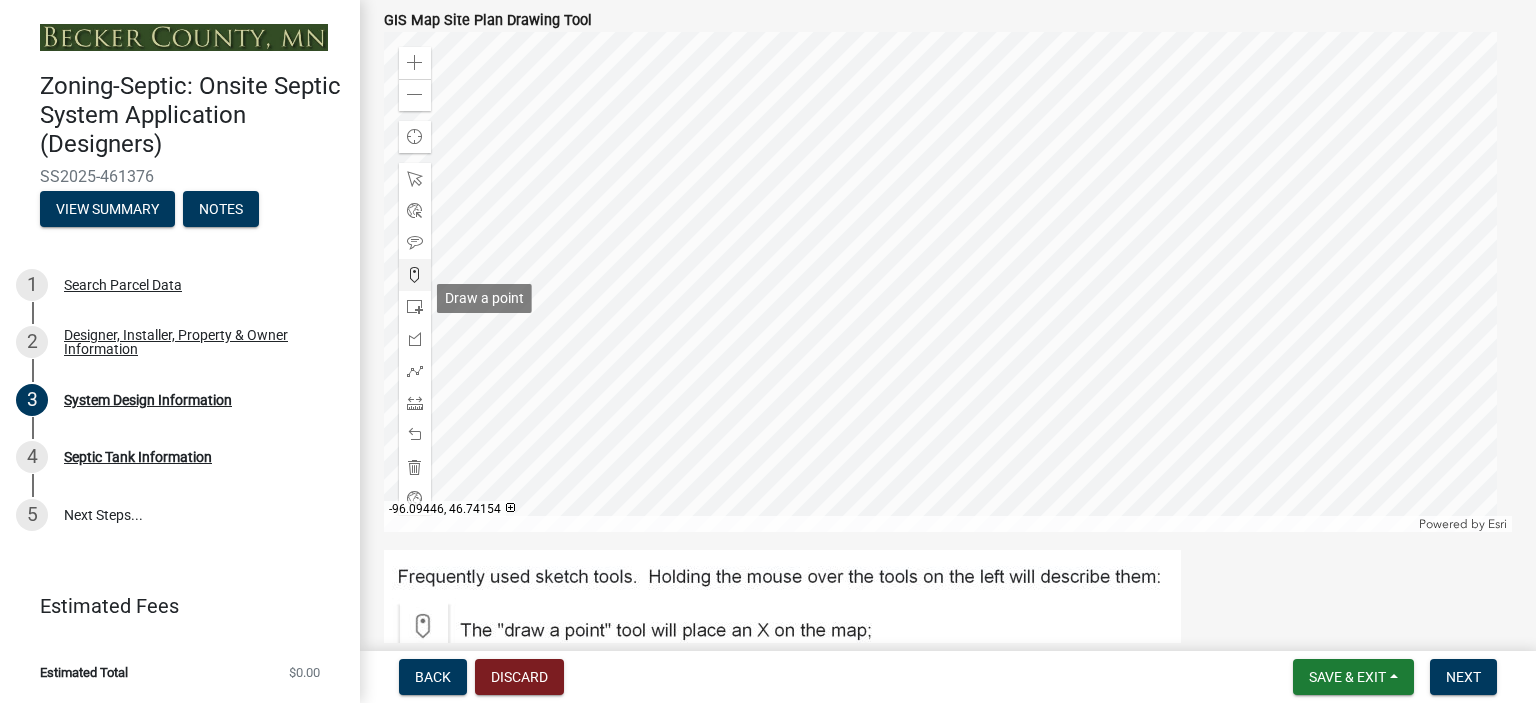 click 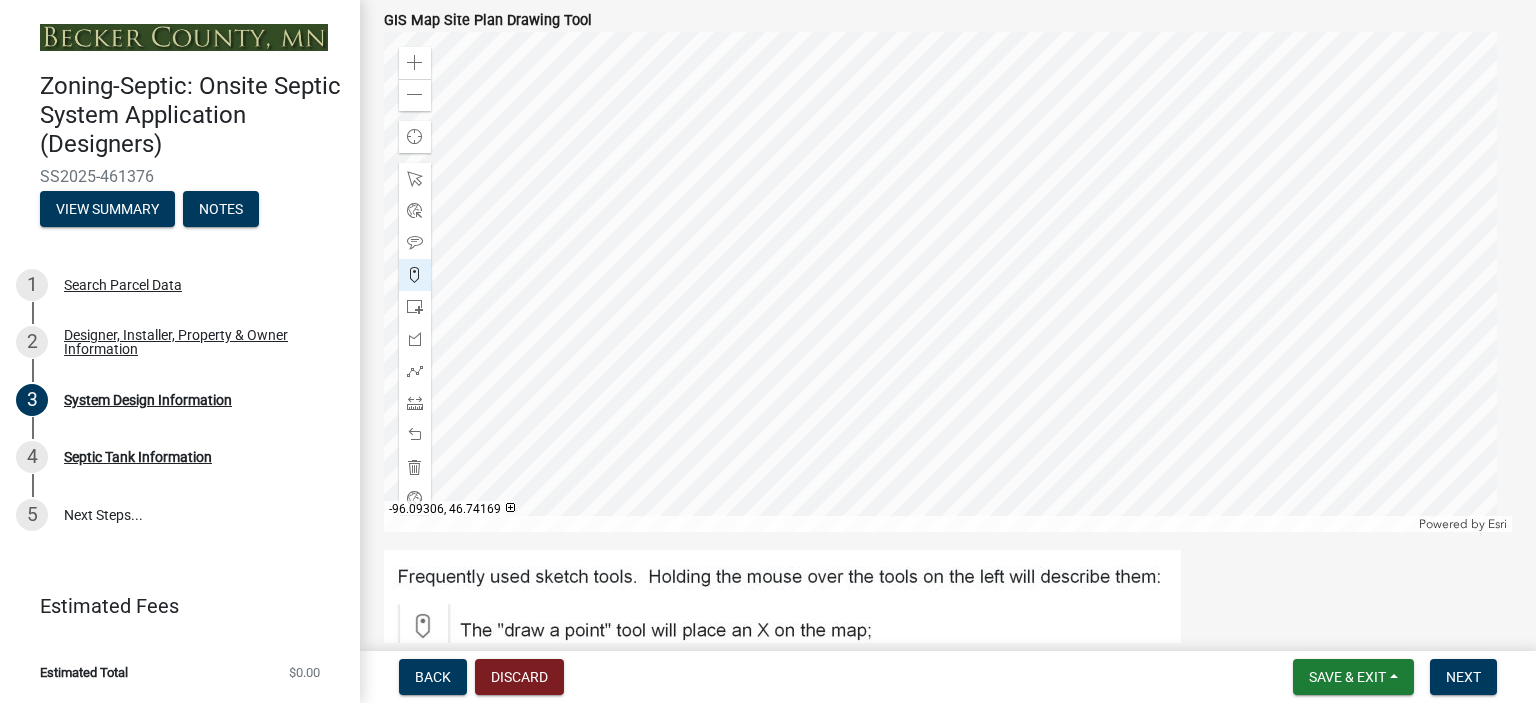 click 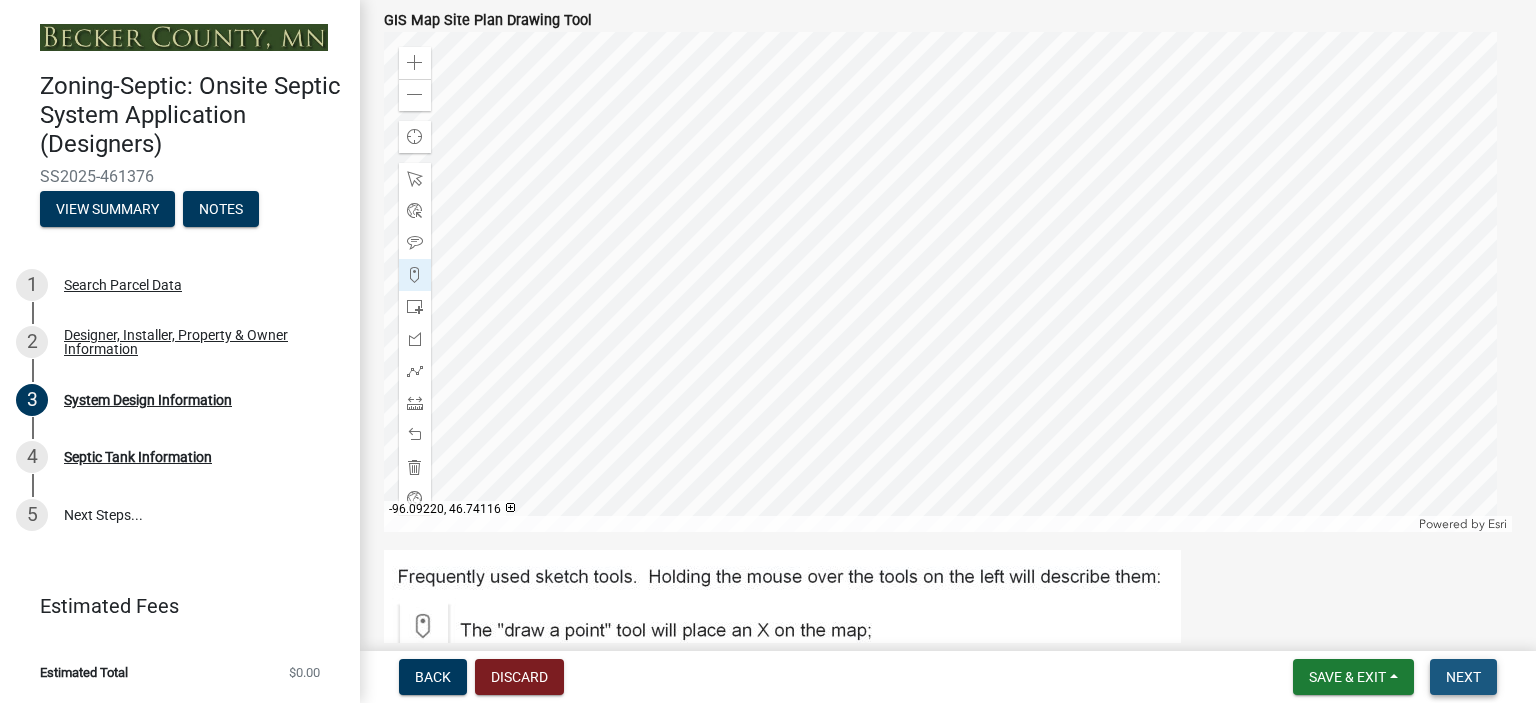 click on "Next" at bounding box center (1463, 677) 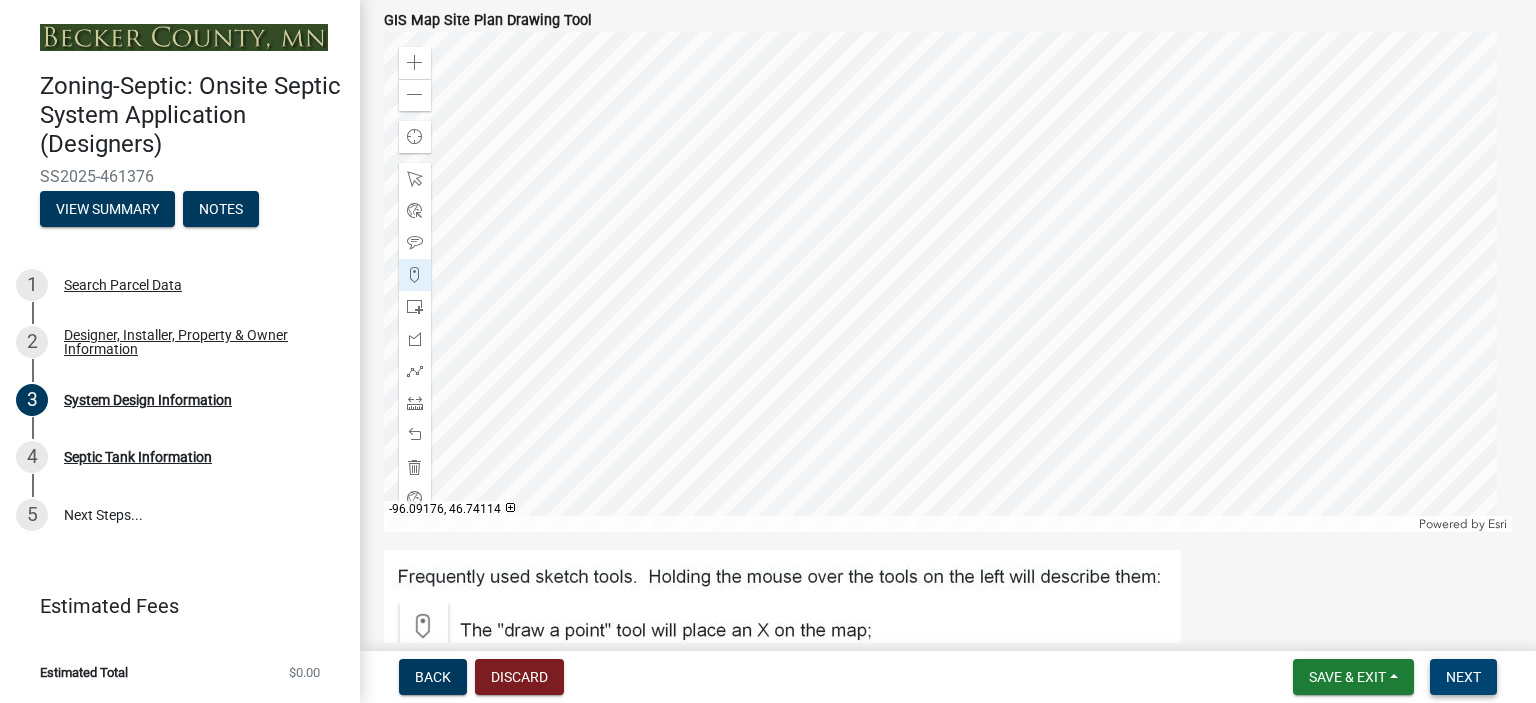 scroll, scrollTop: 2249, scrollLeft: 0, axis: vertical 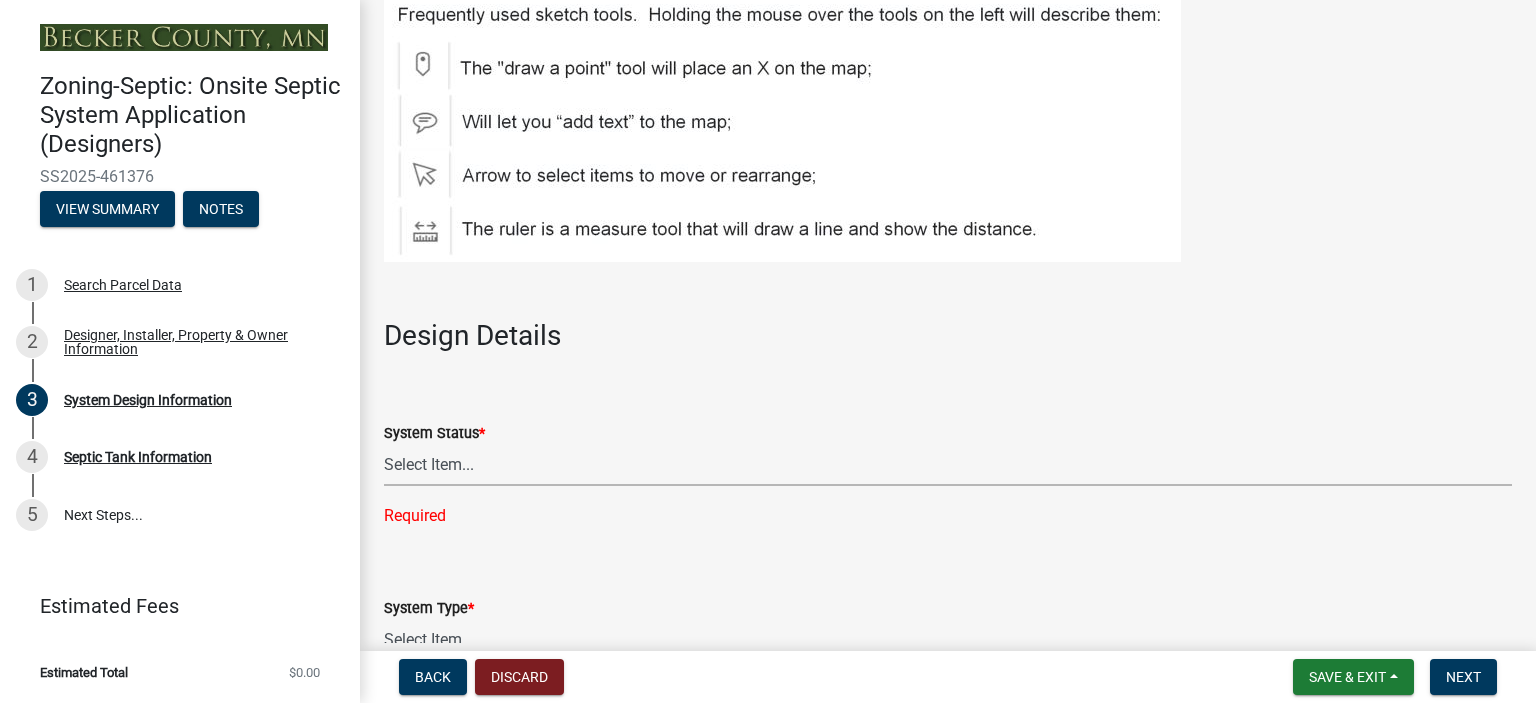 click on "Select Item...   No Existing System   Replacement System   Failing System (Cesspool, Seepage Pit, other)   Undersized System (proposed enlargement)   Repairs Needed to Existing   Additional system for property" at bounding box center (948, 465) 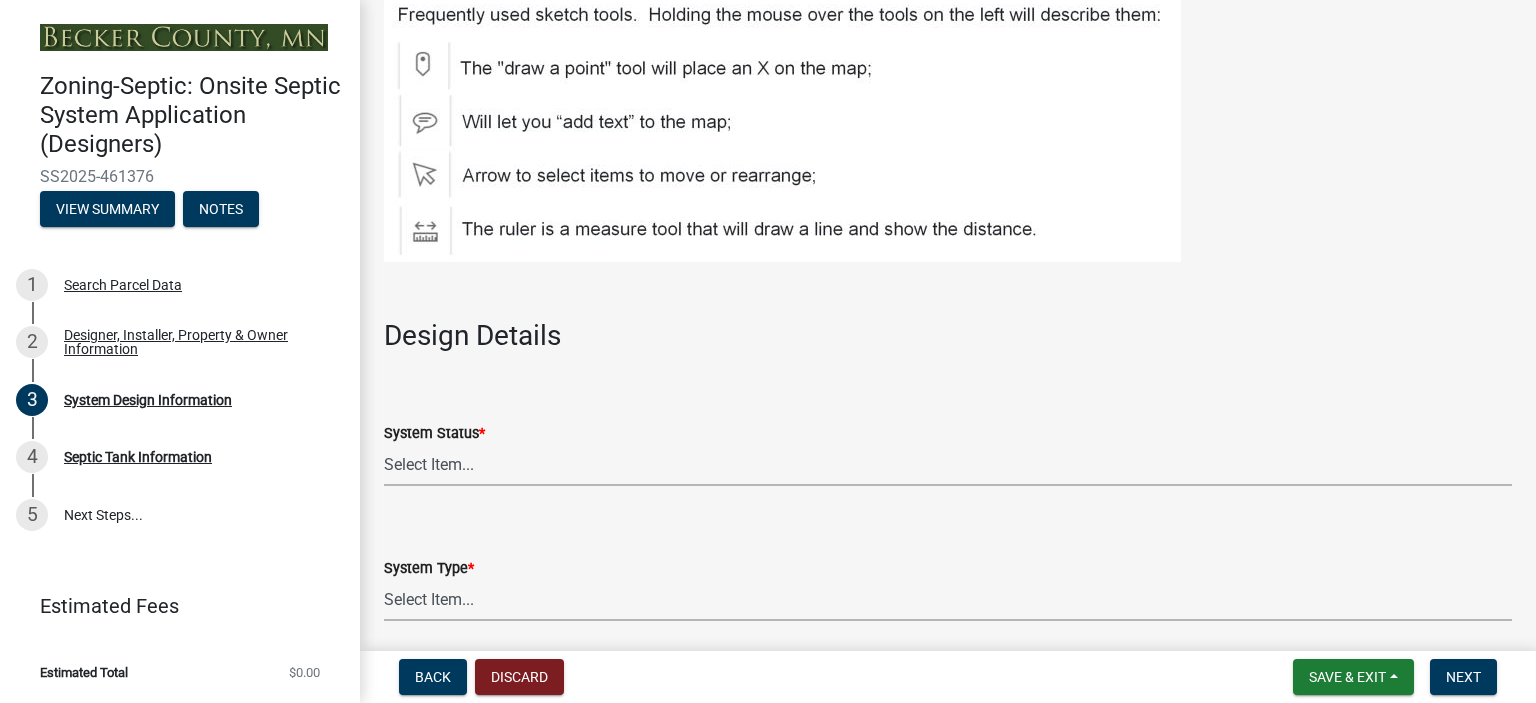 click on "Select Item...   Type I   Type II   Type III   Type IV   Type V" at bounding box center (948, 600) 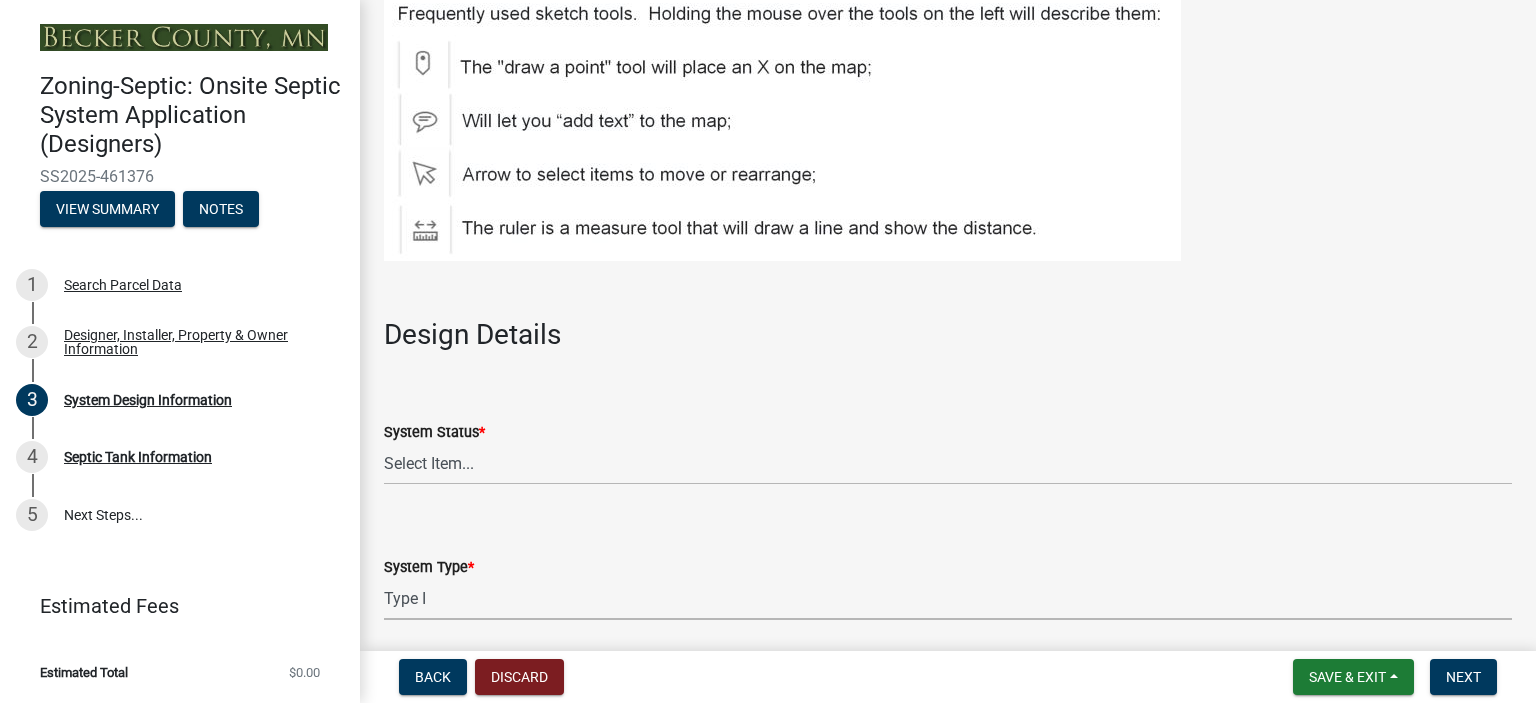 click on "Select Item...   Type I   Type II   Type III   Type IV   Type V" at bounding box center (948, 599) 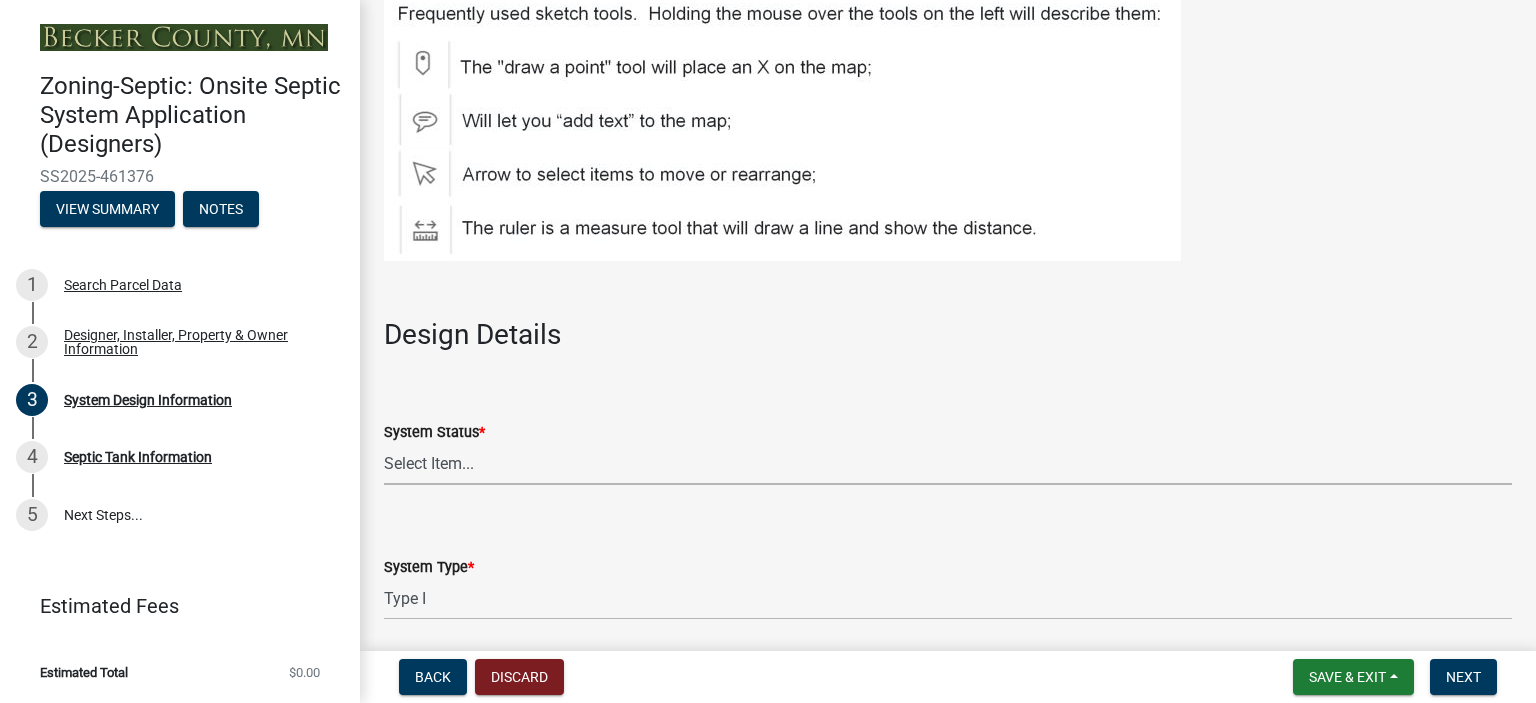 click on "Select Item...   No Existing System   Replacement System   Failing System (Cesspool, Seepage Pit, other)   Undersized System (proposed enlargement)   Repairs Needed to Existing   Additional system for property" at bounding box center [948, 464] 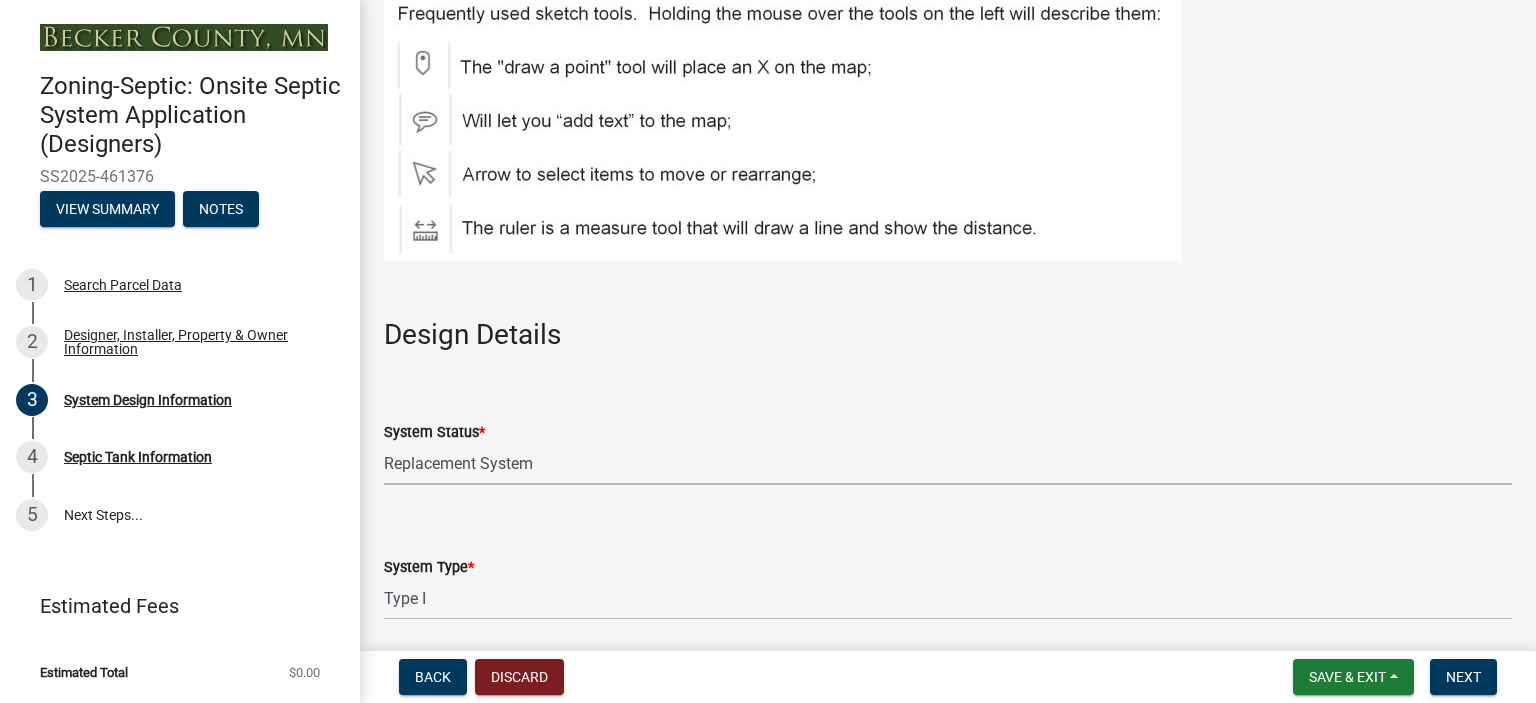 click on "Select Item...   No Existing System   Replacement System   Failing System (Cesspool, Seepage Pit, other)   Undersized System (proposed enlargement)   Repairs Needed to Existing   Additional system for property" at bounding box center (948, 464) 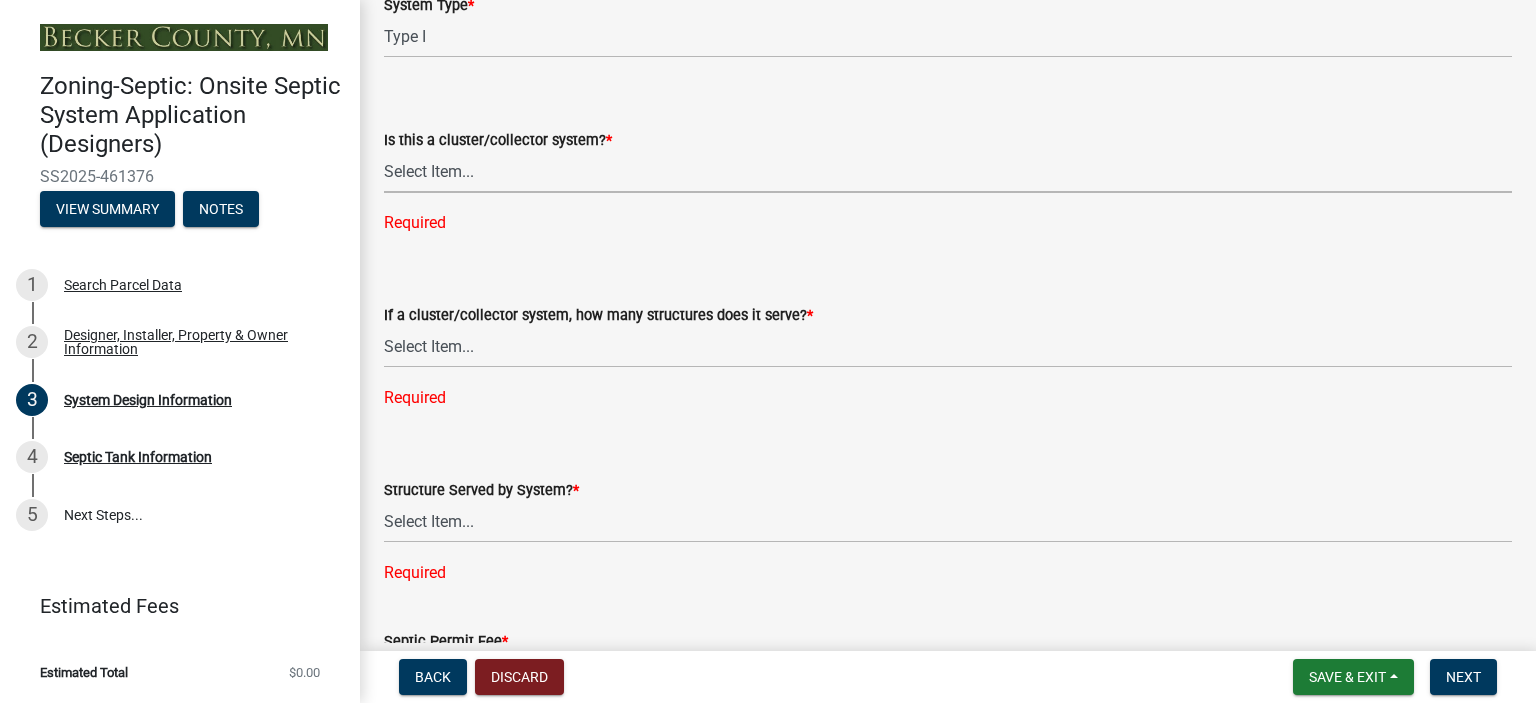 click on "Select Item...   Yes   No" at bounding box center [948, 172] 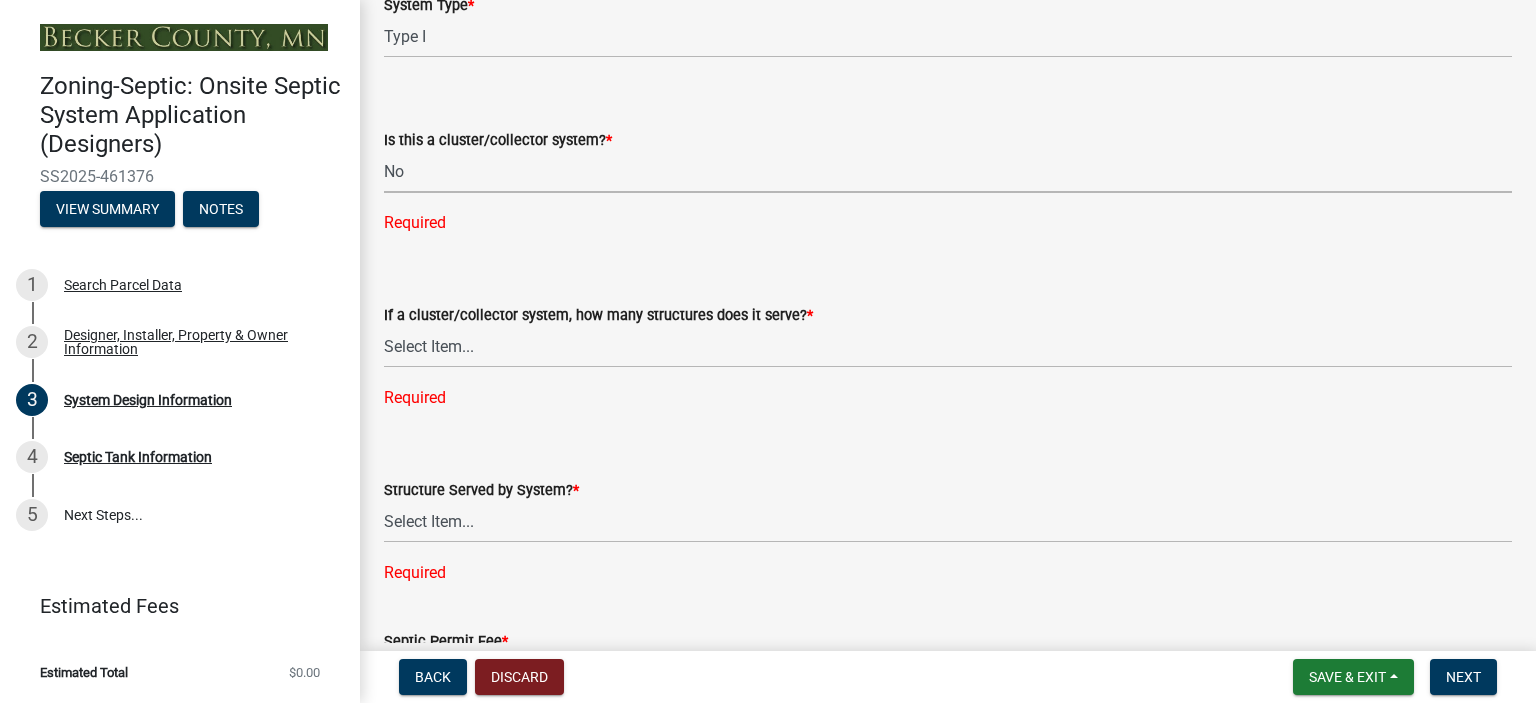 click on "Select Item...   Yes   No" at bounding box center [948, 172] 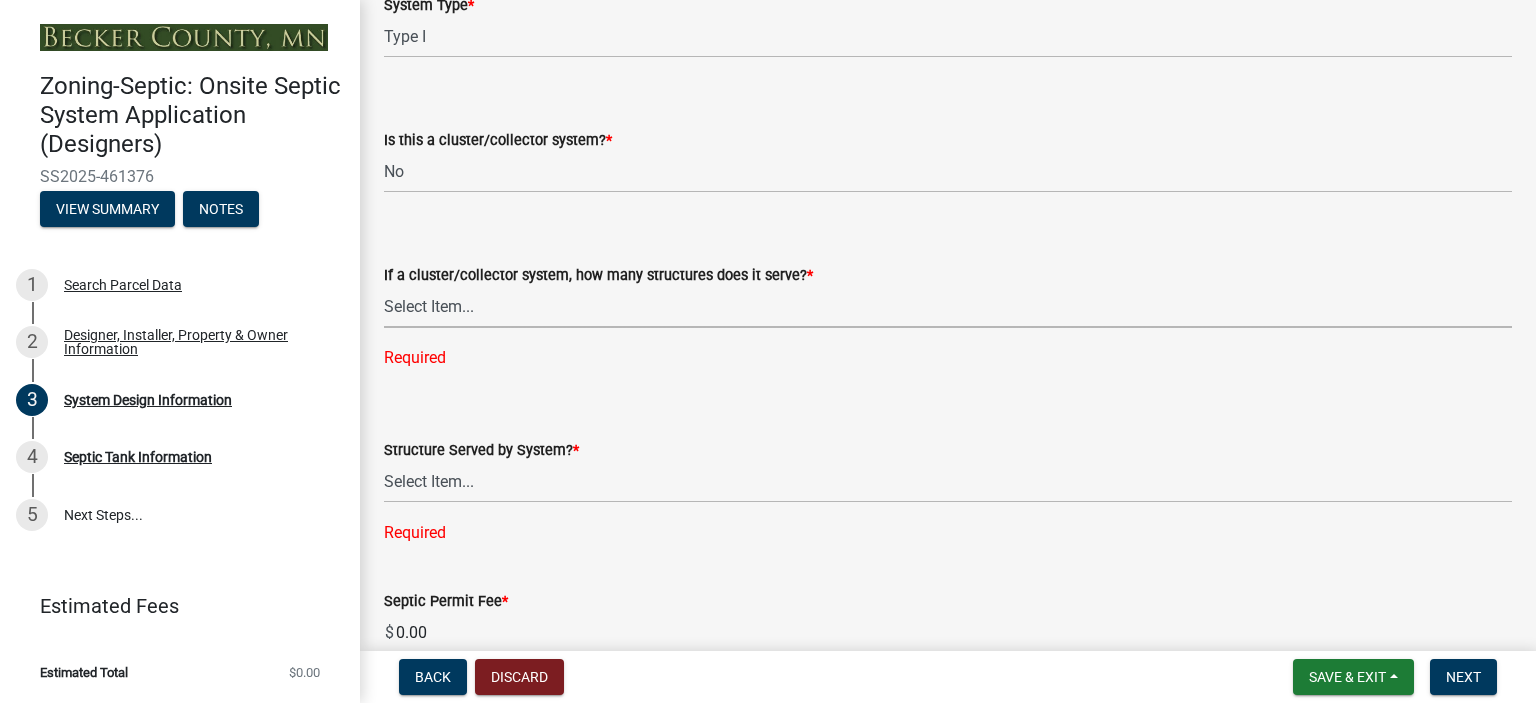 click on "Select Item...   Not a cluster/collector system   1   2   3   4   5   6   7   8   9   10" at bounding box center [948, 307] 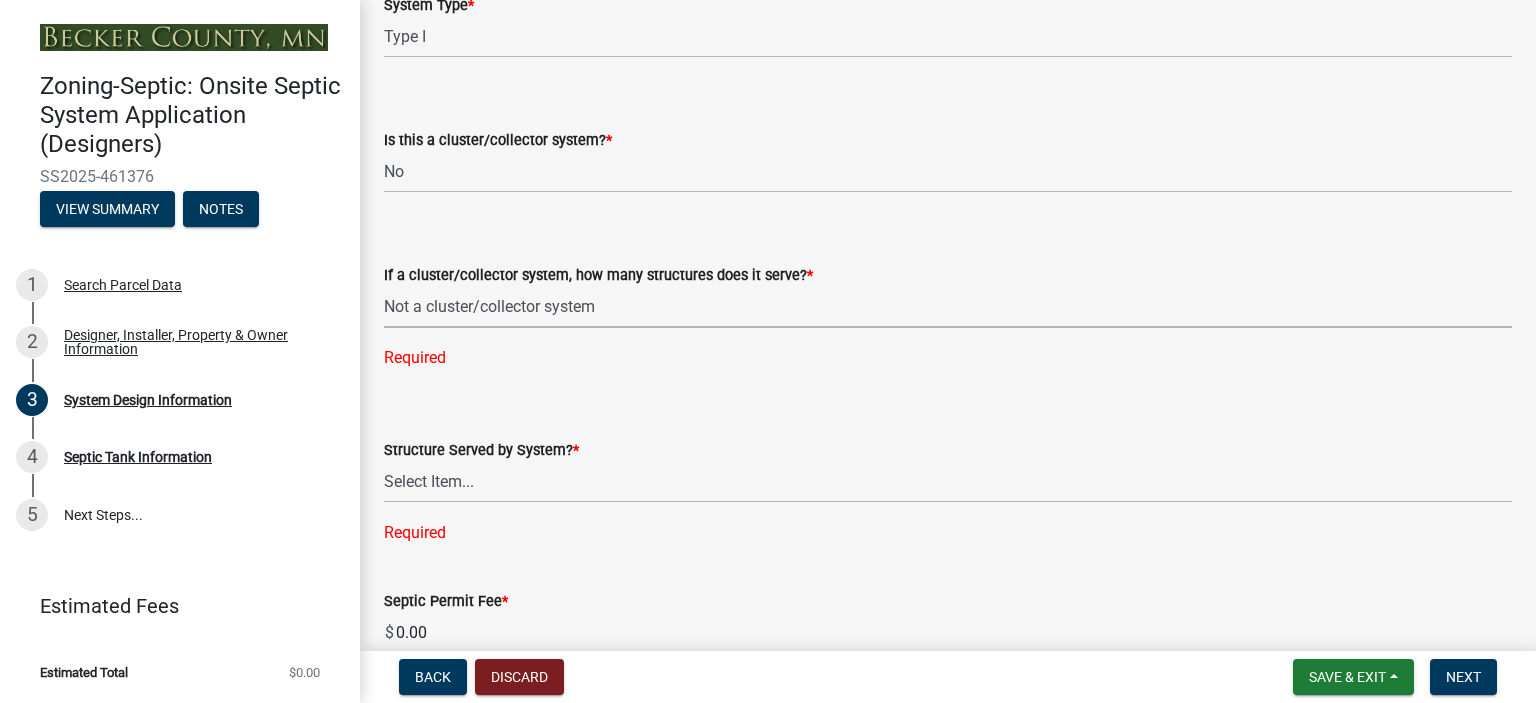 click on "Select Item...   Not a cluster/collector system   1   2   3   4   5   6   7   8   9   10" at bounding box center (948, 307) 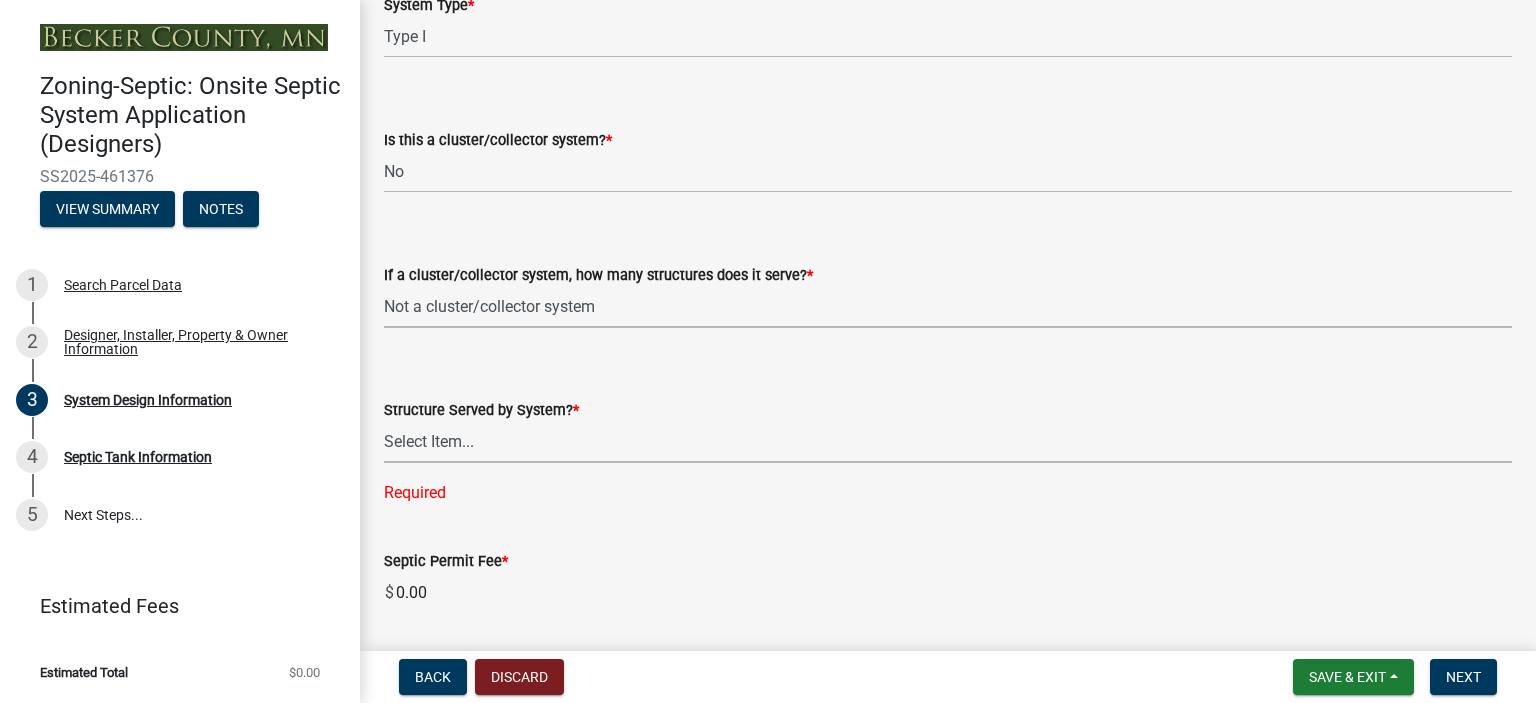 click on "Select Item...   Commercial Resort   Commercial - Non Resort   Other   Full-Time Dwelling   Seasonal Dwelling   Utility Structure   Cluster/Collector System   Other Establishment (commercial)" at bounding box center (948, 442) 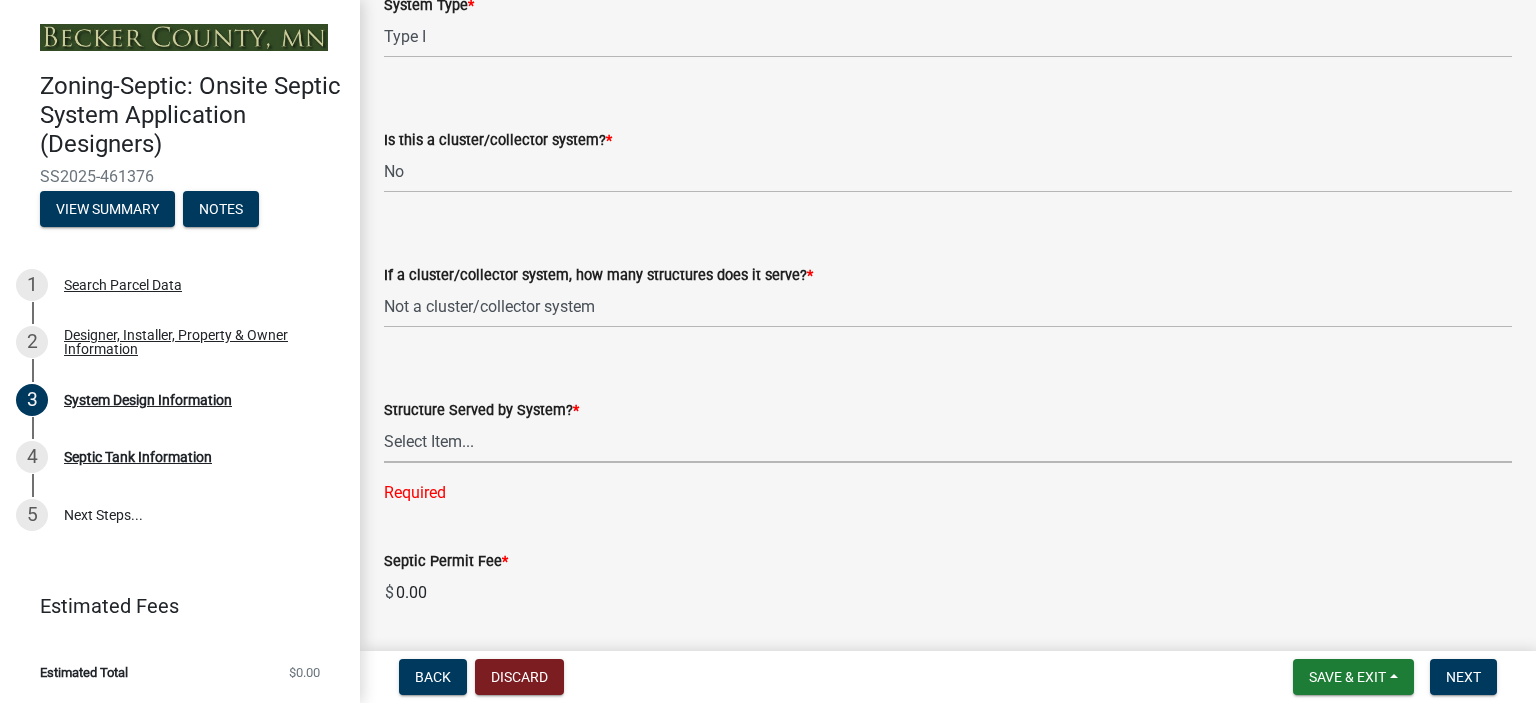 click on "Select Item...   Commercial Resort   Commercial - Non Resort   Other   Full-Time Dwelling   Seasonal Dwelling   Utility Structure   Cluster/Collector System   Other Establishment (commercial)" at bounding box center [948, 442] 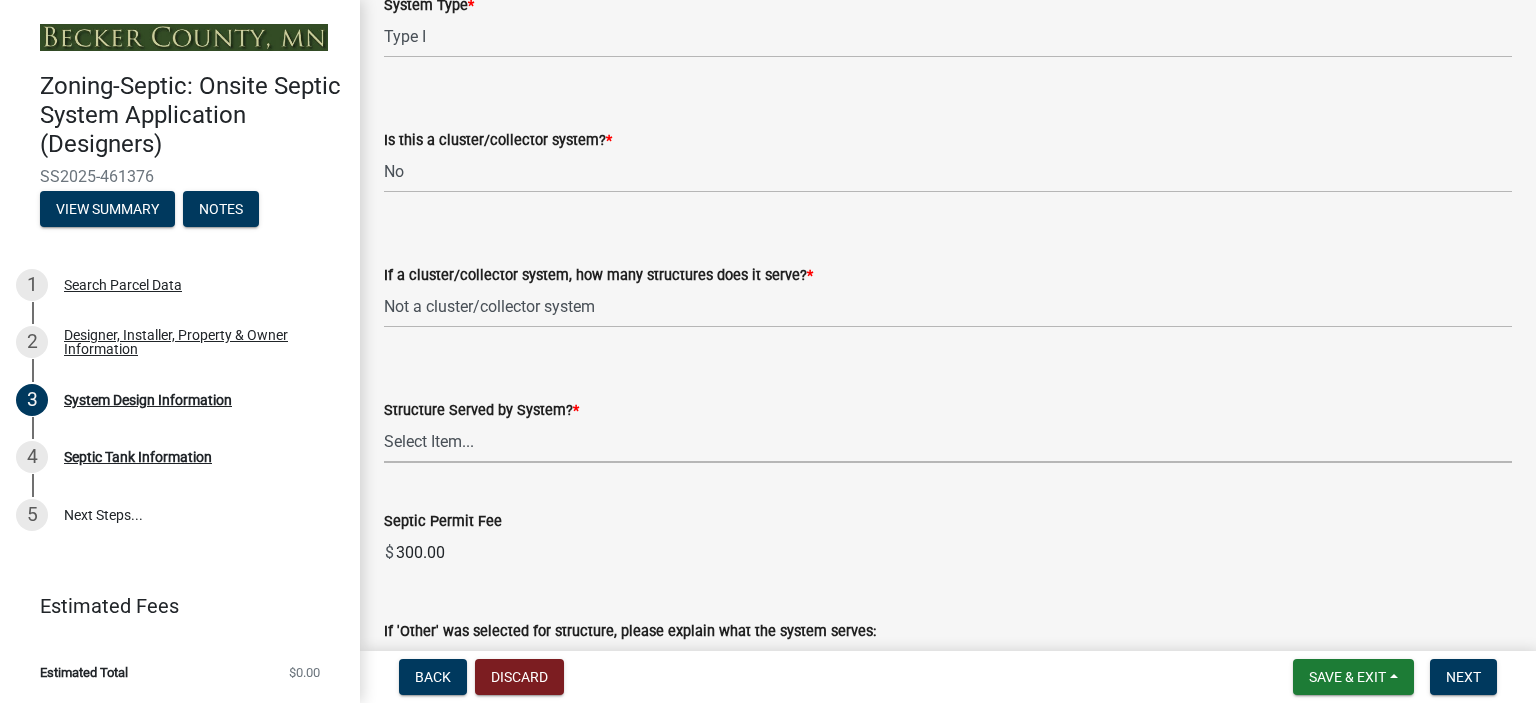 scroll, scrollTop: 3375, scrollLeft: 0, axis: vertical 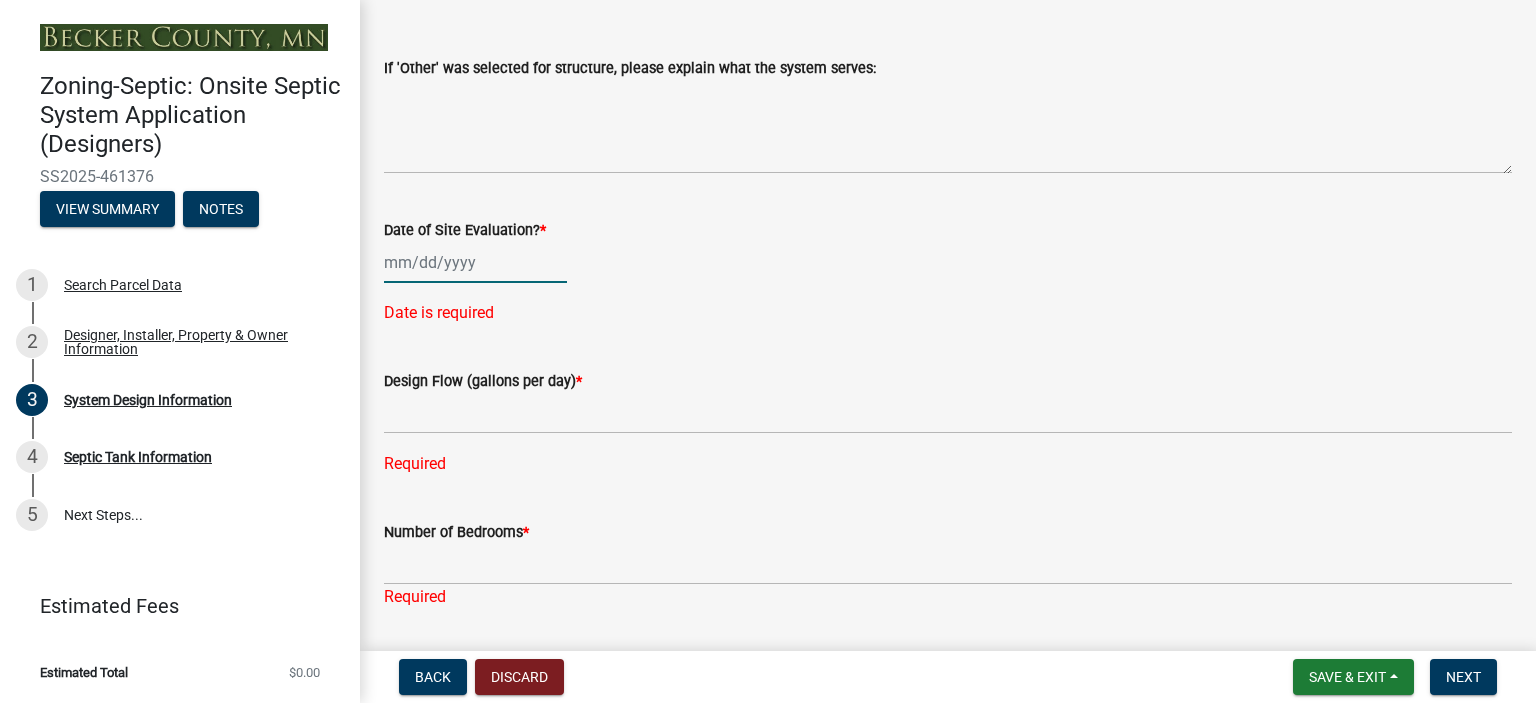 click 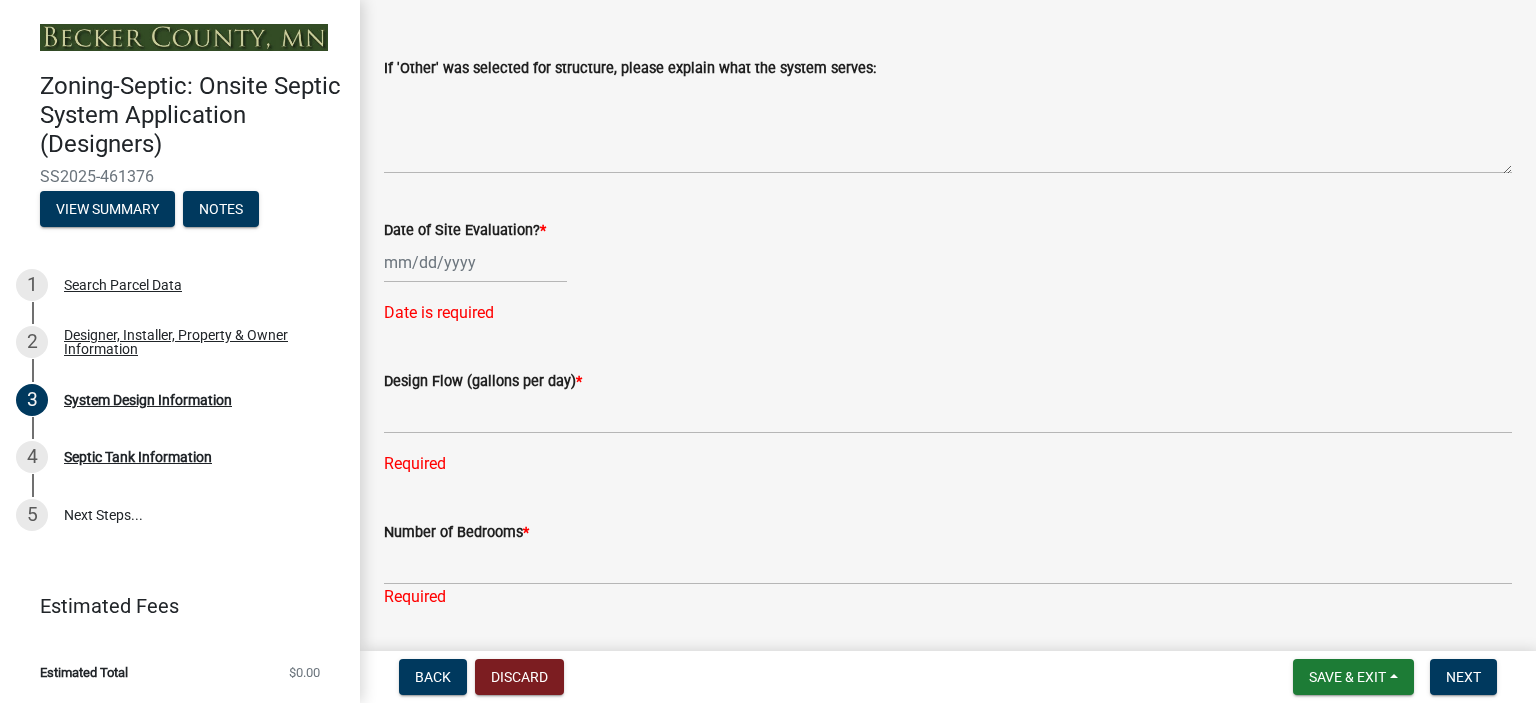 select on "8" 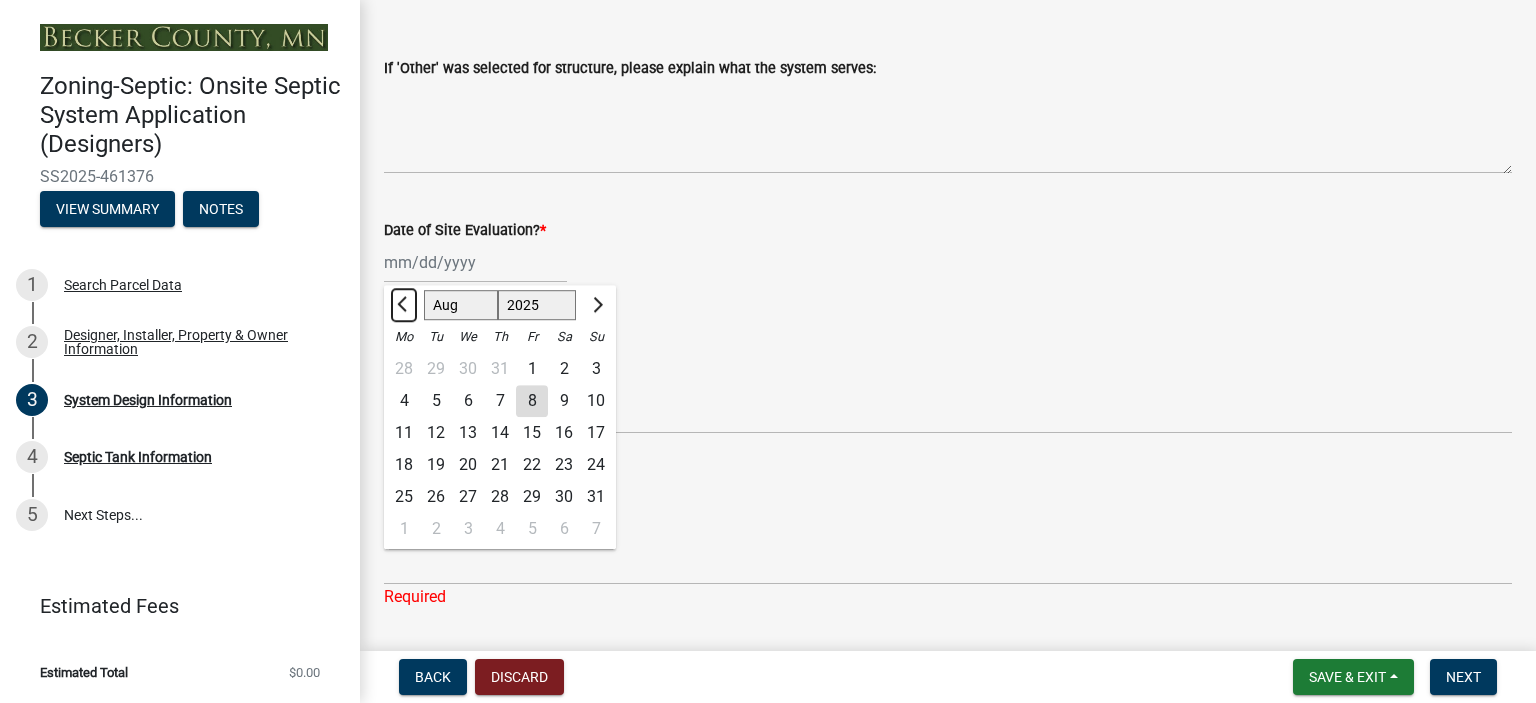 click 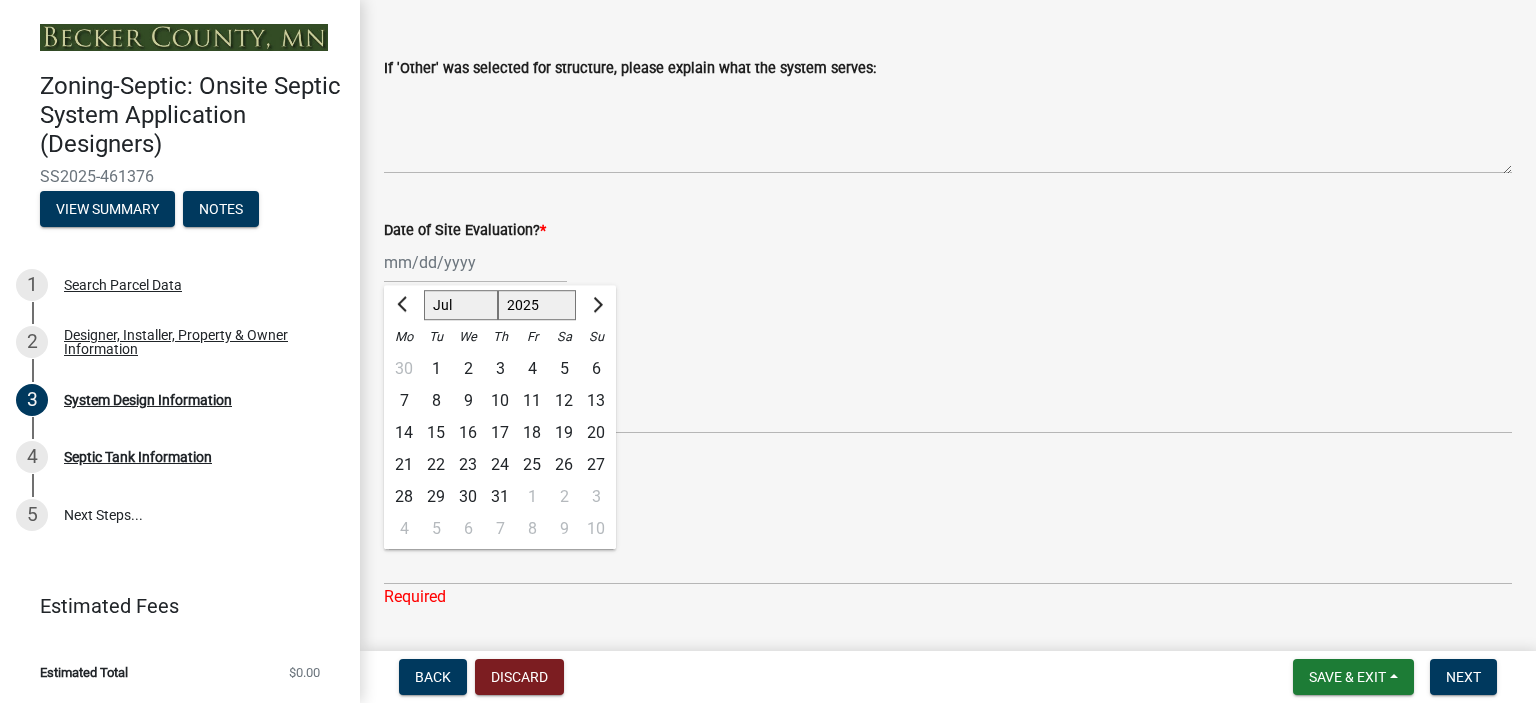 click on "1" 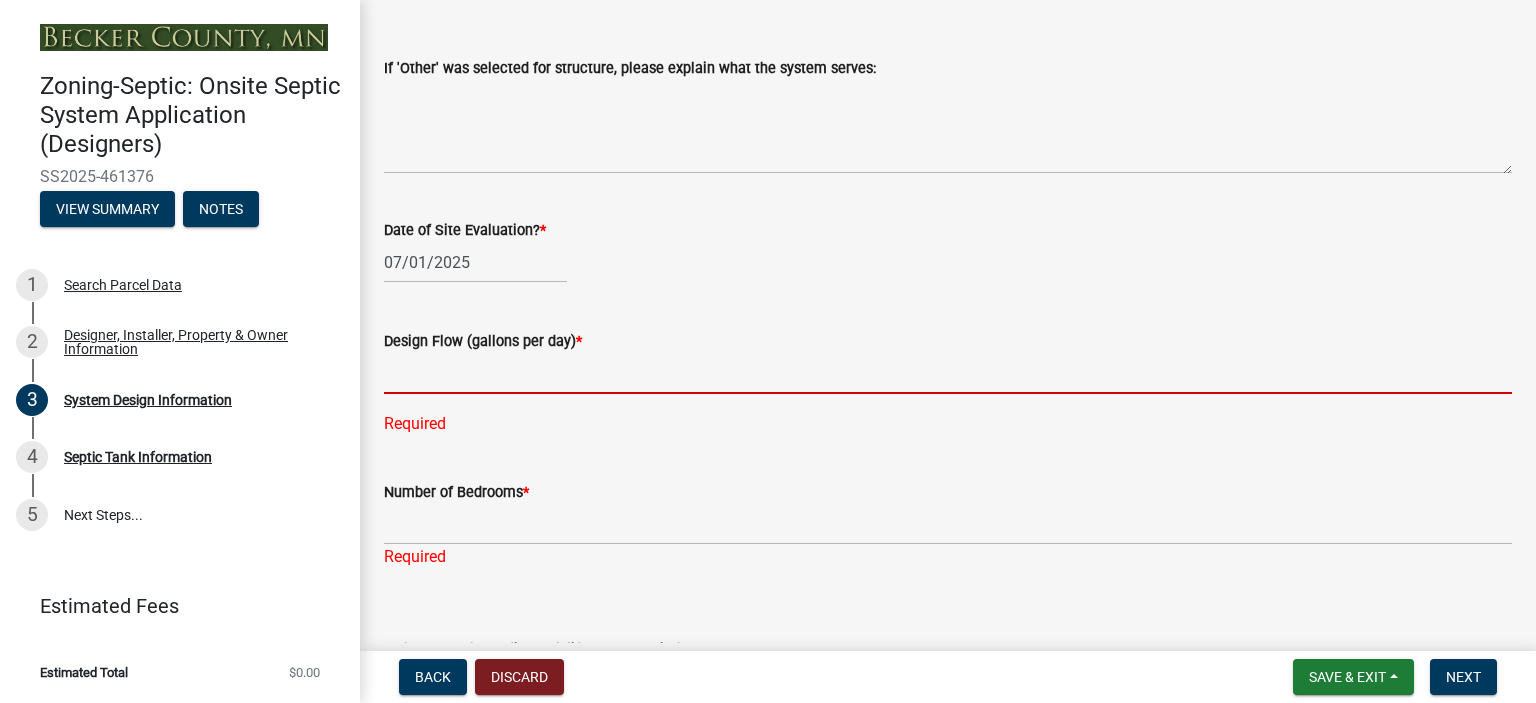click 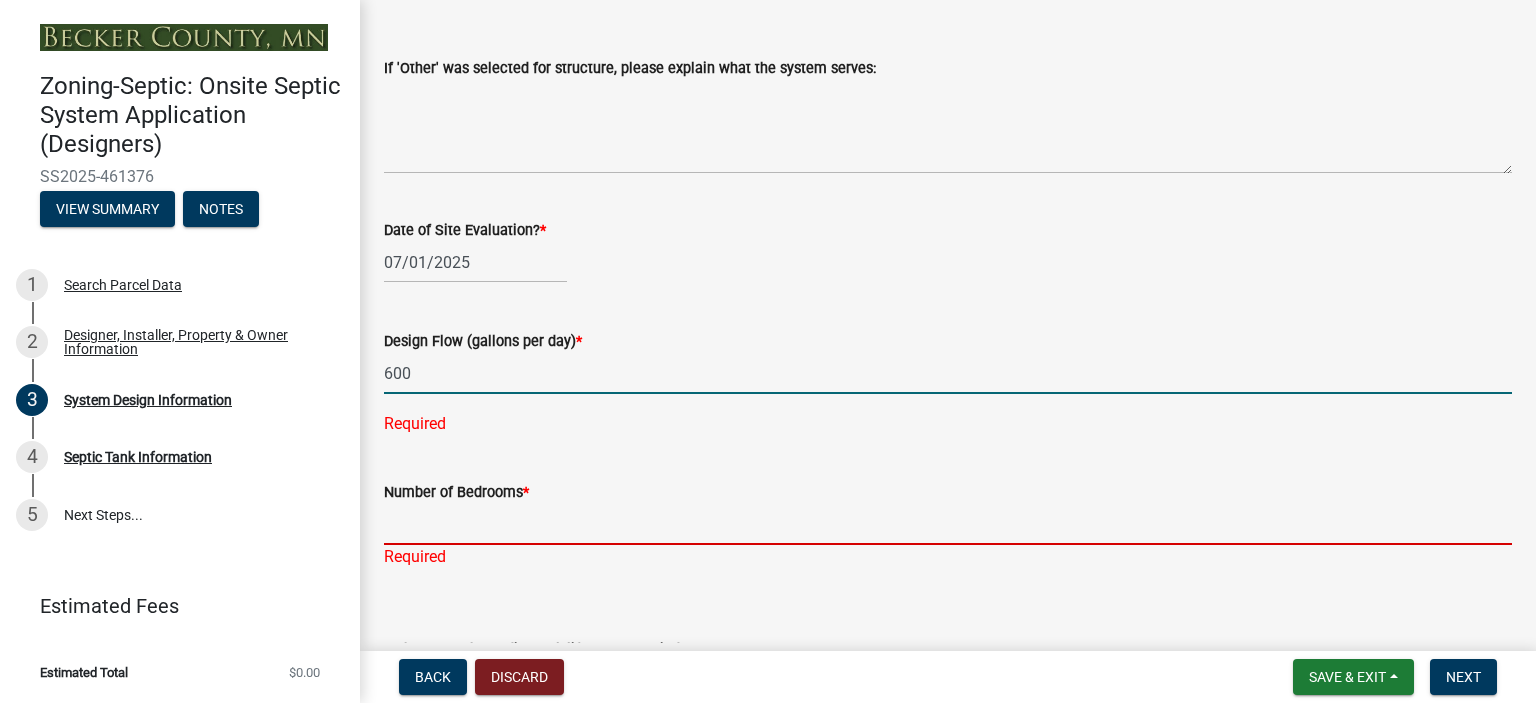 click on "Number of Bedrooms  * Required" 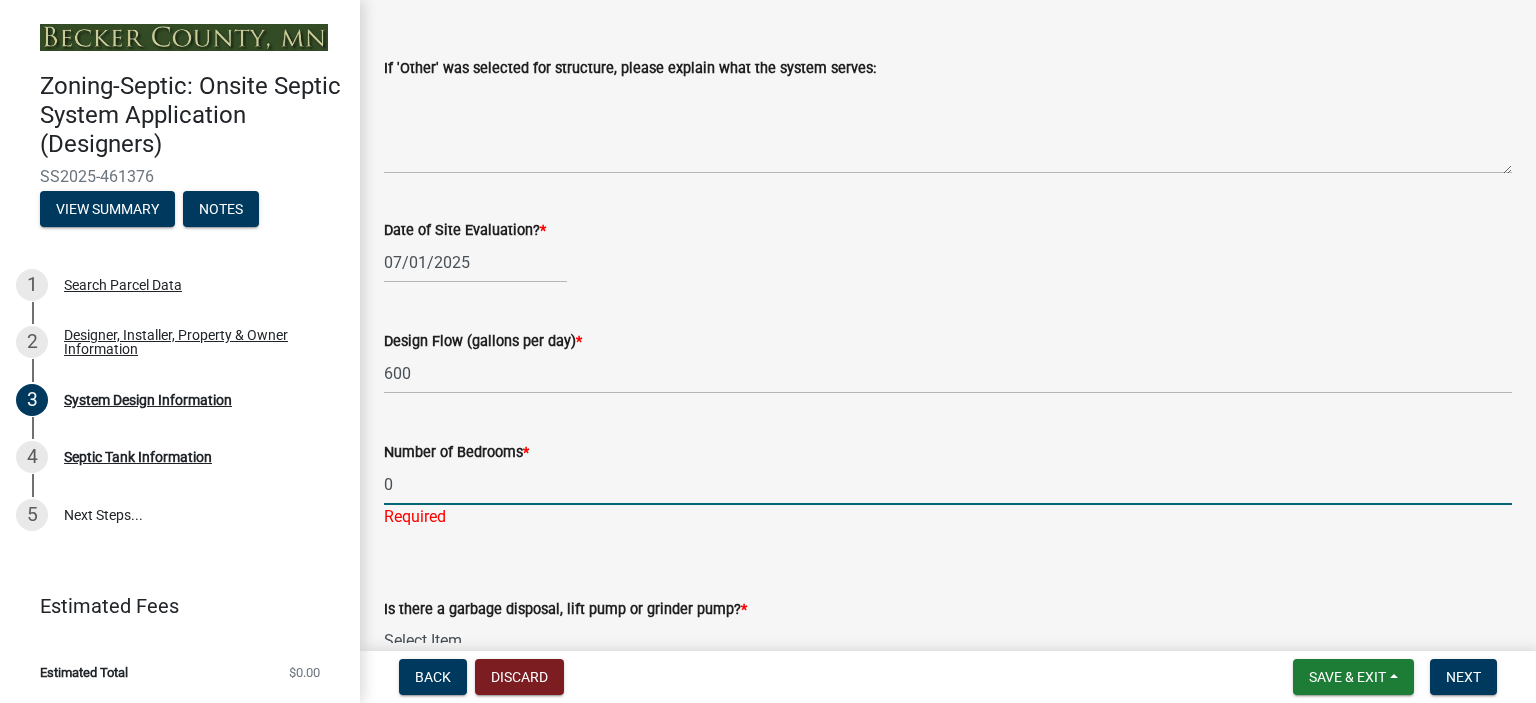 scroll, scrollTop: 3937, scrollLeft: 0, axis: vertical 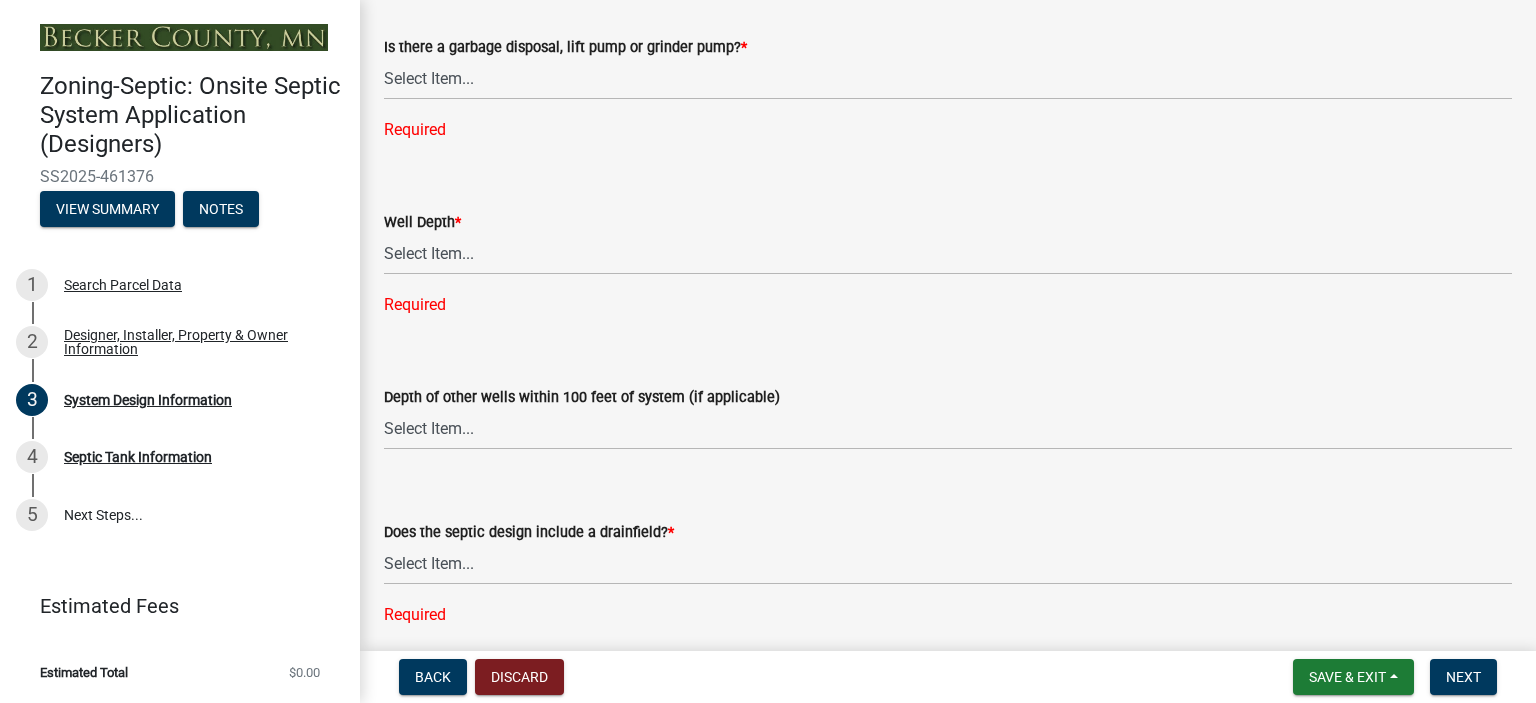 type on "0" 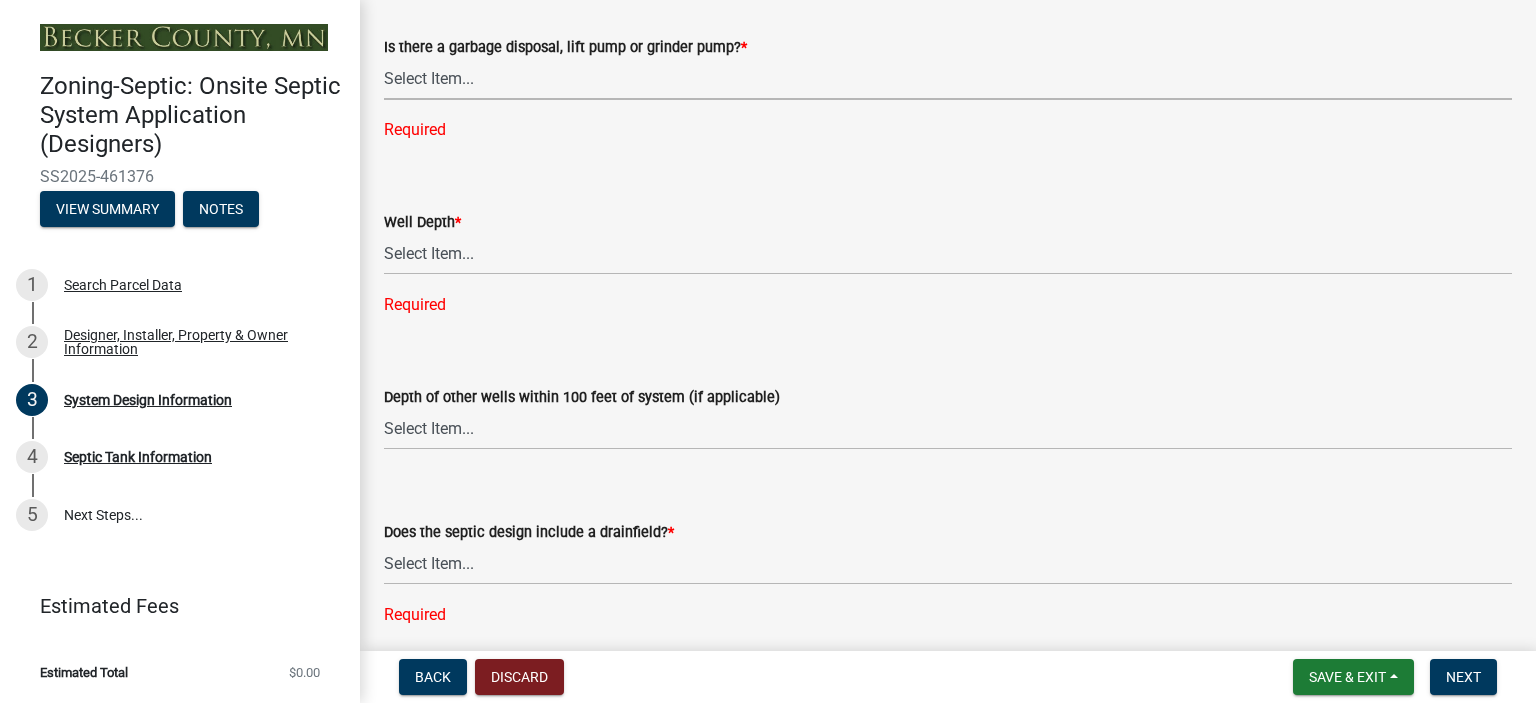 click on "Is there a garbage disposal, lift pump or grinder pump?  *  Select Item...   Yes   No  Required" 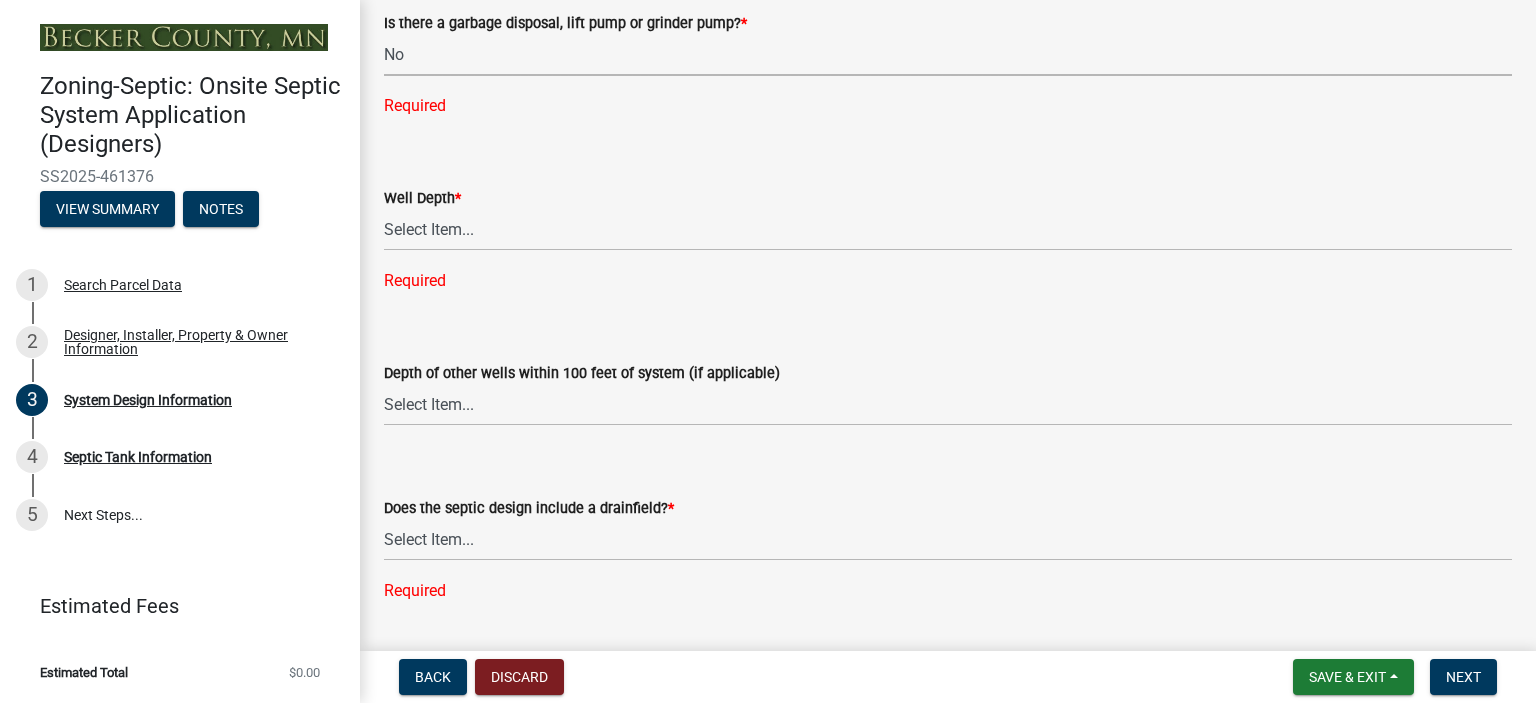 click on "Select Item...   Yes   No" at bounding box center [948, 55] 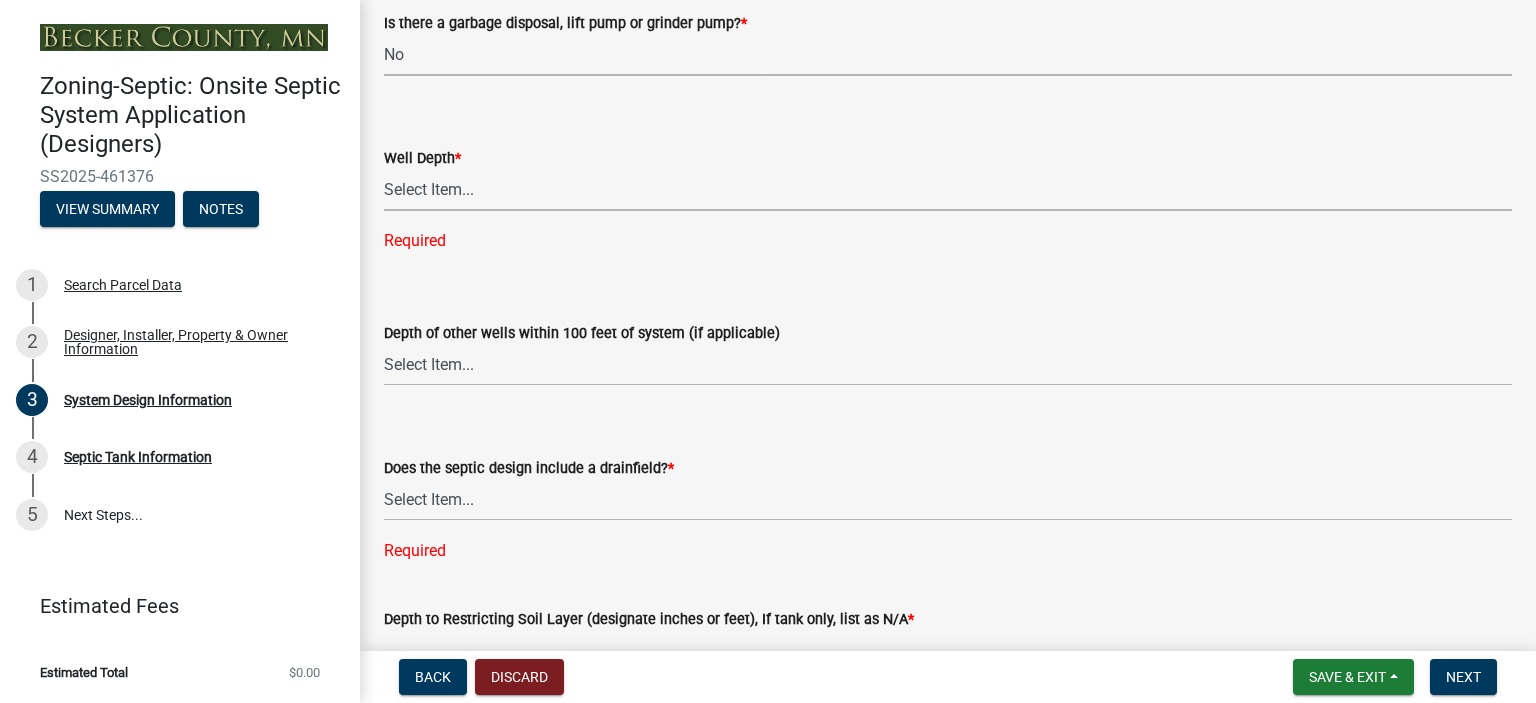 click on "Select Item...   Deep Well   Shallow Well   Well not yet installed - To be drilled   No Well - Connected or to be connected to City Water" at bounding box center [948, 190] 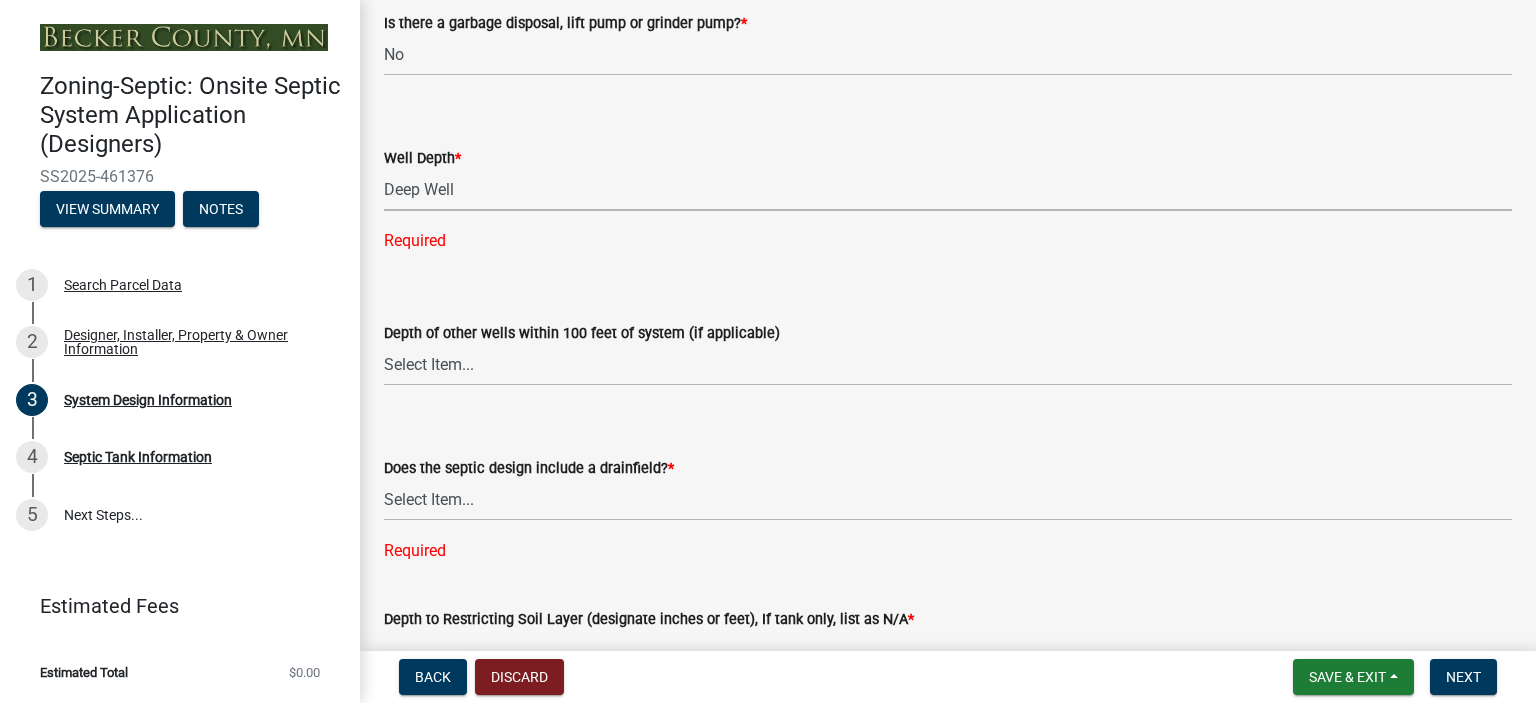 click on "Select Item...   Deep Well   Shallow Well   Well not yet installed - To be drilled   No Well - Connected or to be connected to City Water" at bounding box center (948, 190) 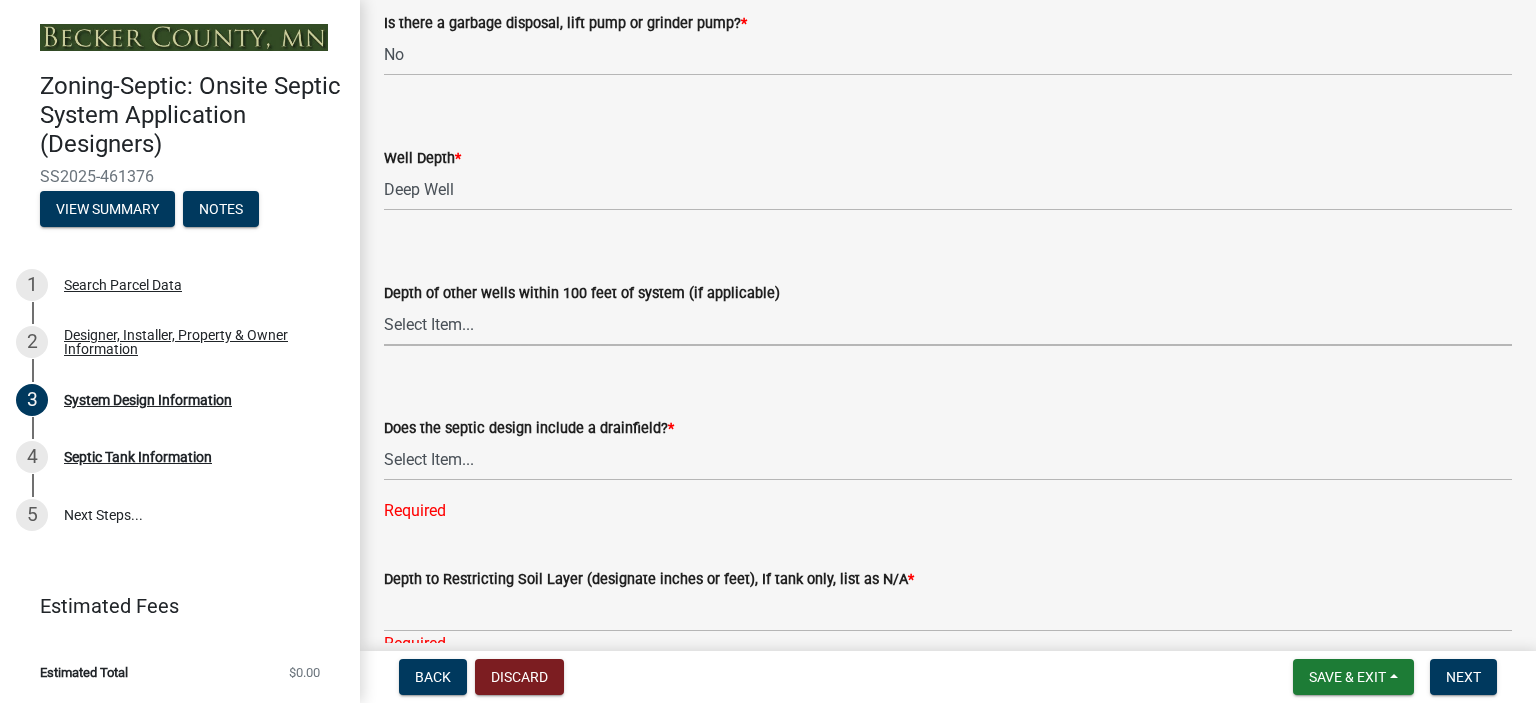 click on "Select Item...   Deep Well   Shallow Well   No other wells" at bounding box center (948, 325) 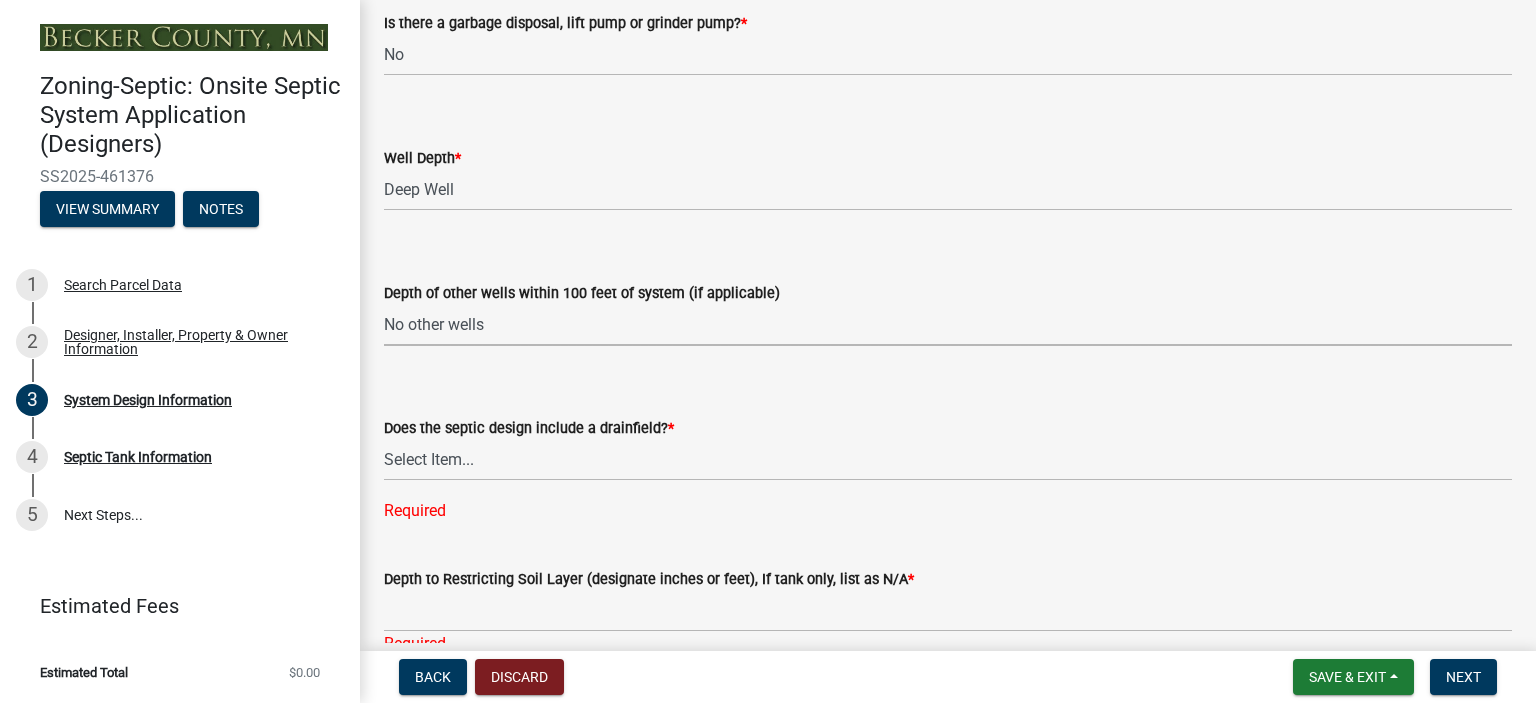 click on "Select Item...   Deep Well   Shallow Well   No other wells" at bounding box center [948, 325] 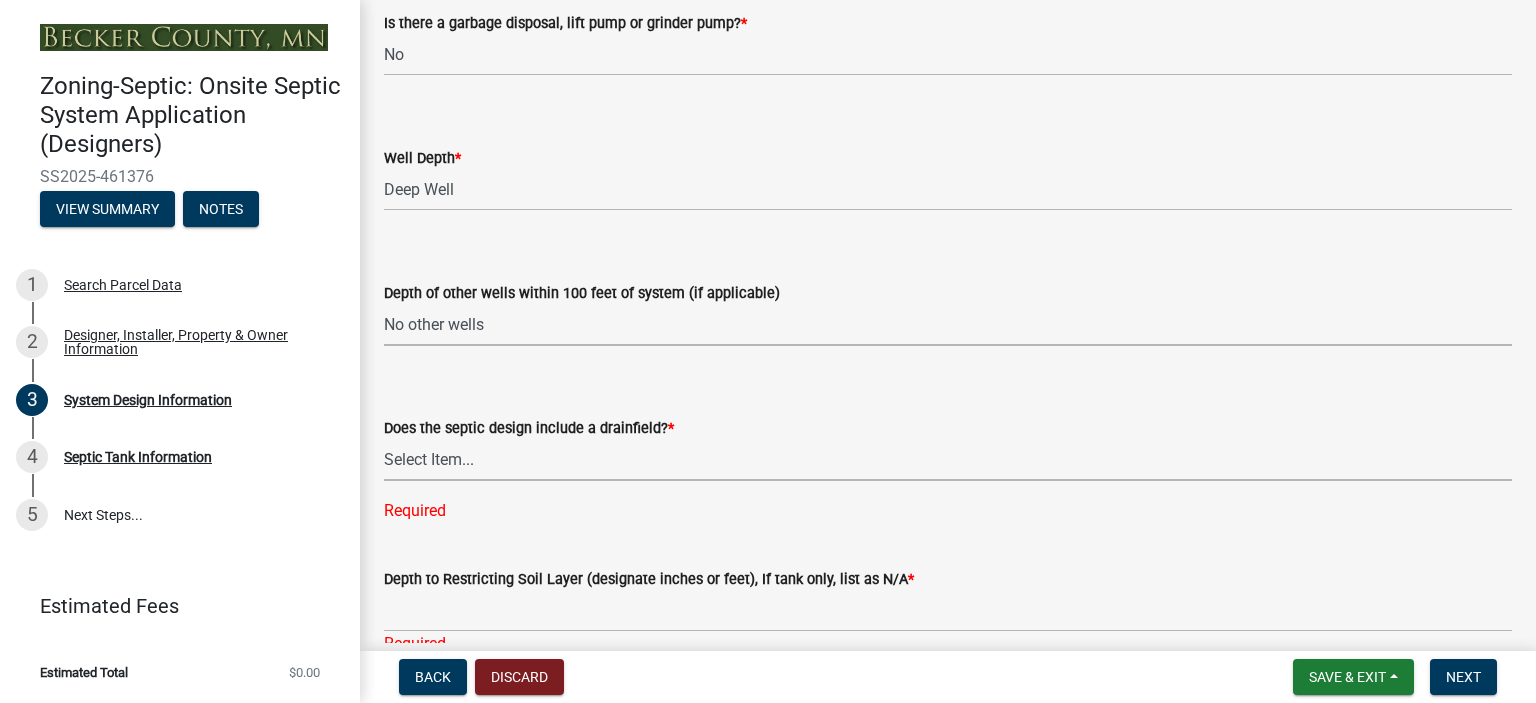 click on "Select Item...   Yes   No   Existing - COC must by submitted" at bounding box center [948, 460] 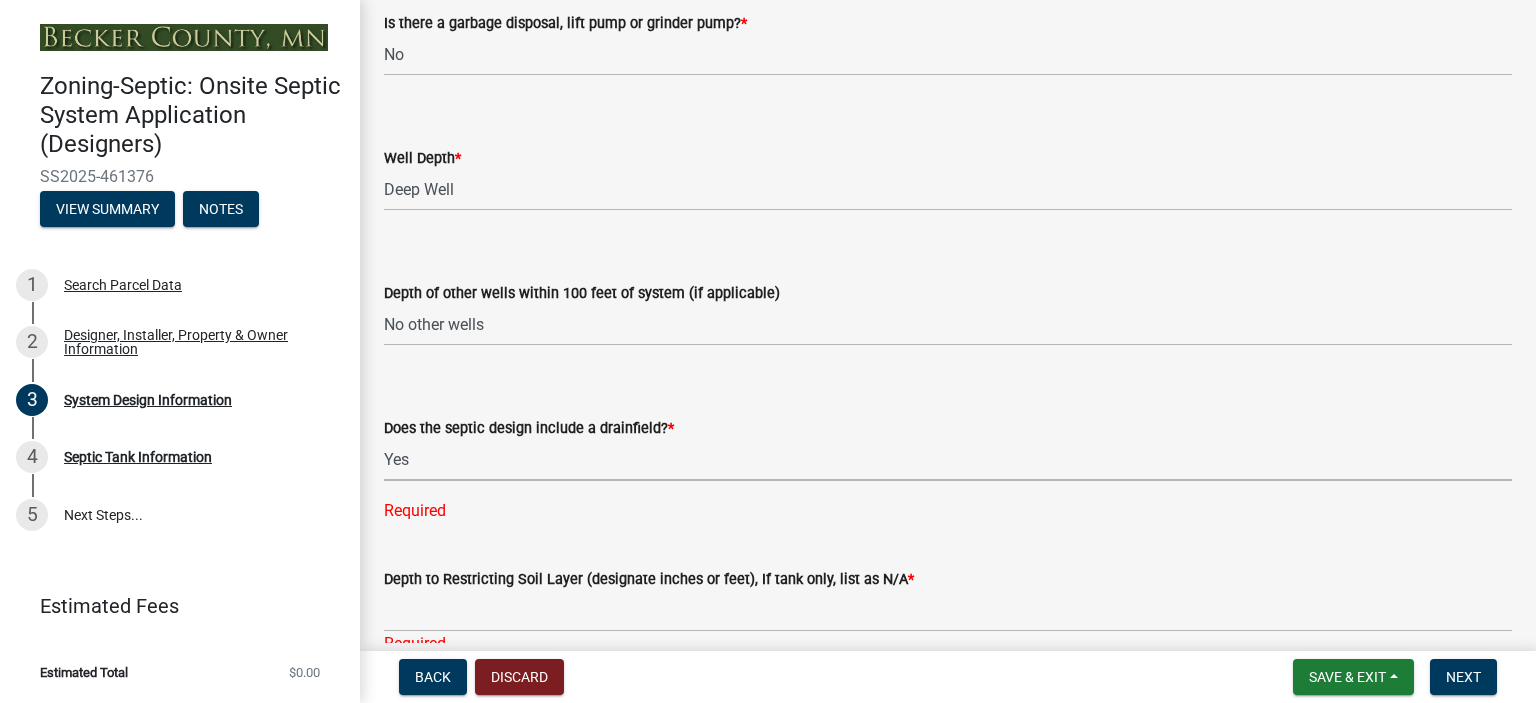 click on "Select Item...   Yes   No   Existing - COC must by submitted" at bounding box center (948, 460) 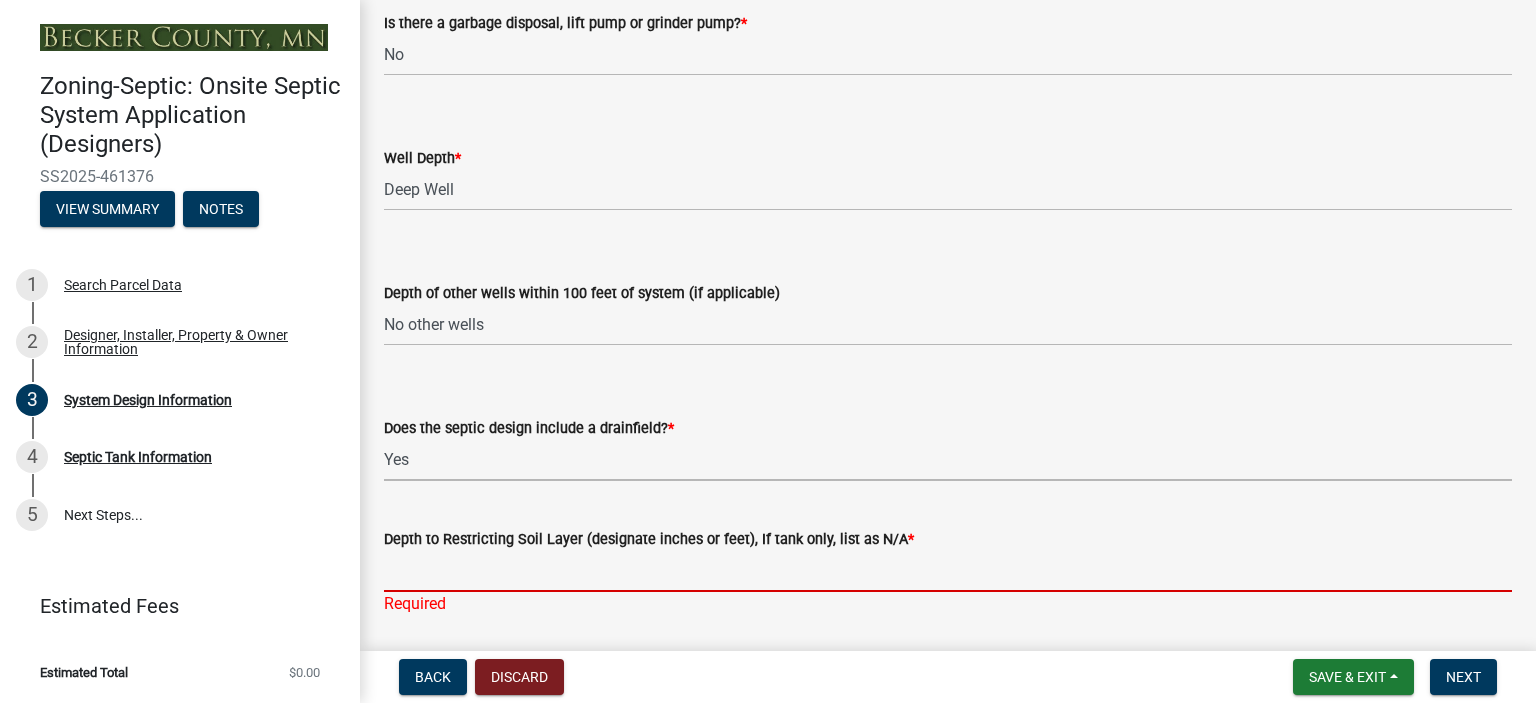 click on "Depth to Restricting Soil Layer (designate inches or feet), If tank only, list as N/A  *" at bounding box center (948, 571) 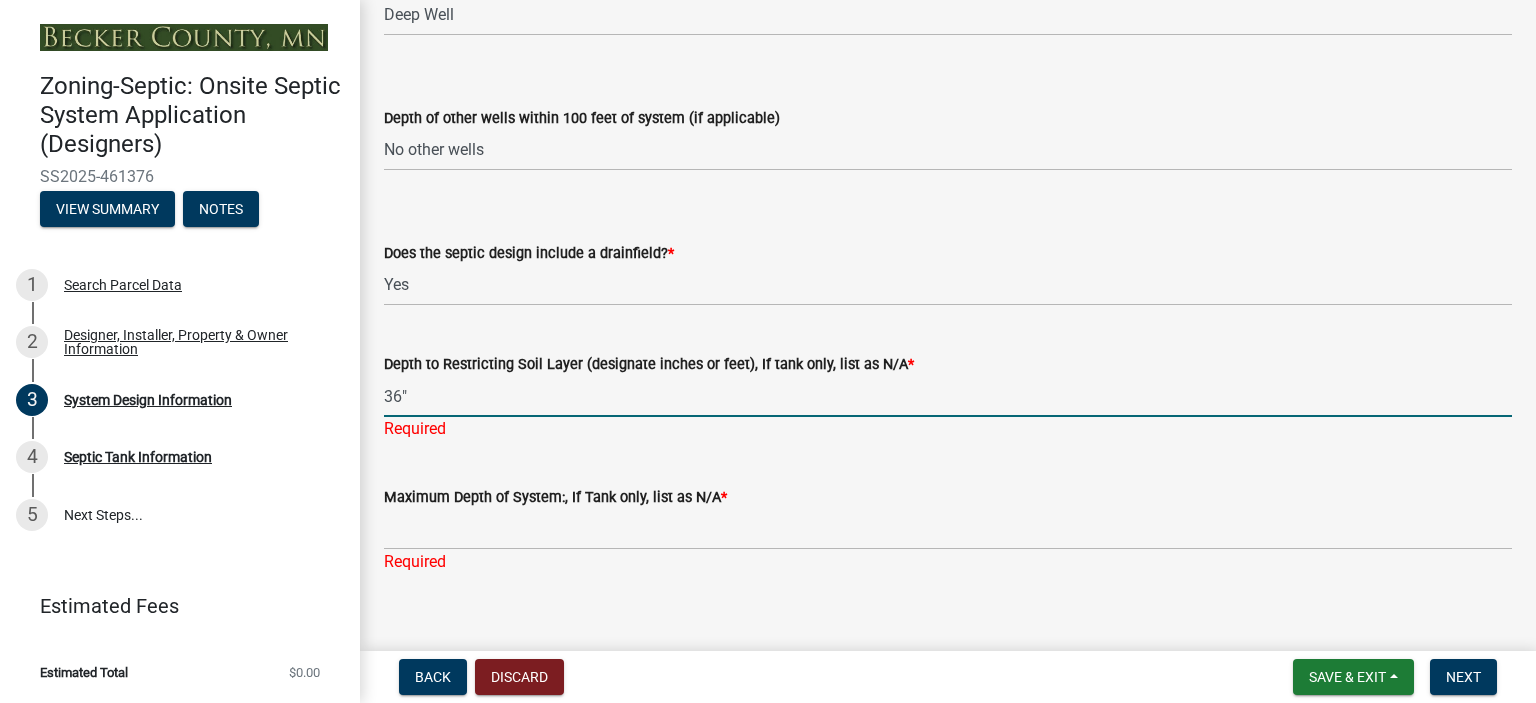 scroll, scrollTop: 4160, scrollLeft: 0, axis: vertical 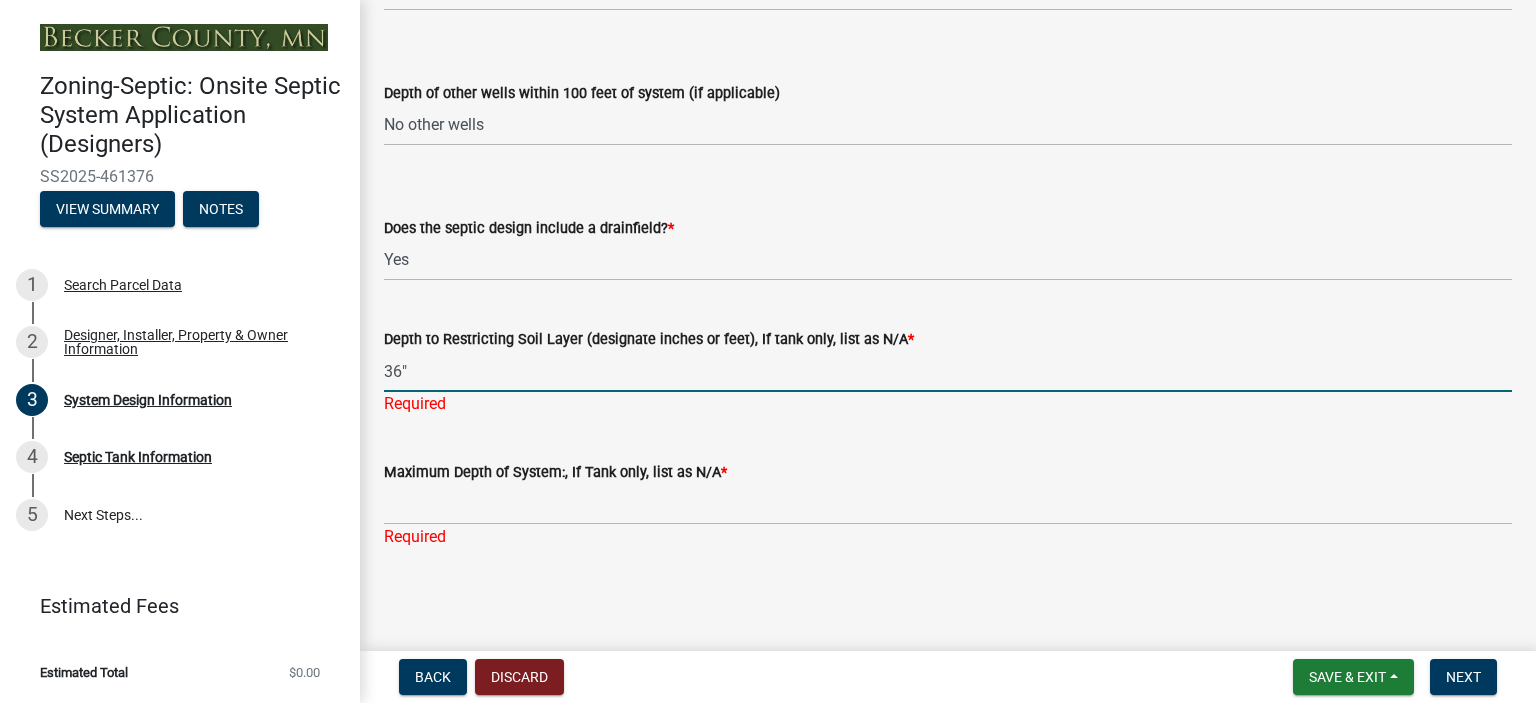 type on "36"" 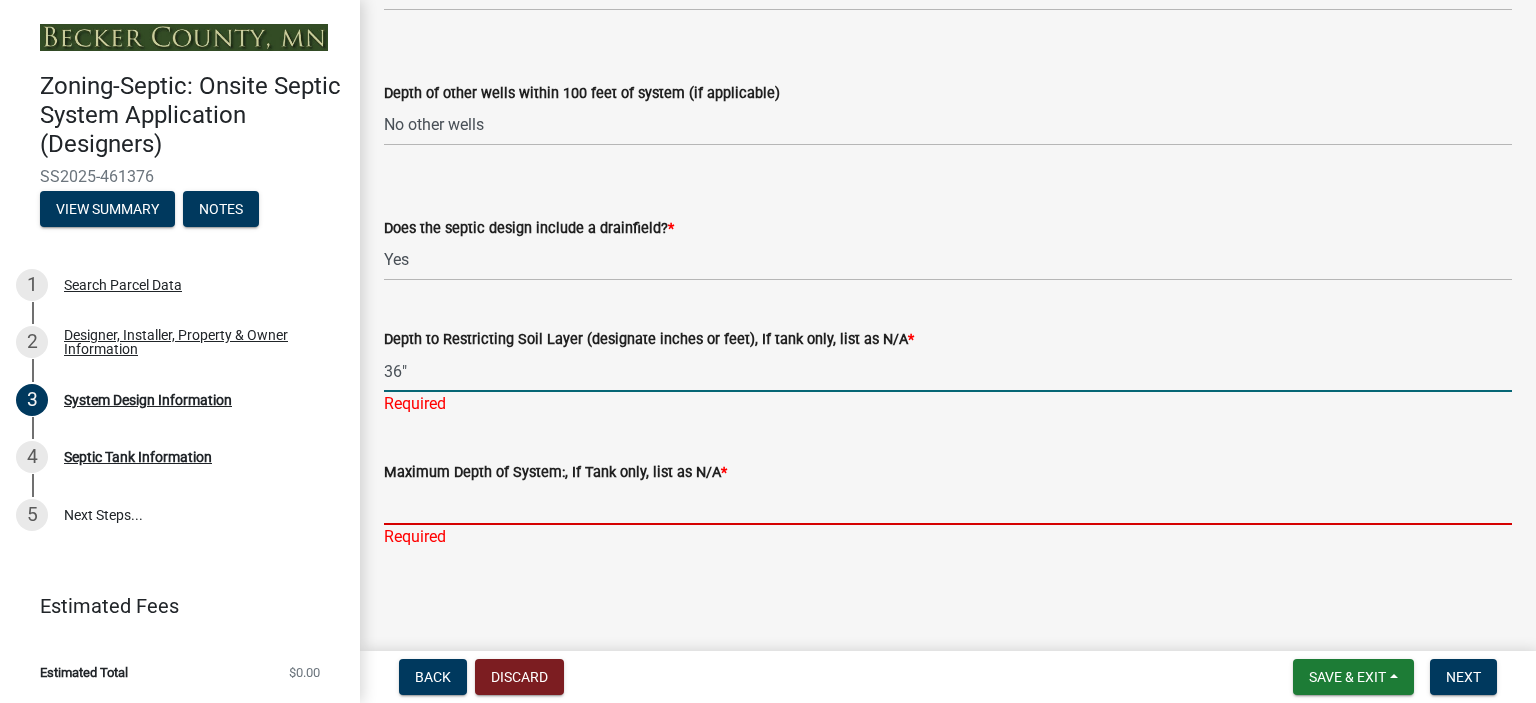click on "Maximum Depth of System:, If Tank only, list as N/A  *" at bounding box center (948, 504) 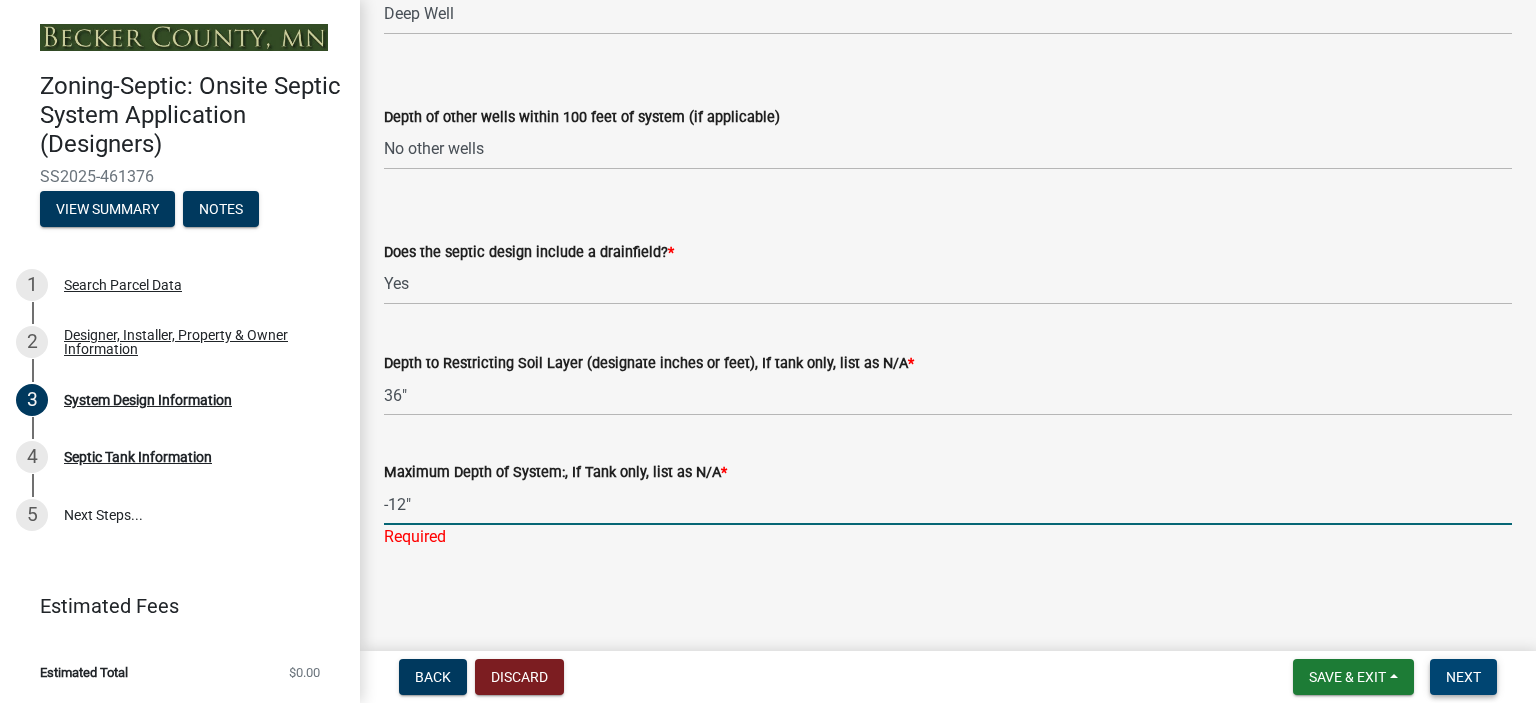 type on "-12"" 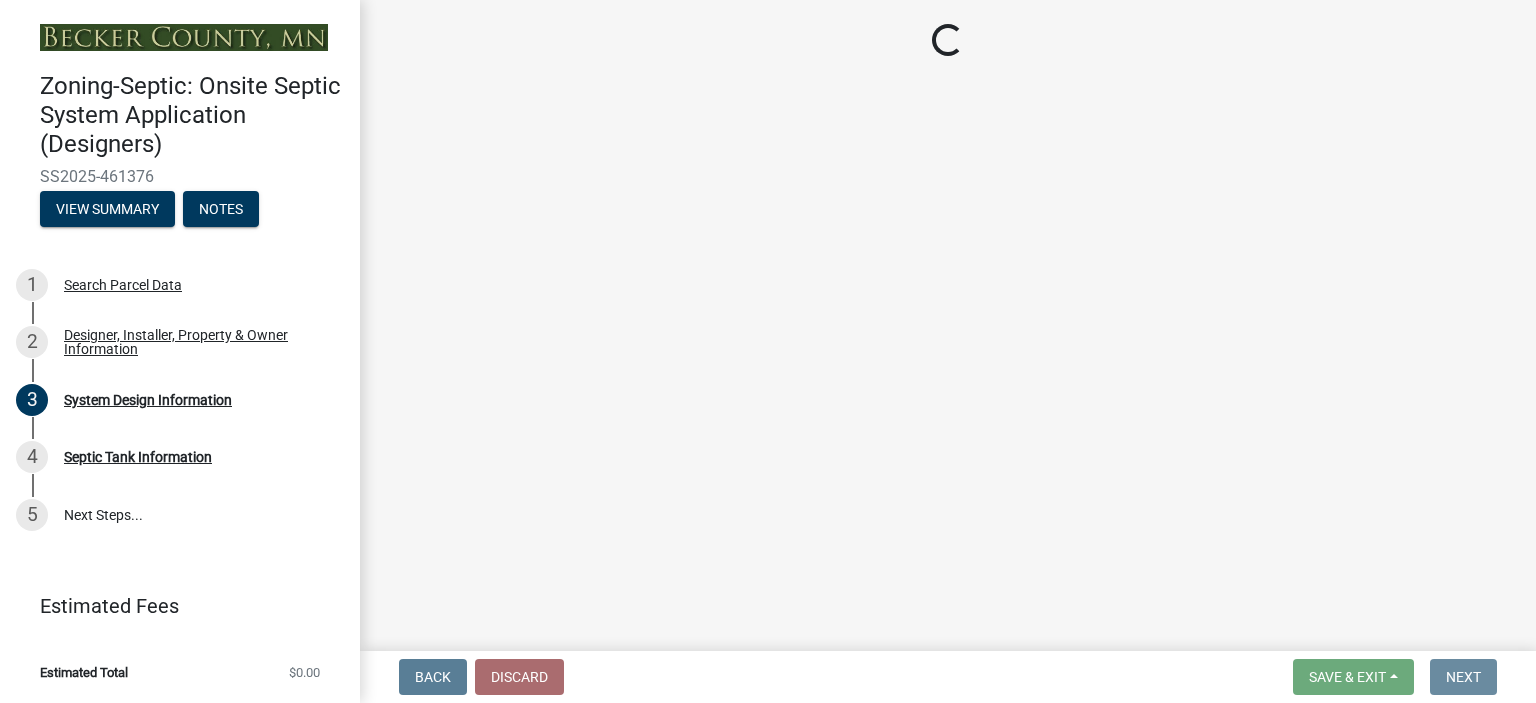 scroll, scrollTop: 0, scrollLeft: 0, axis: both 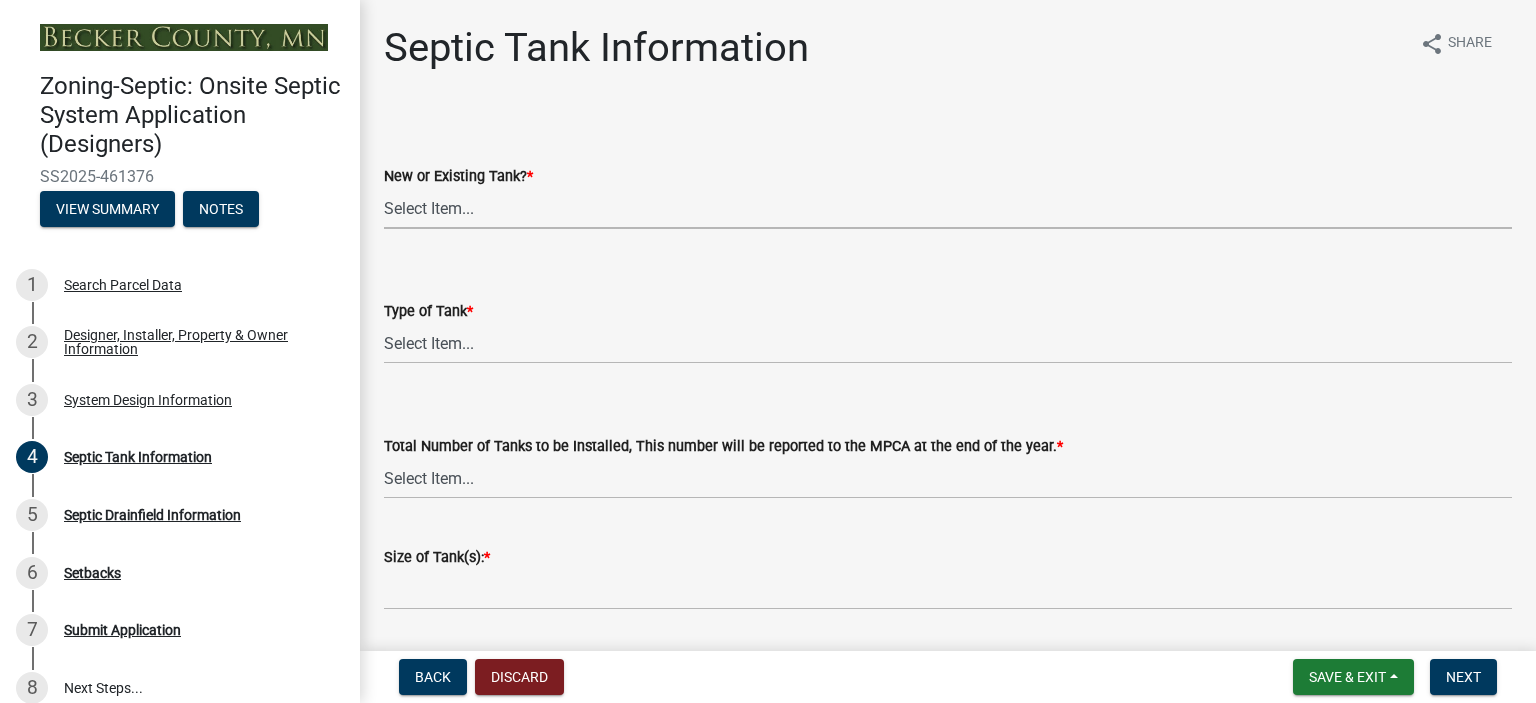 click on "Select Item...   New   Existing   Both -New and Existing Tank" at bounding box center [948, 208] 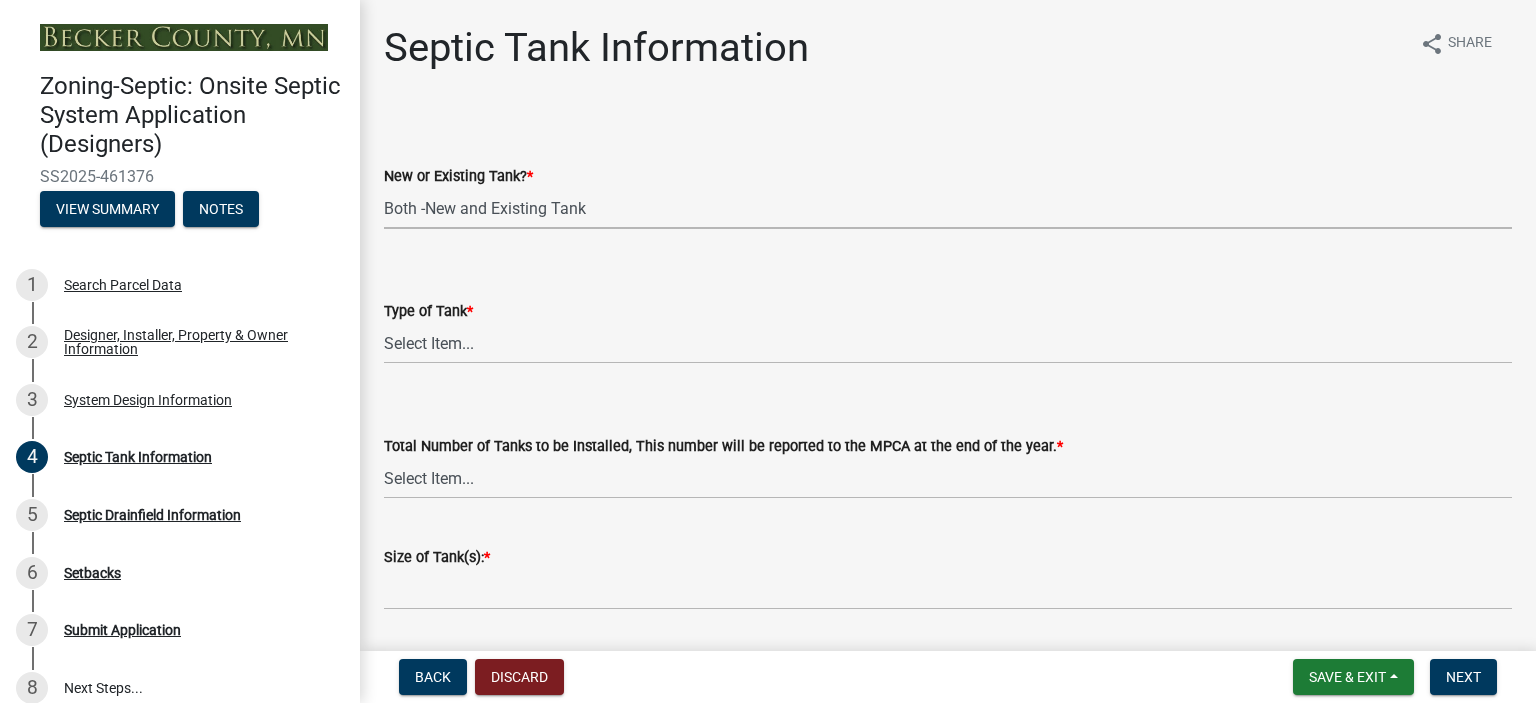 click on "Select Item...   New   Existing   Both -New and Existing Tank" at bounding box center [948, 208] 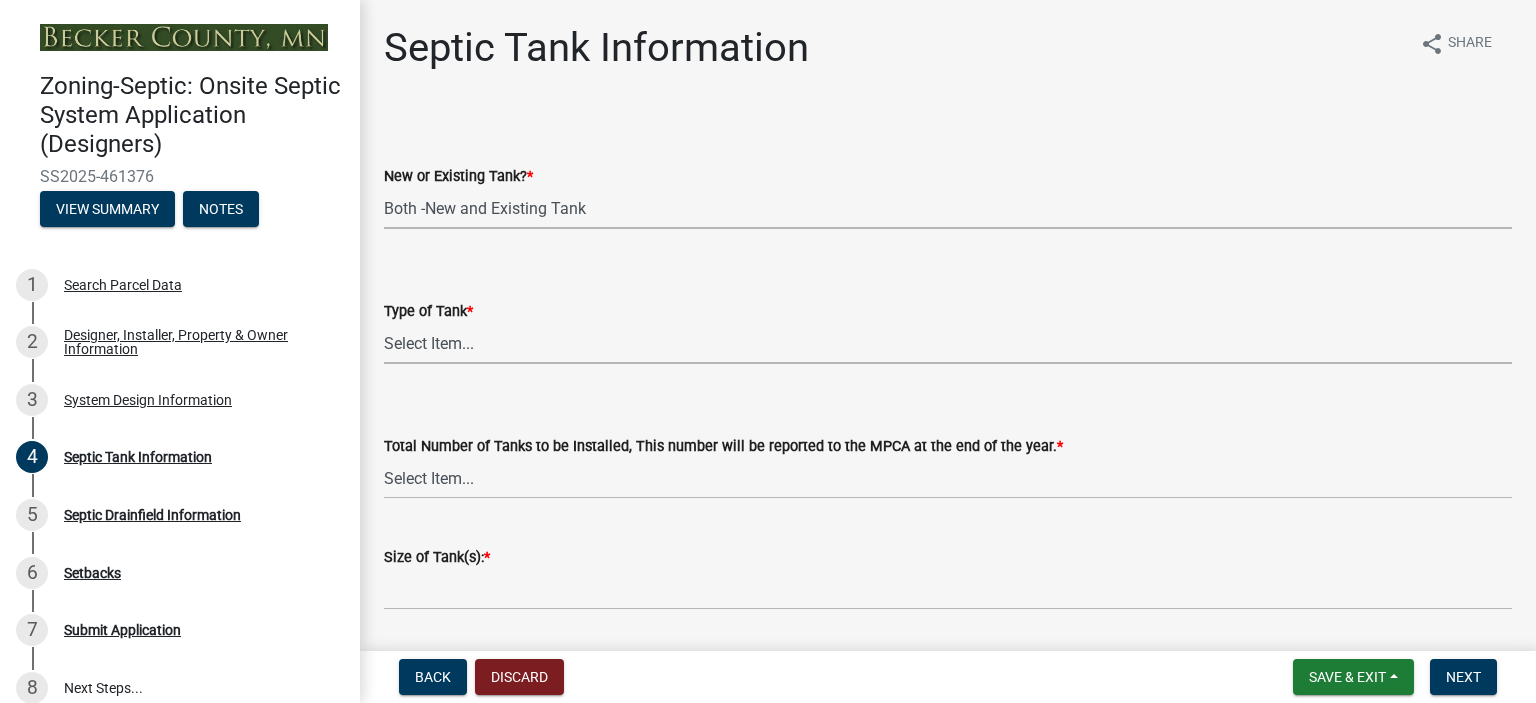 click on "Select Item...   Single Septic Tank   Compartmented Tank   Single Tank plus Compartmented Tank   Pit Privy   Holding Tank   Existing Tank   Existing Tank with New Additional Tank   Existing Tank with New Lift Station   Holding Tank with Privy" at bounding box center [948, 343] 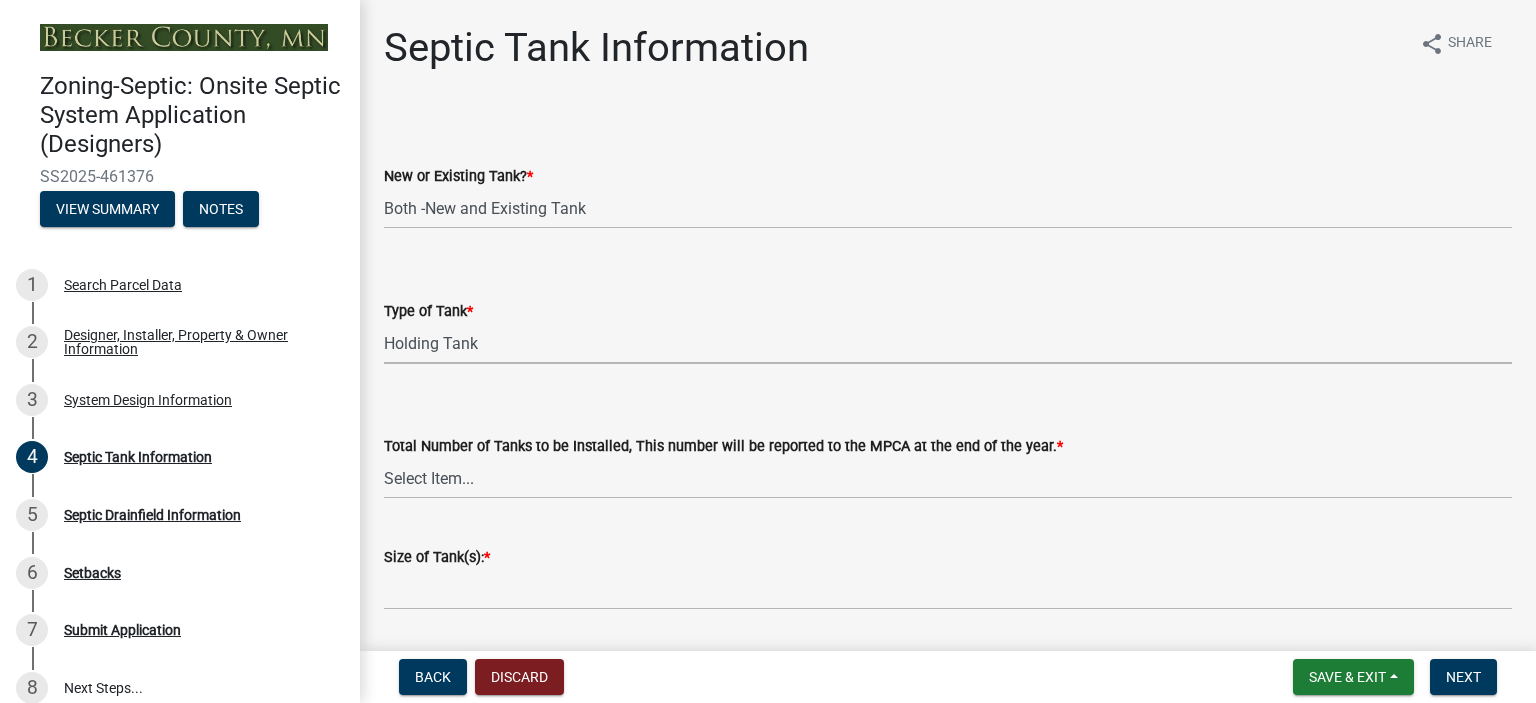 click on "Select Item...   Single Septic Tank   Compartmented Tank   Single Tank plus Compartmented Tank   Pit Privy   Holding Tank   Existing Tank   Existing Tank with New Additional Tank   Existing Tank with New Lift Station   Holding Tank with Privy" at bounding box center (948, 343) 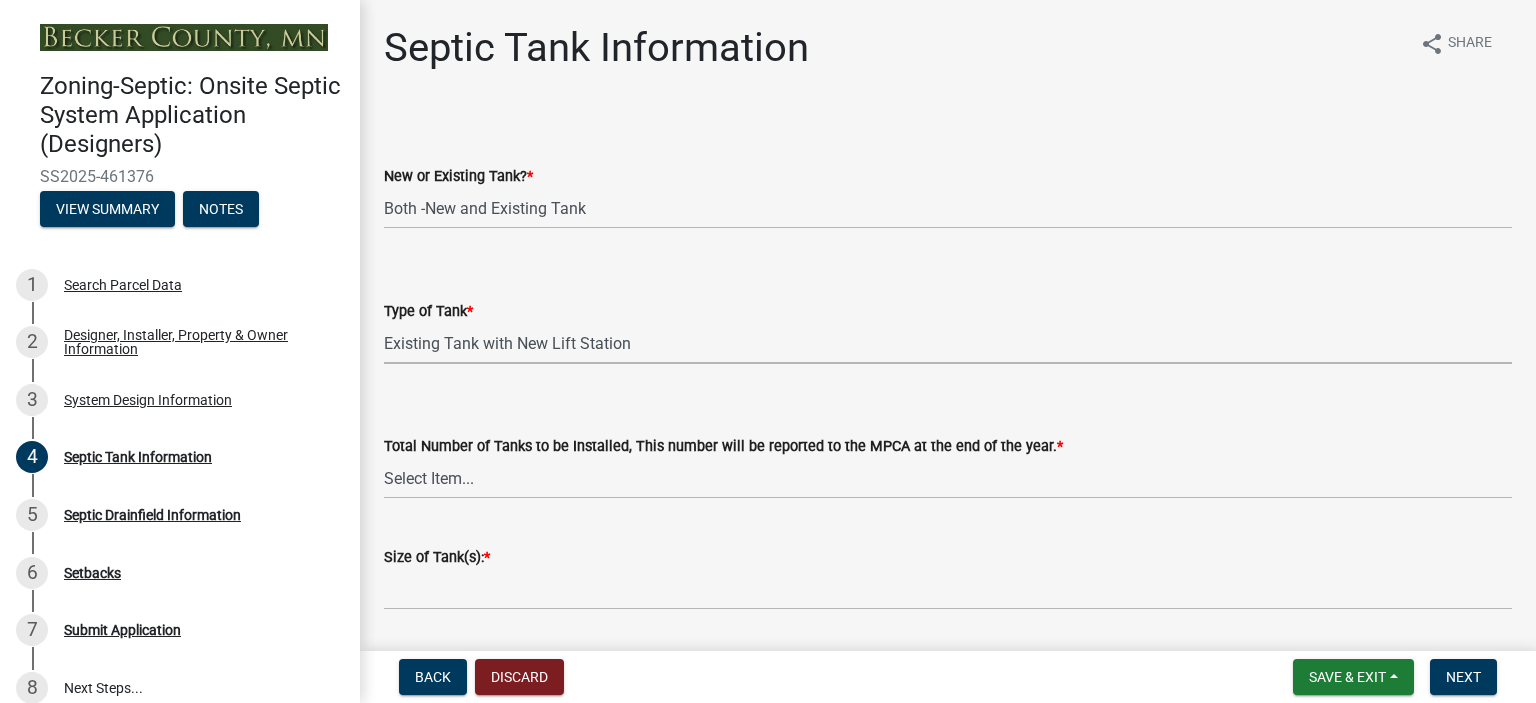 click on "Select Item...   Single Septic Tank   Compartmented Tank   Single Tank plus Compartmented Tank   Pit Privy   Holding Tank   Existing Tank   Existing Tank with New Additional Tank   Existing Tank with New Lift Station   Holding Tank with Privy" at bounding box center [948, 343] 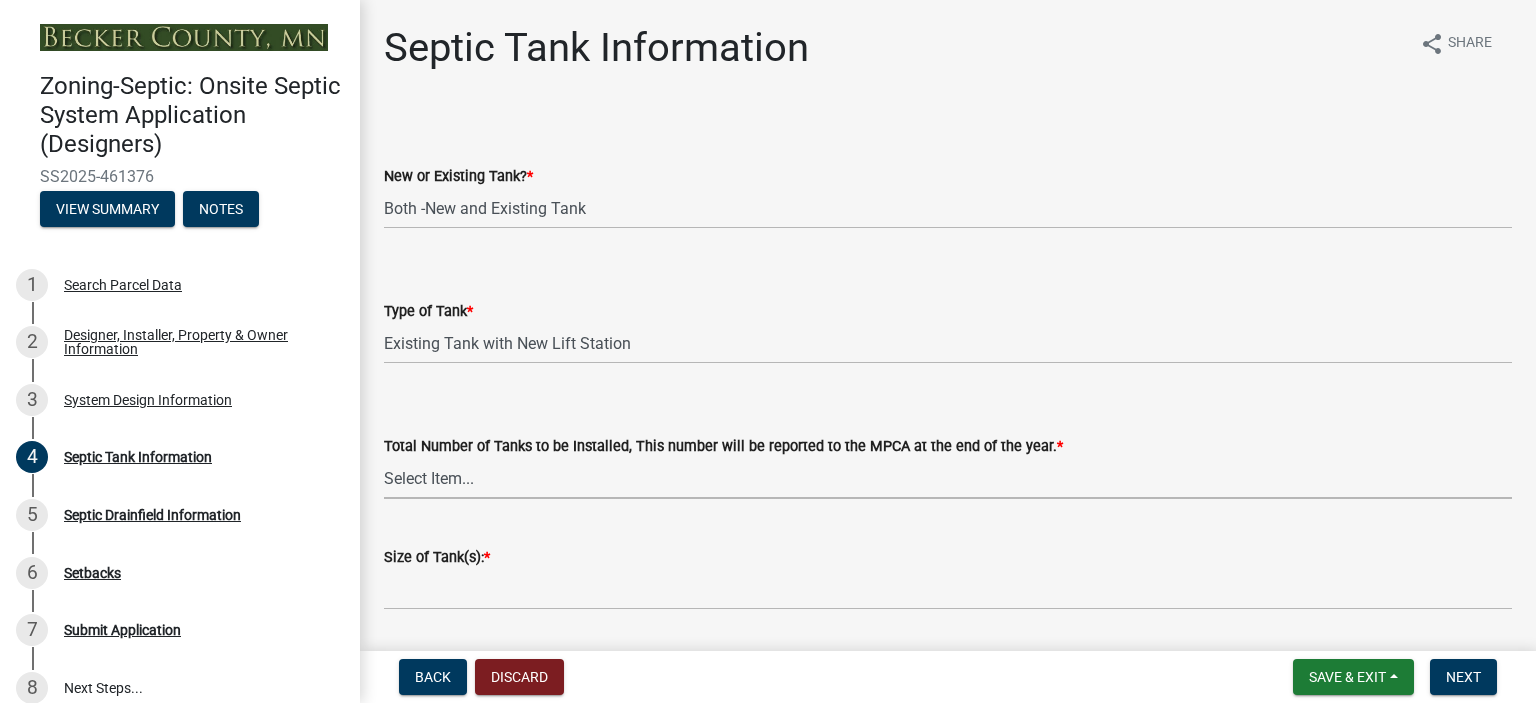 click on "Select Item...   0   1   2   3   4" at bounding box center [948, 478] 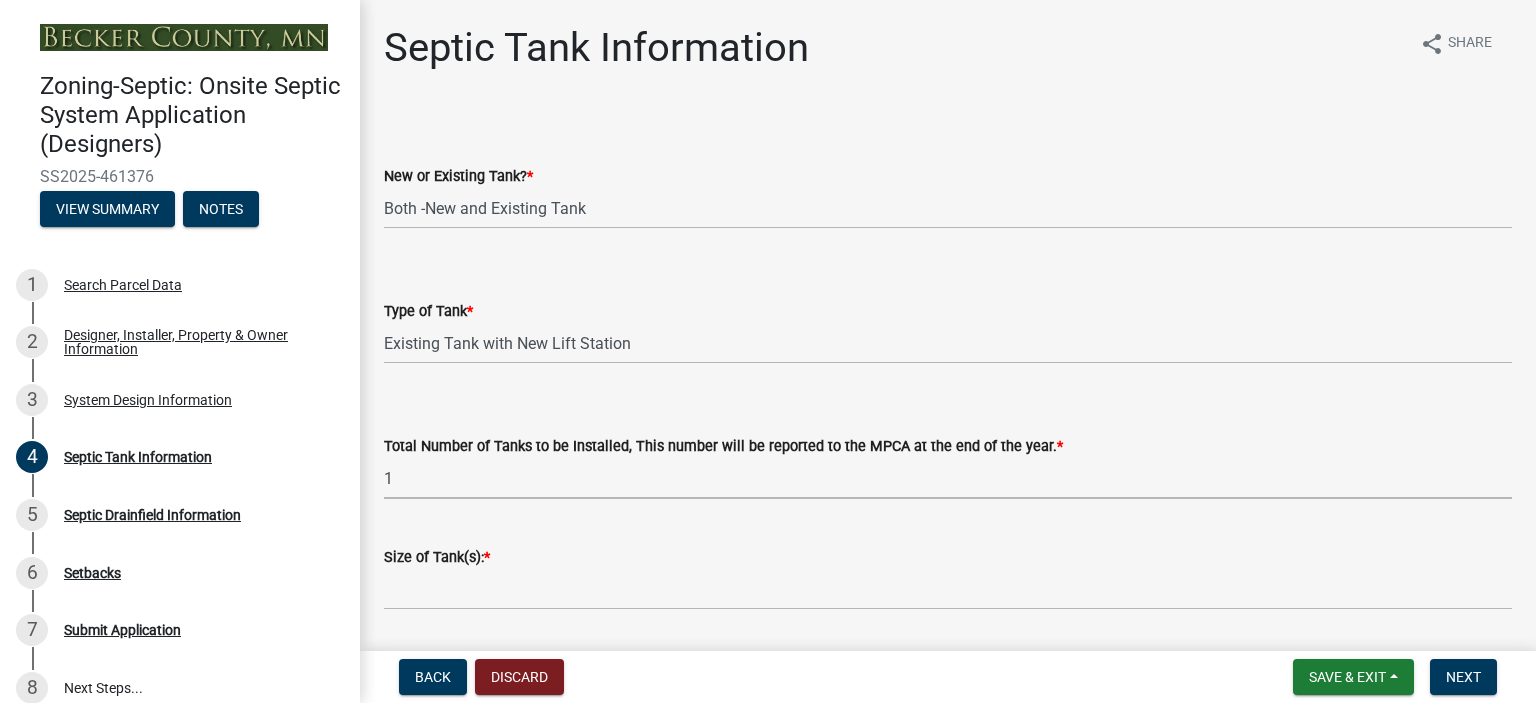 click on "Select Item...   0   1   2   3   4" at bounding box center [948, 478] 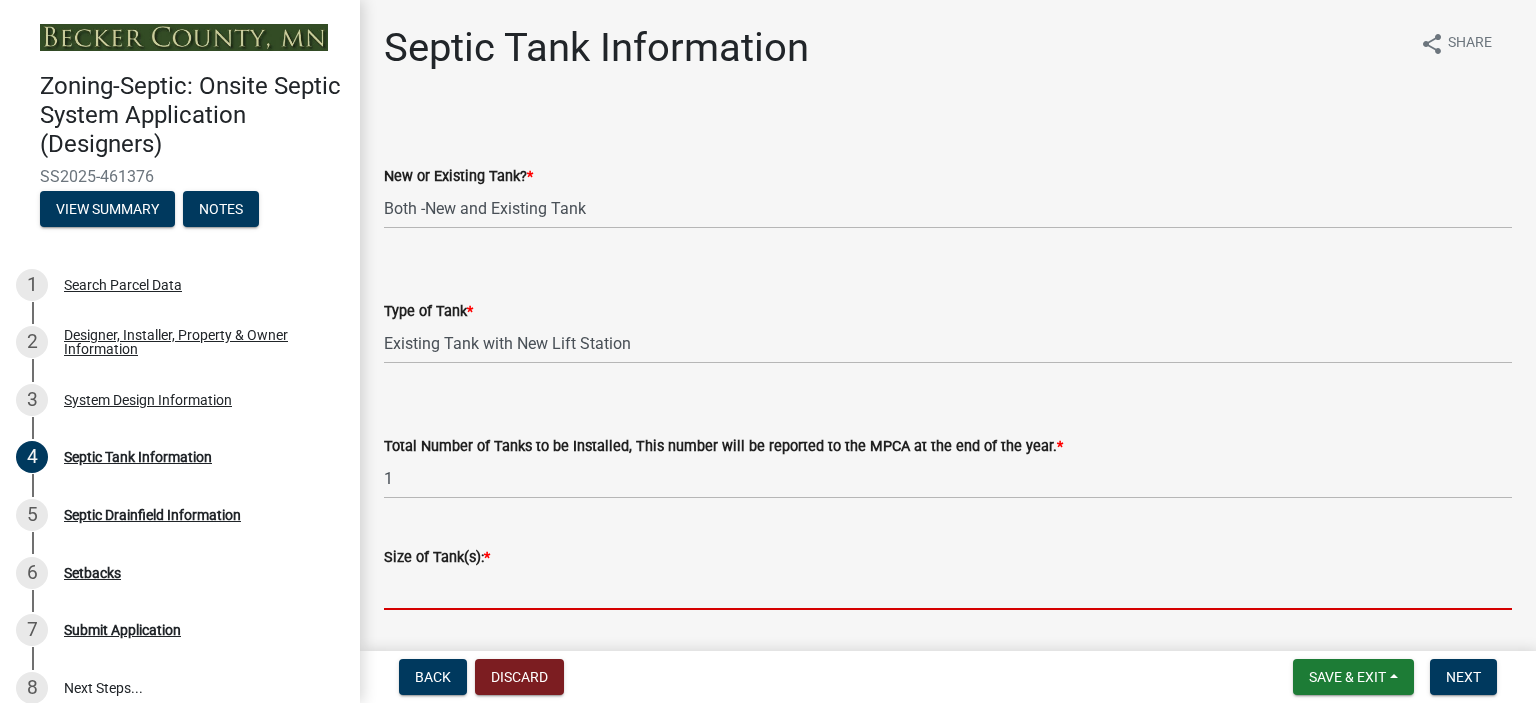 click on "Size of Tank(s):  *" at bounding box center [948, 589] 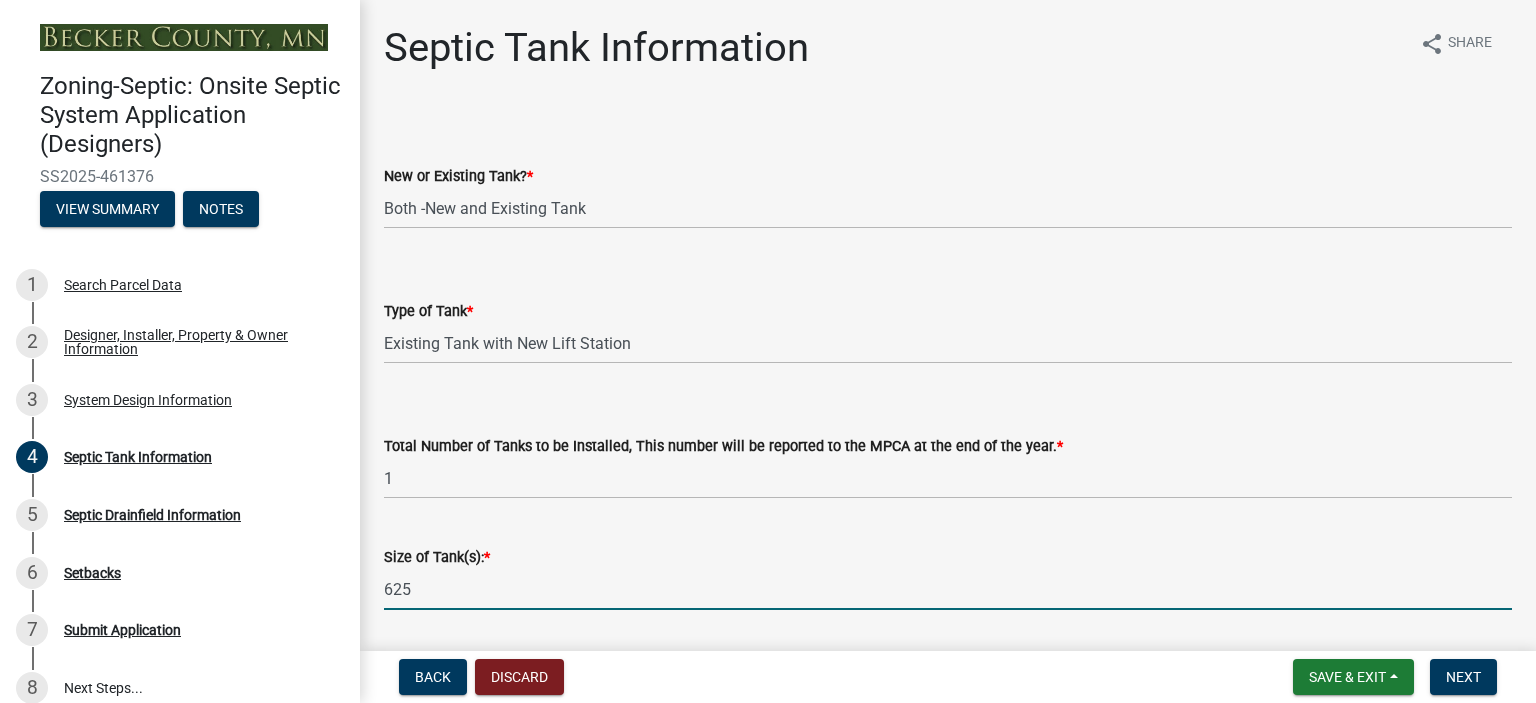 scroll, scrollTop: 562, scrollLeft: 0, axis: vertical 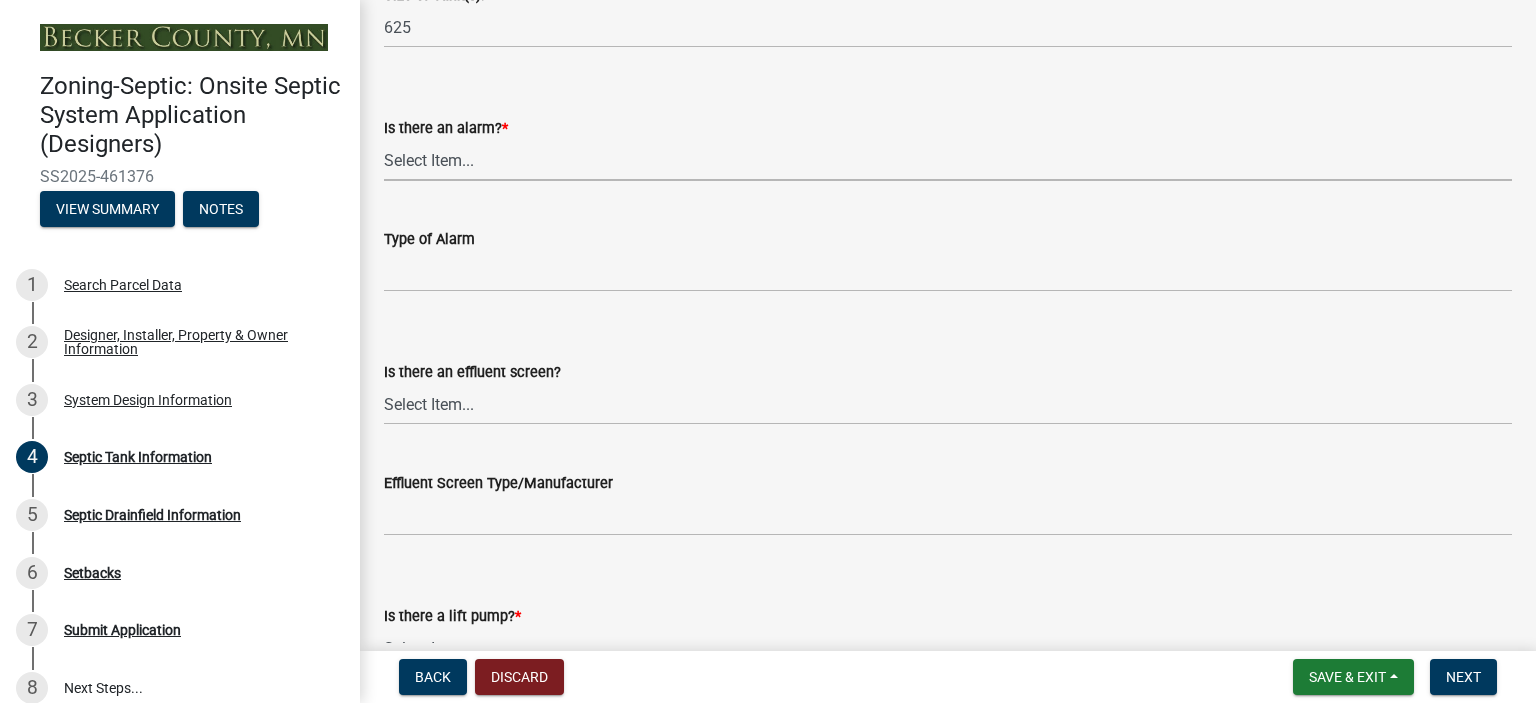 click on "Select Item...   Yes   No" at bounding box center (948, 160) 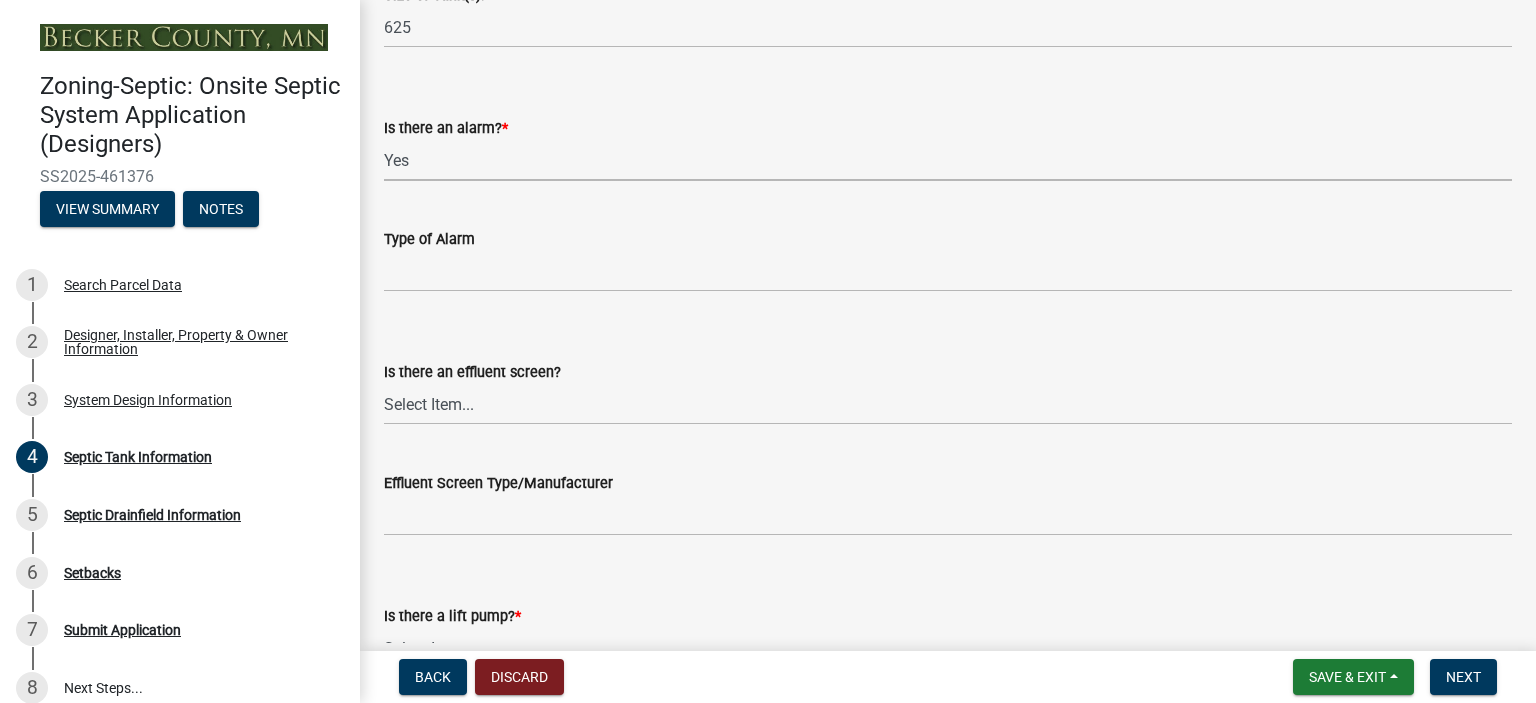 click on "Select Item...   Yes   No" at bounding box center (948, 160) 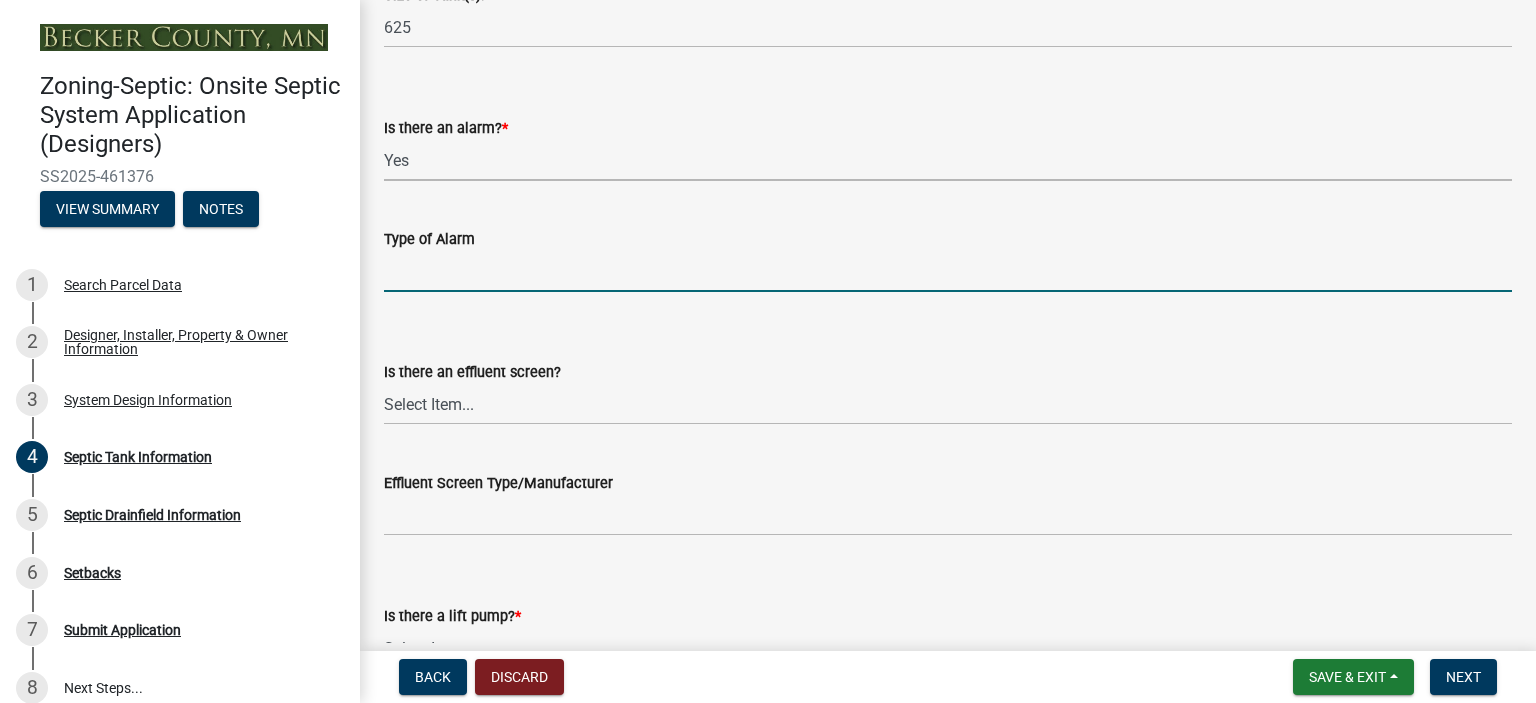 click on "Type of Alarm" at bounding box center (948, 271) 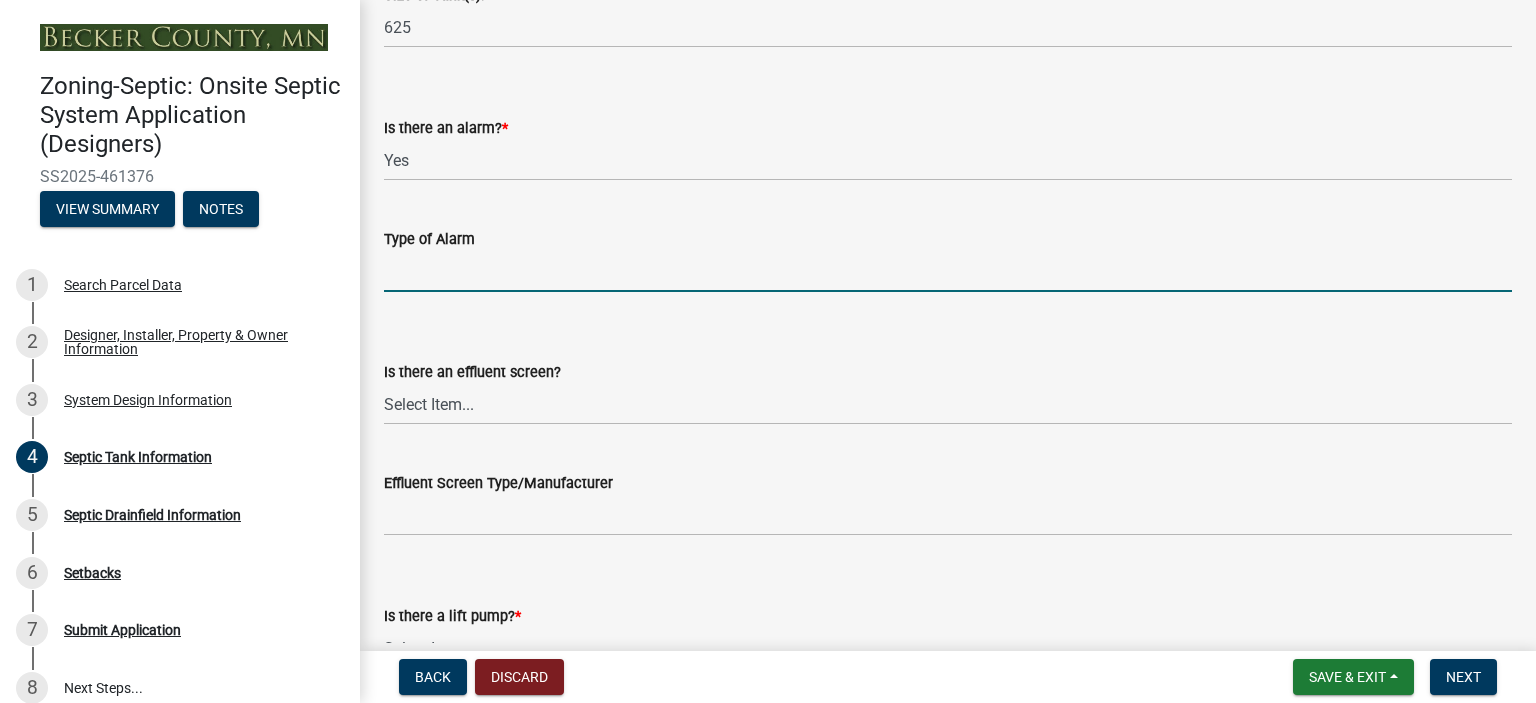 type on "ELECTRIC" 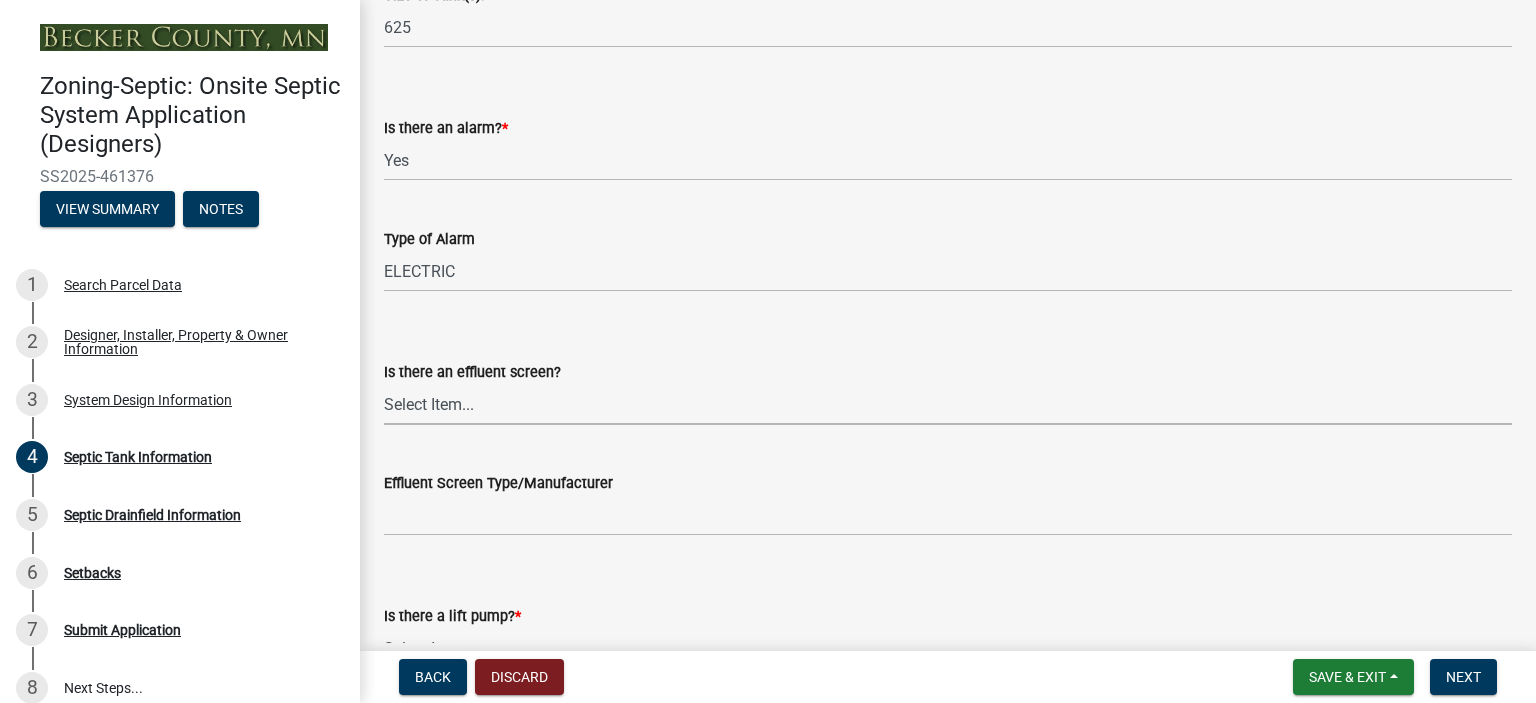 click on "Select Item...   Yes   No" at bounding box center (948, 404) 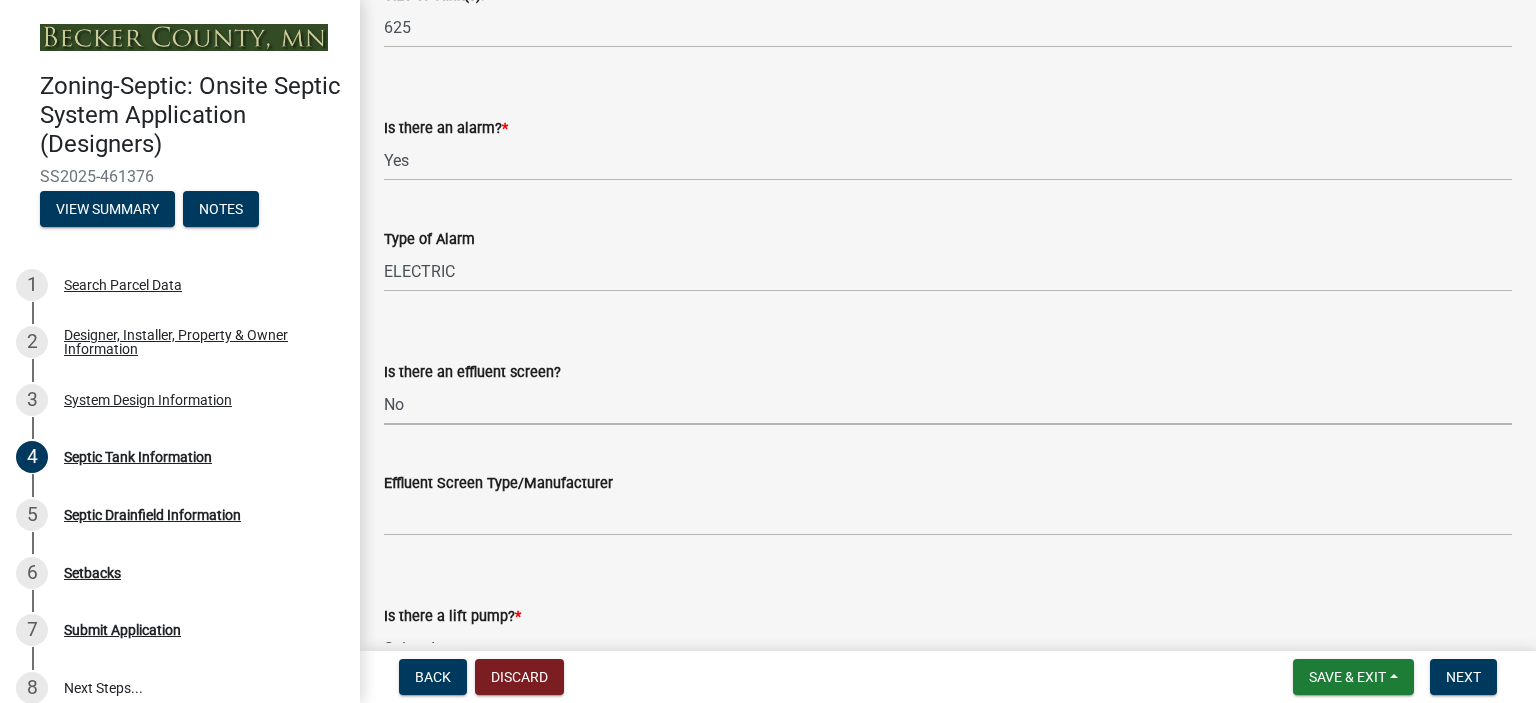 click on "Select Item...   Yes   No" at bounding box center [948, 404] 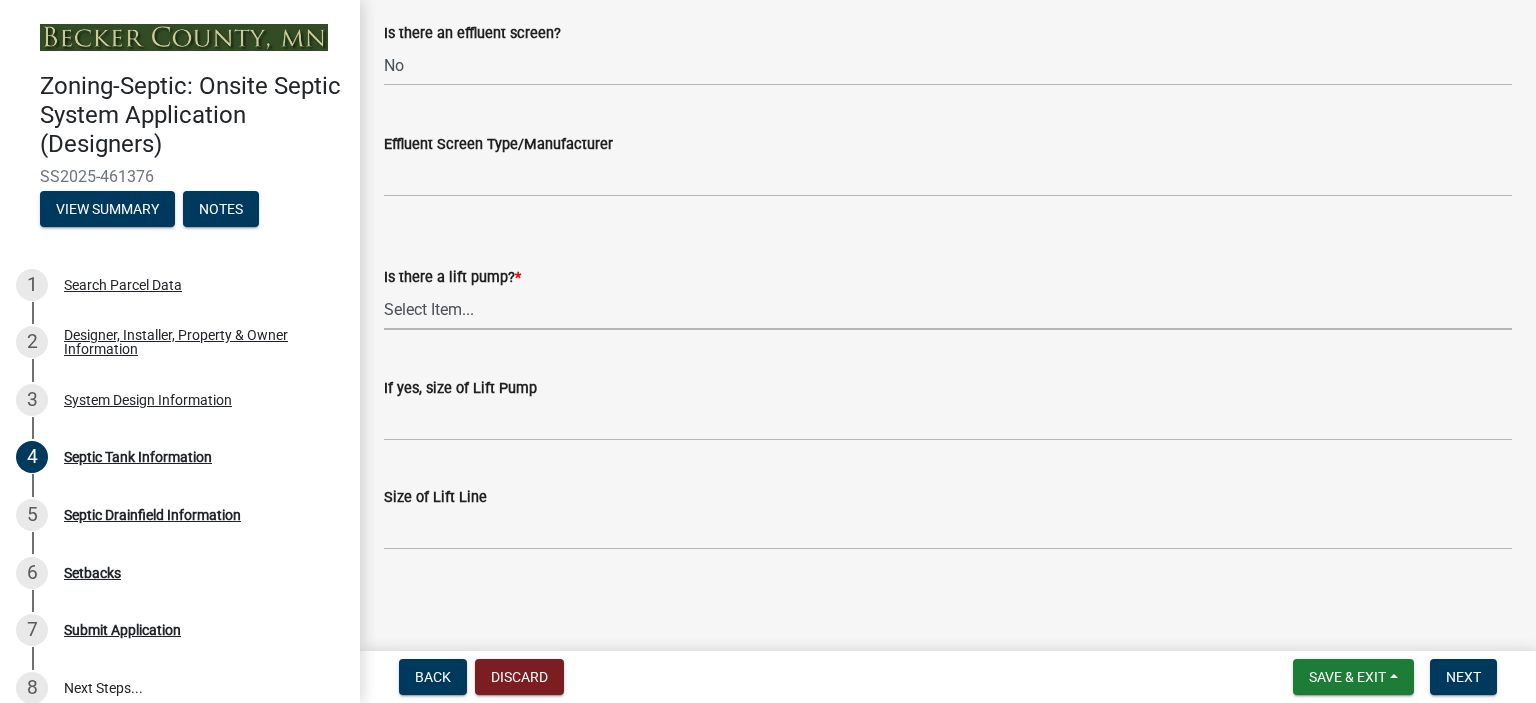 click on "Select Item...   Yes   No" at bounding box center (948, 309) 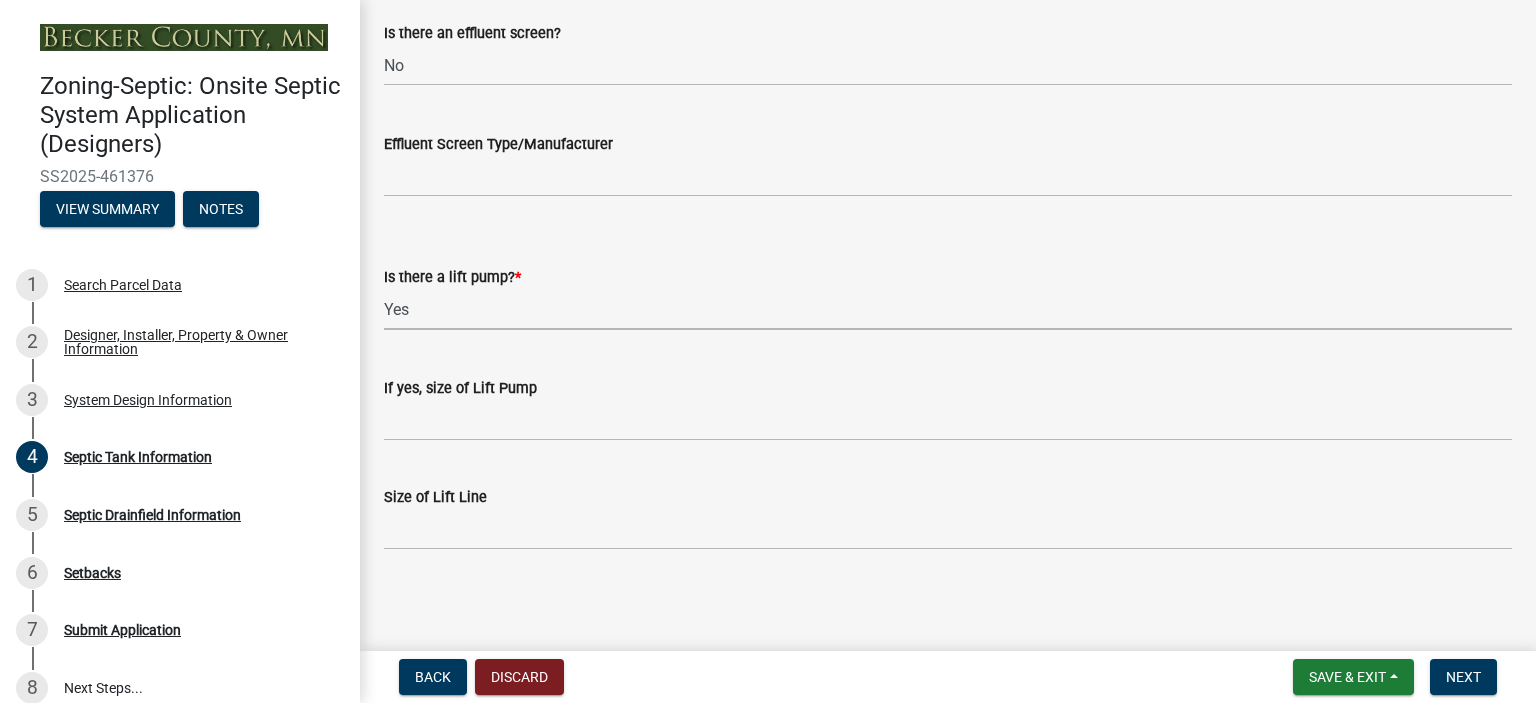 click on "Select Item...   Yes   No" at bounding box center (948, 309) 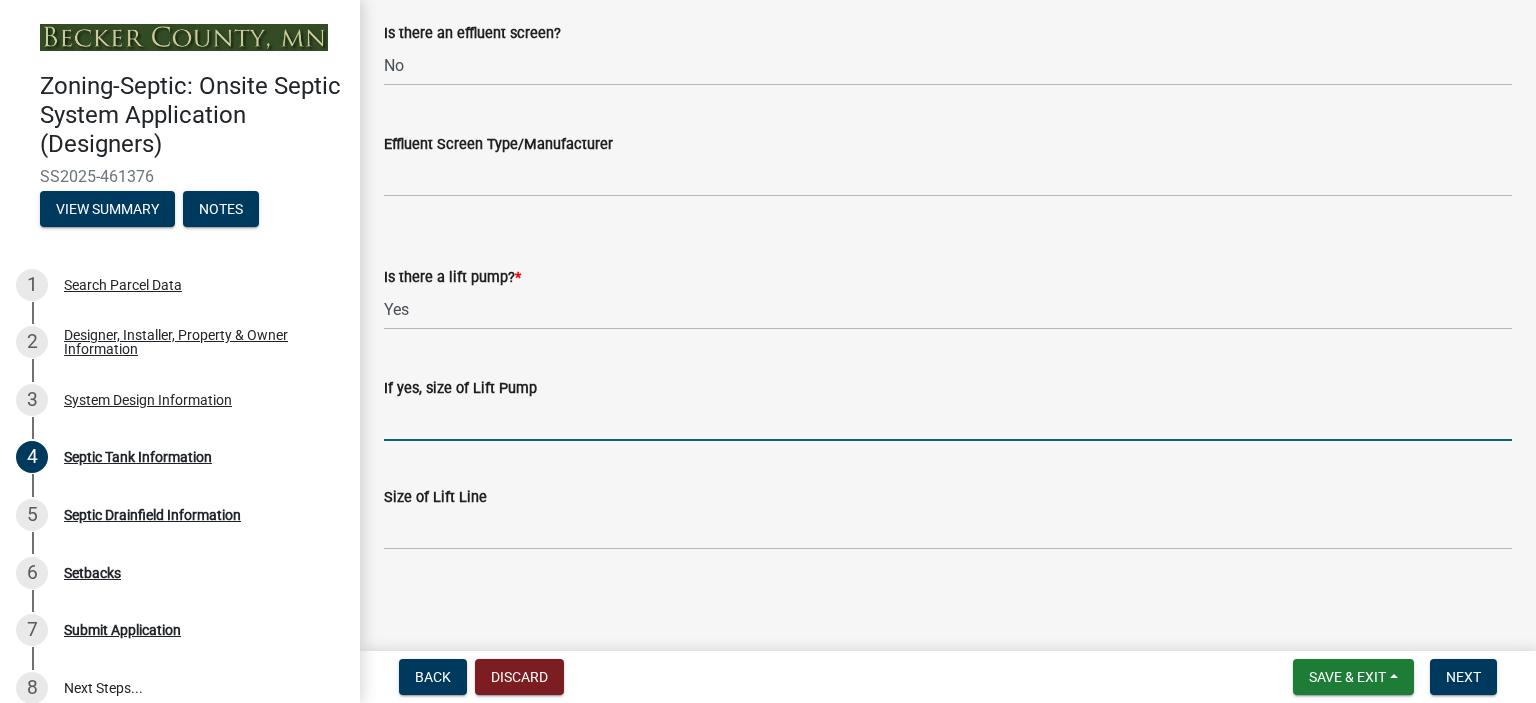click on "If yes, size of Lift Pump" at bounding box center (948, 420) 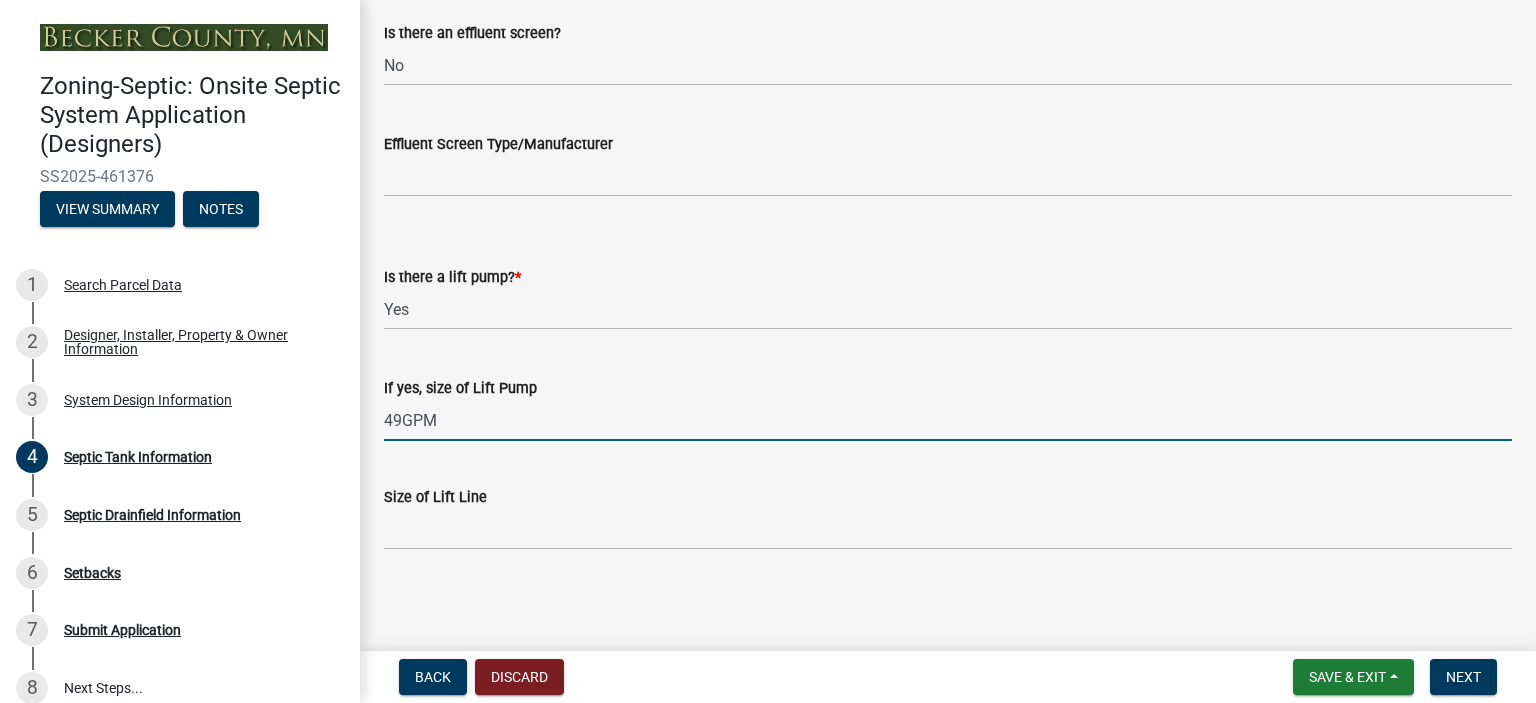 type on "49GPM" 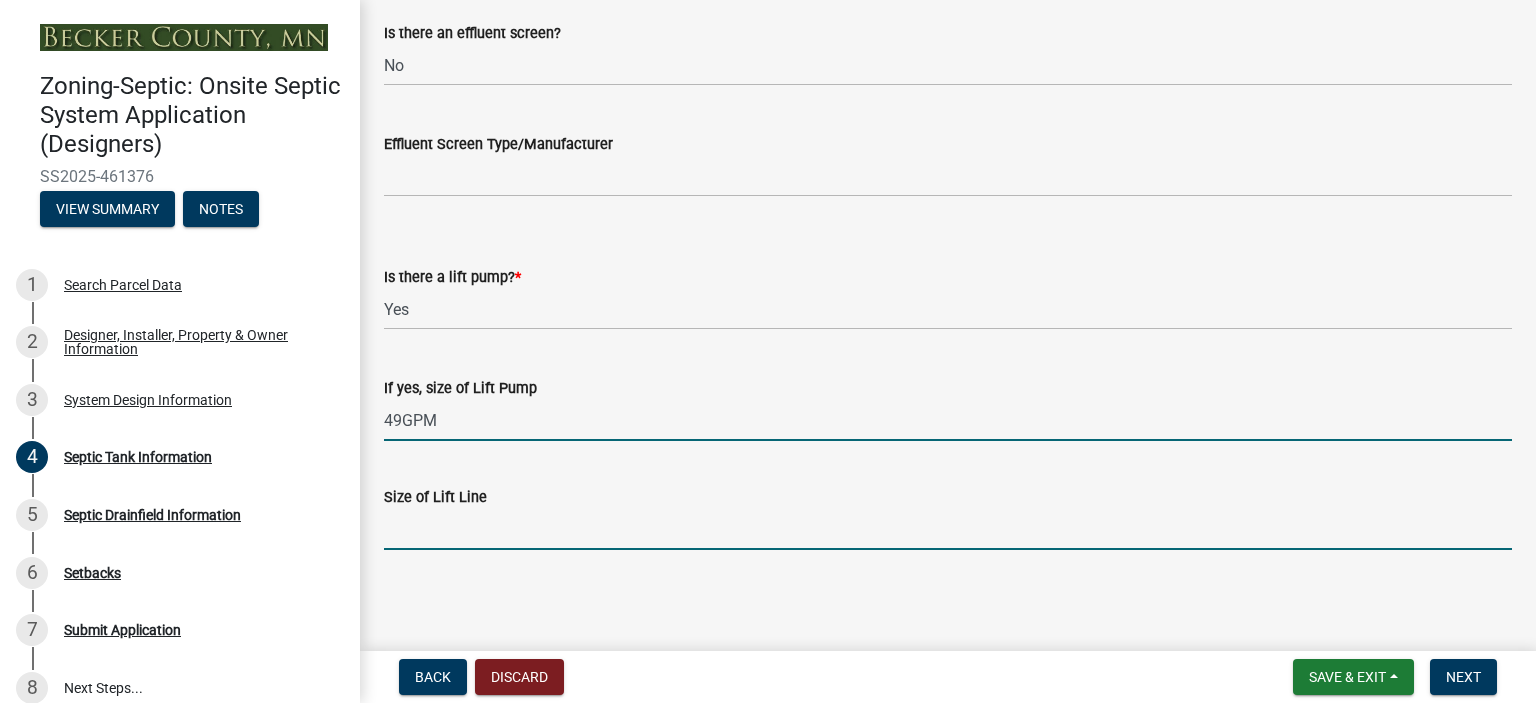 click on "Size of Lift Line" at bounding box center [948, 529] 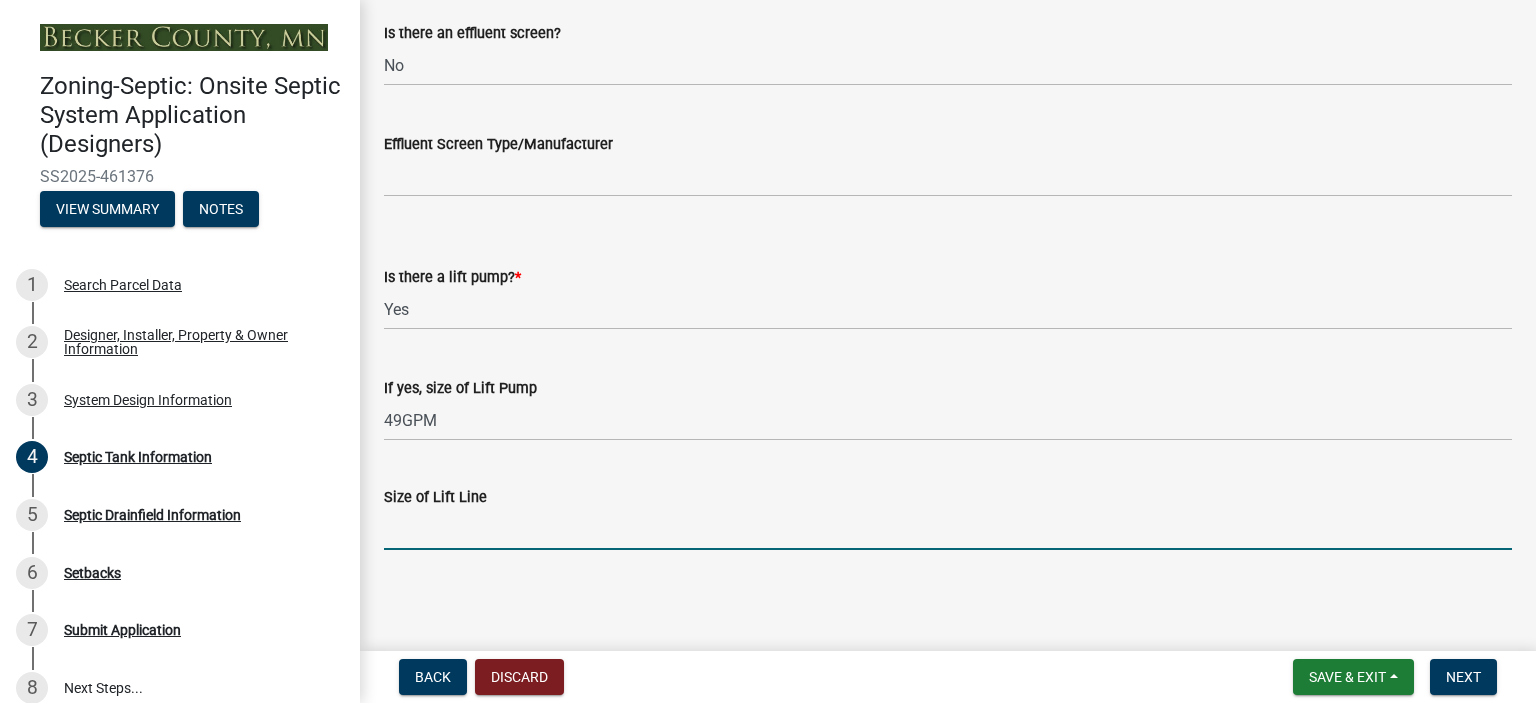 type on "2"" 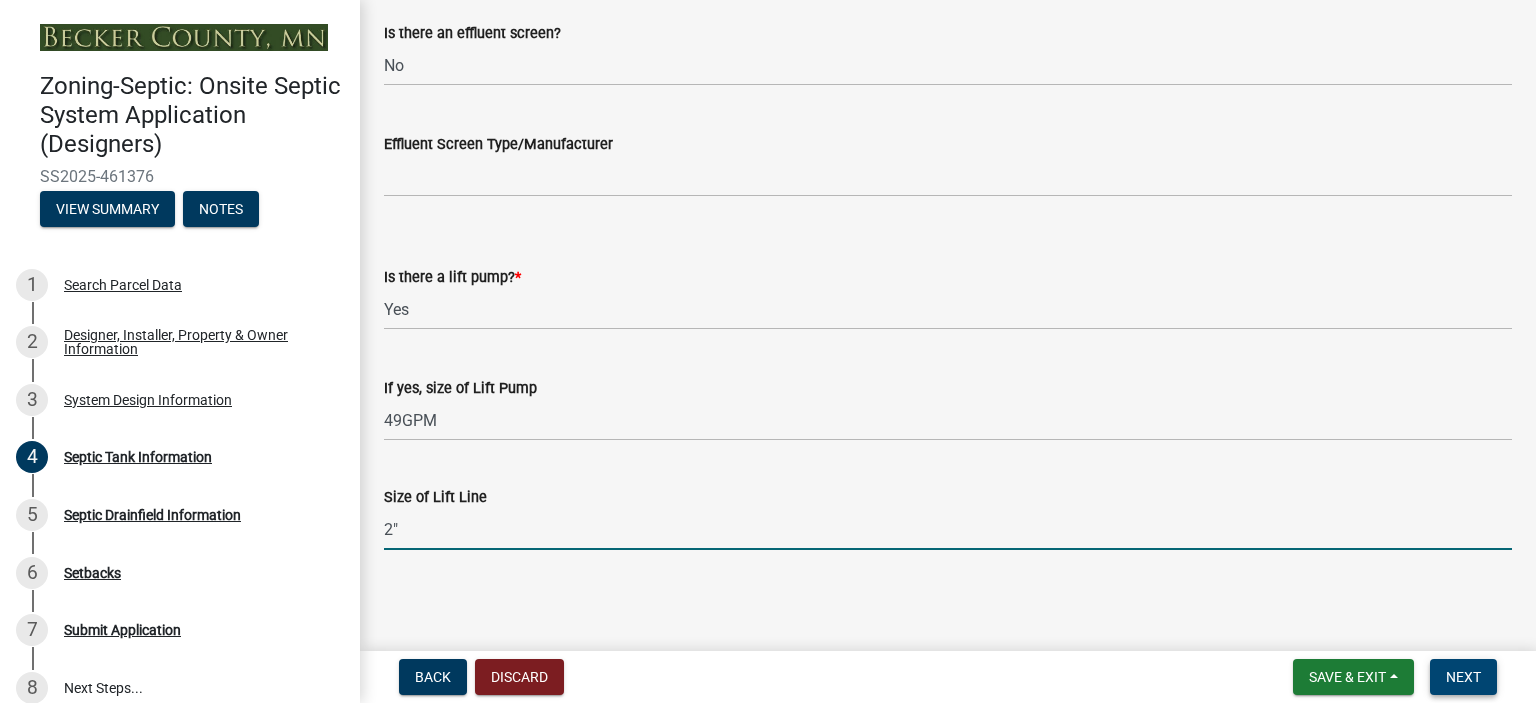 click on "Next" at bounding box center [1463, 677] 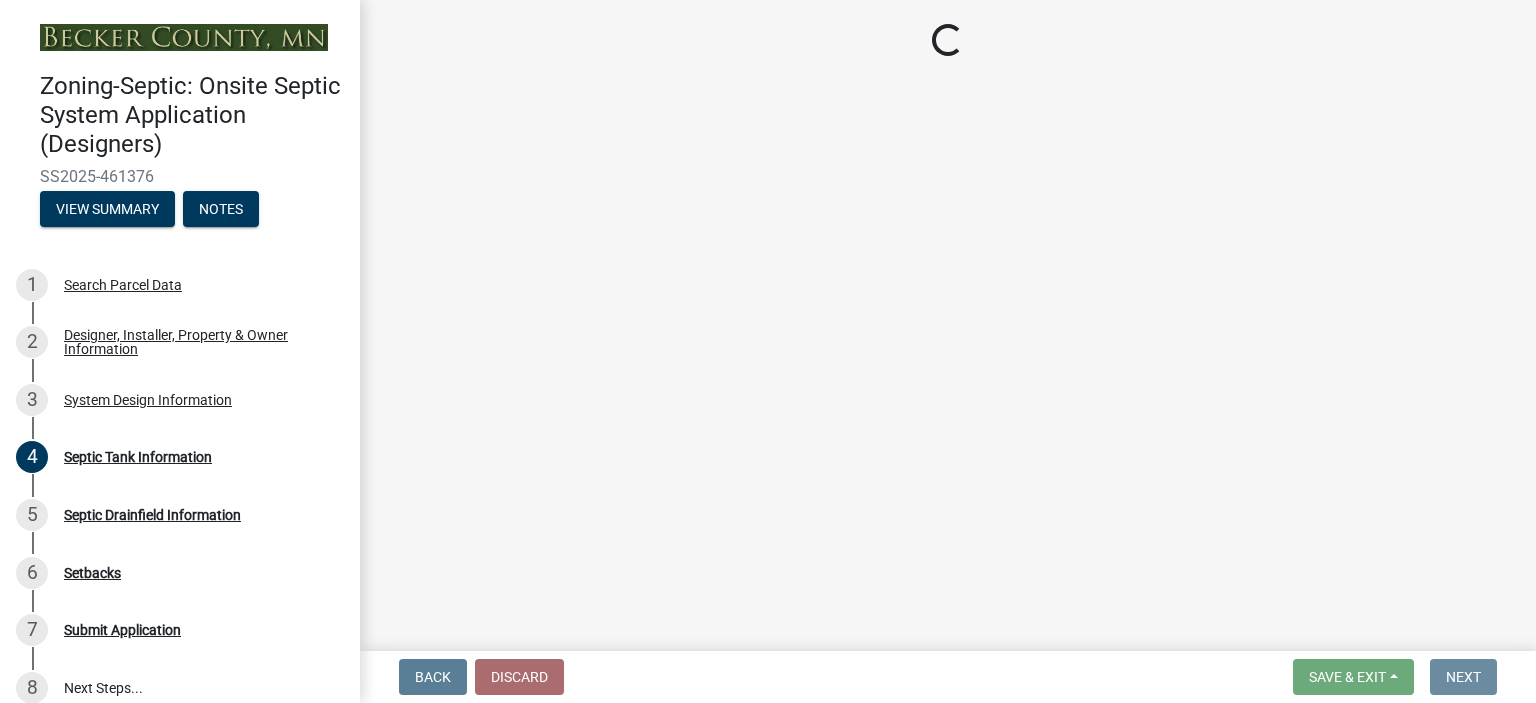 scroll, scrollTop: 0, scrollLeft: 0, axis: both 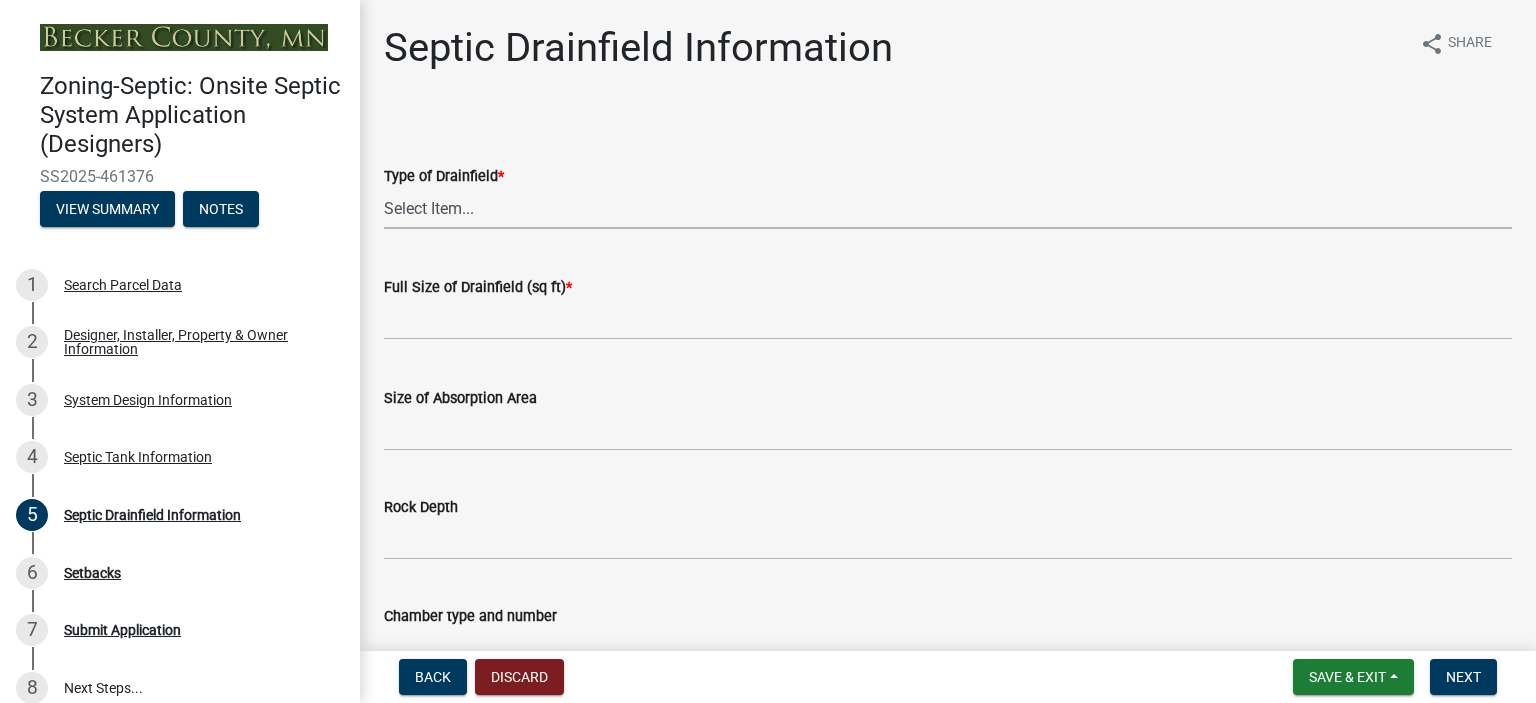 click on "Select Item...   Chamber Trench   Rock Trench   Gravelless   Mound   Pressure Bed   Seepage Bed   At-Grade   Alternative / Performance" at bounding box center [948, 208] 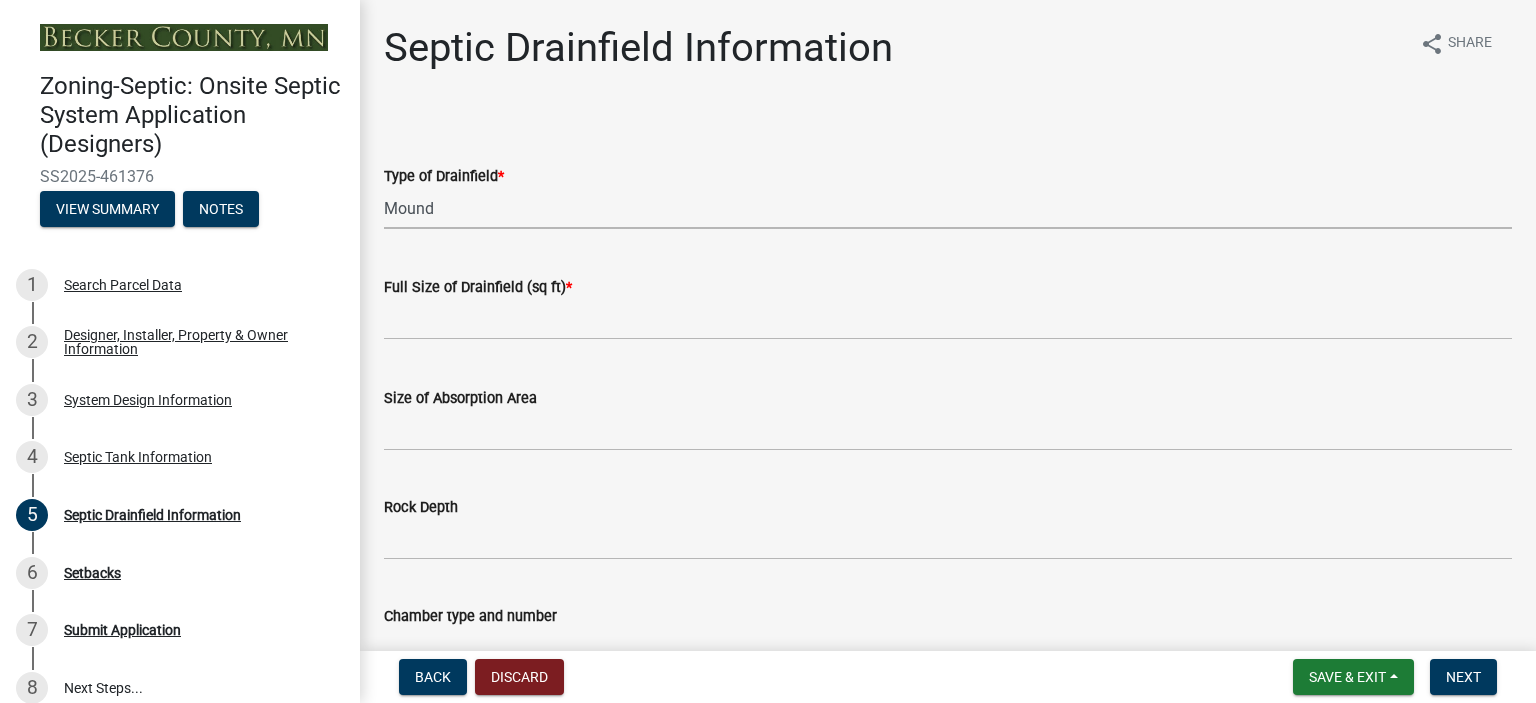 click on "Select Item...   Chamber Trench   Rock Trench   Gravelless   Mound   Pressure Bed   Seepage Bed   At-Grade   Alternative / Performance" at bounding box center [948, 208] 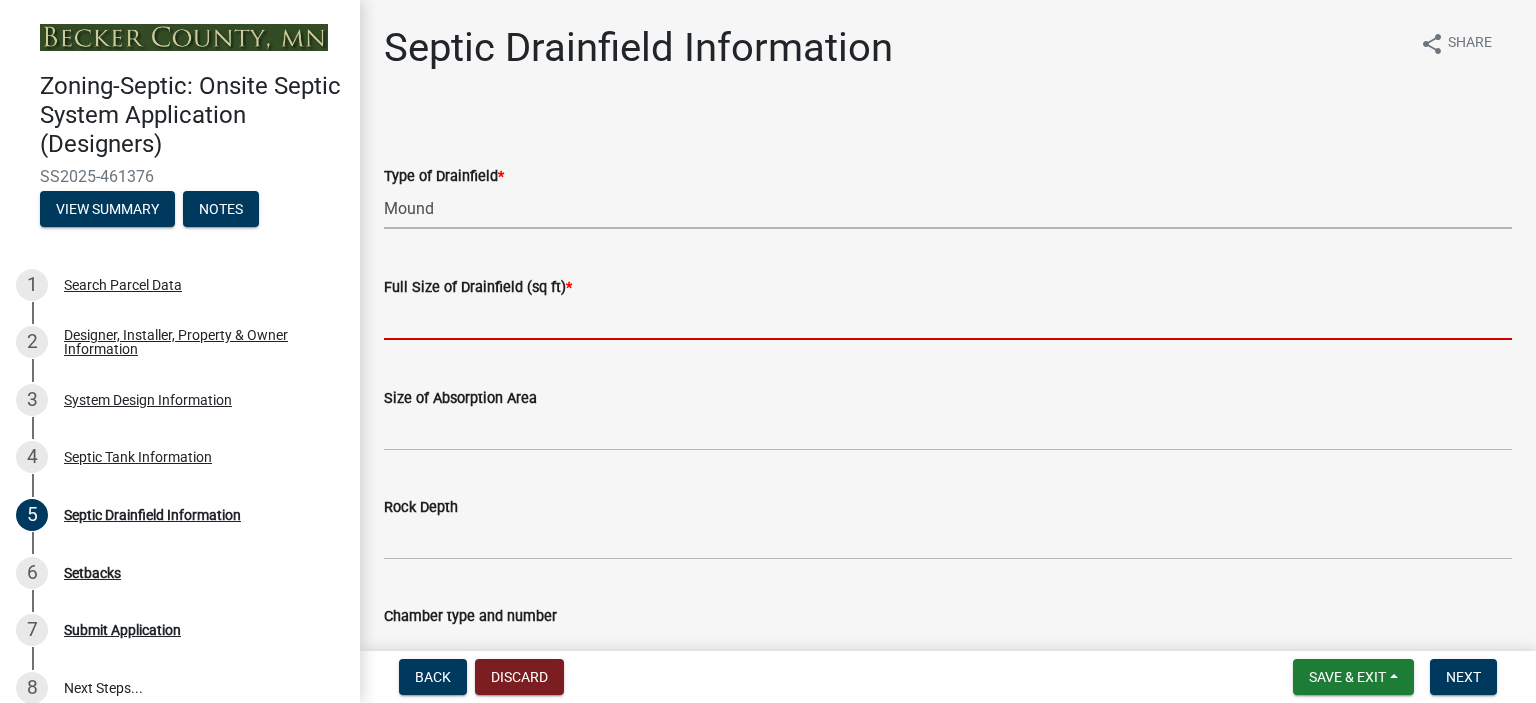 click 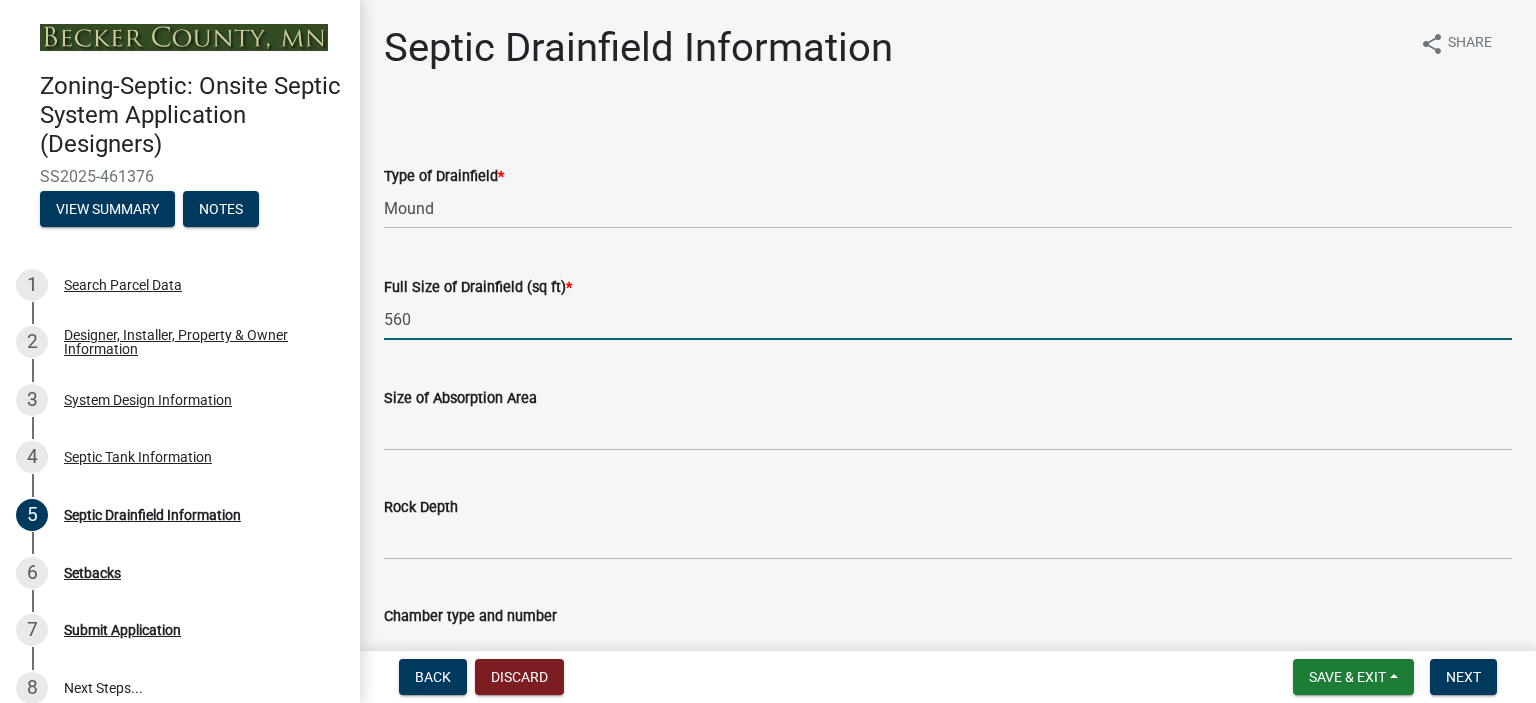 type on "560" 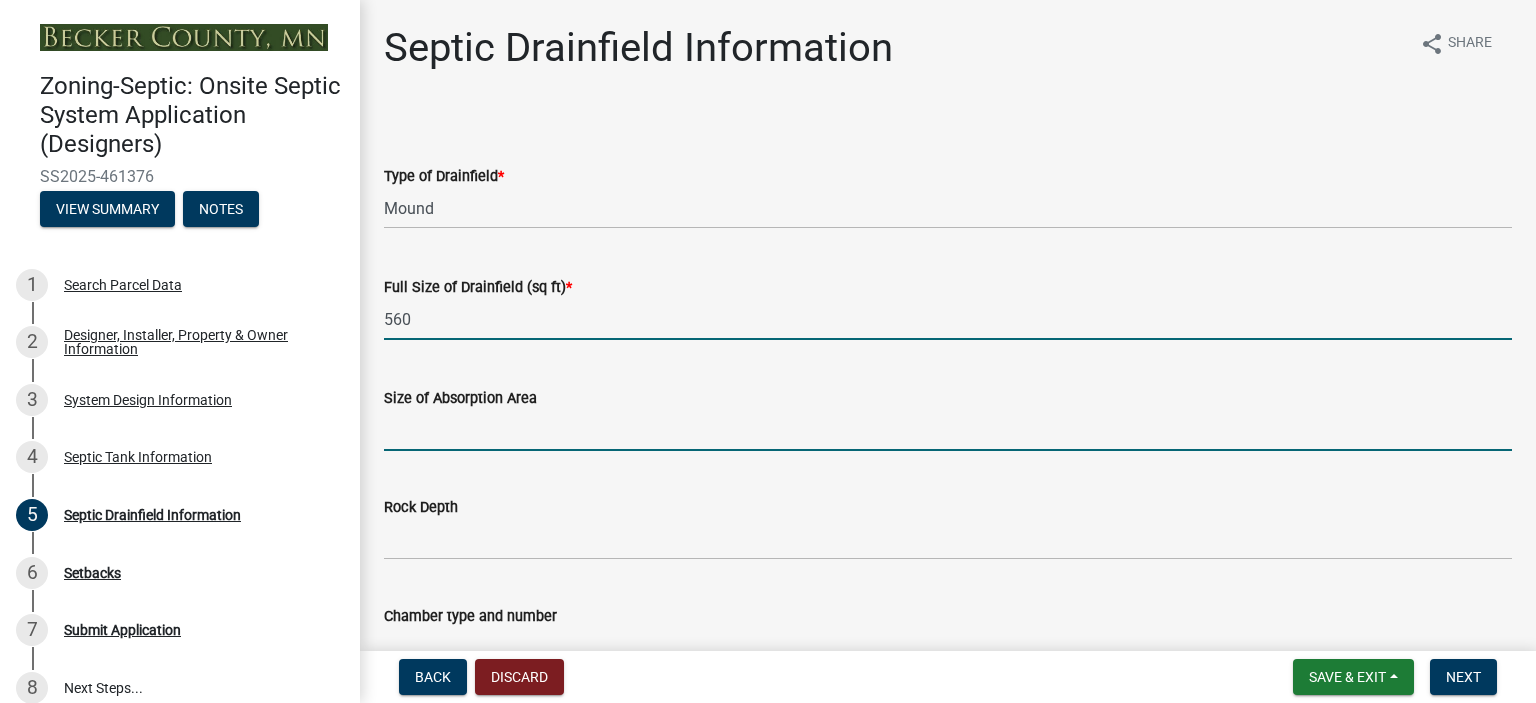 click on "Size of Absorption Area" at bounding box center (948, 430) 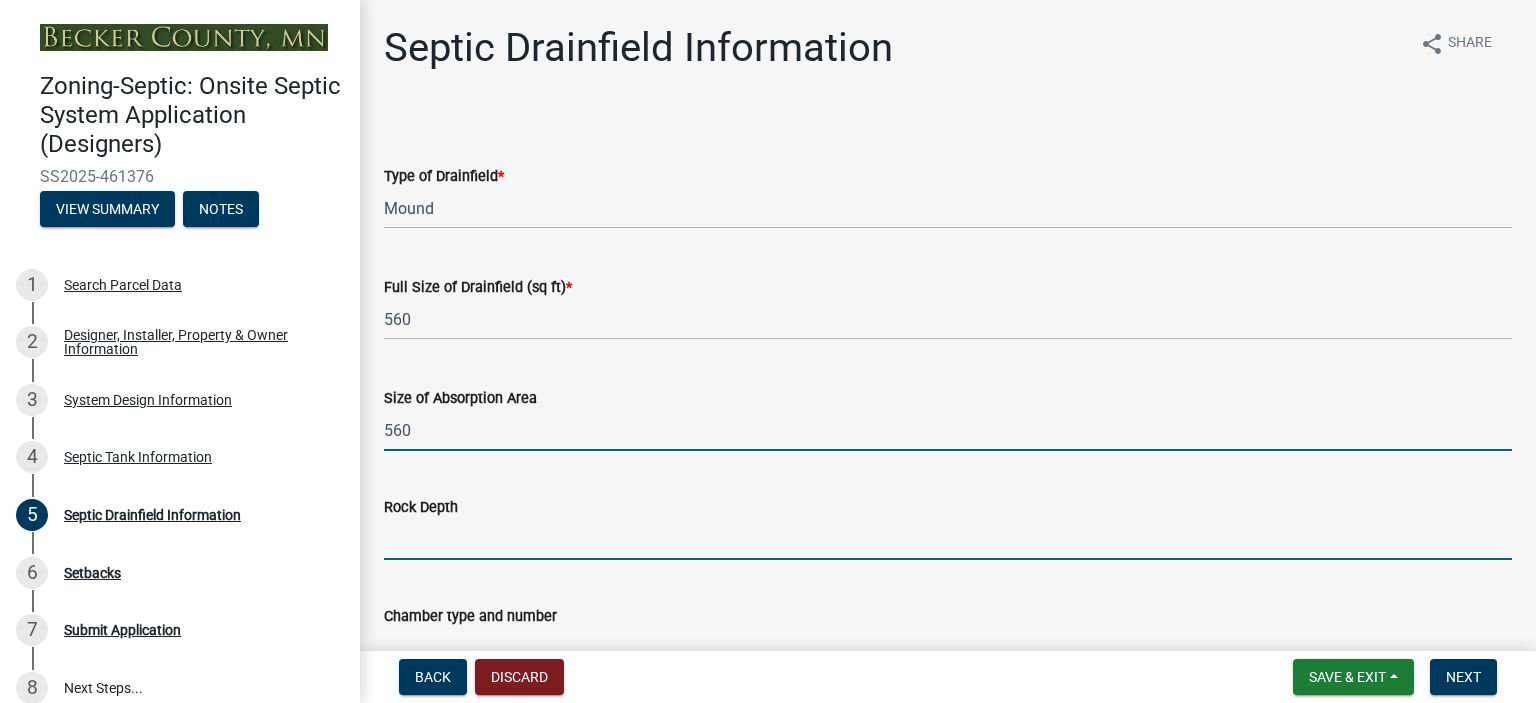 click on "Rock Depth" at bounding box center (948, 539) 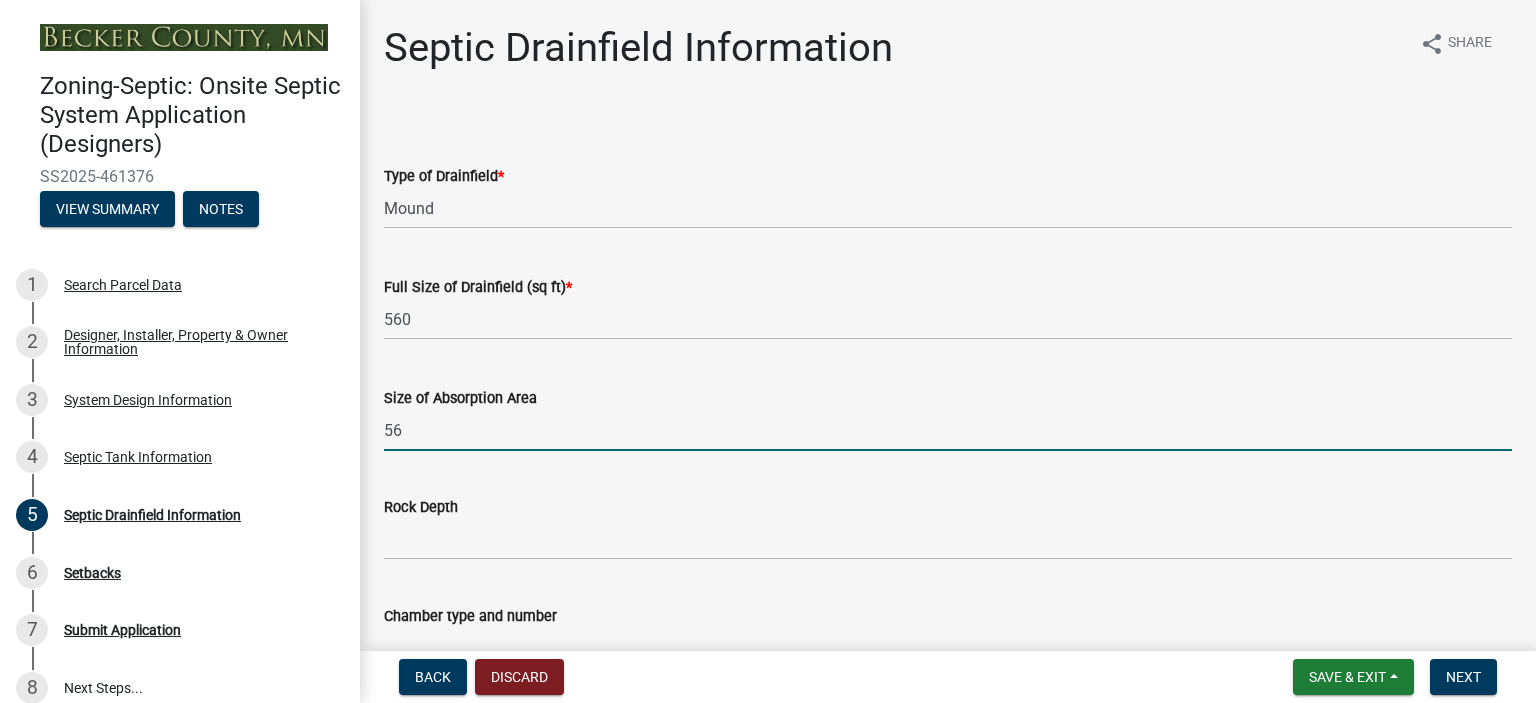 type on "5" 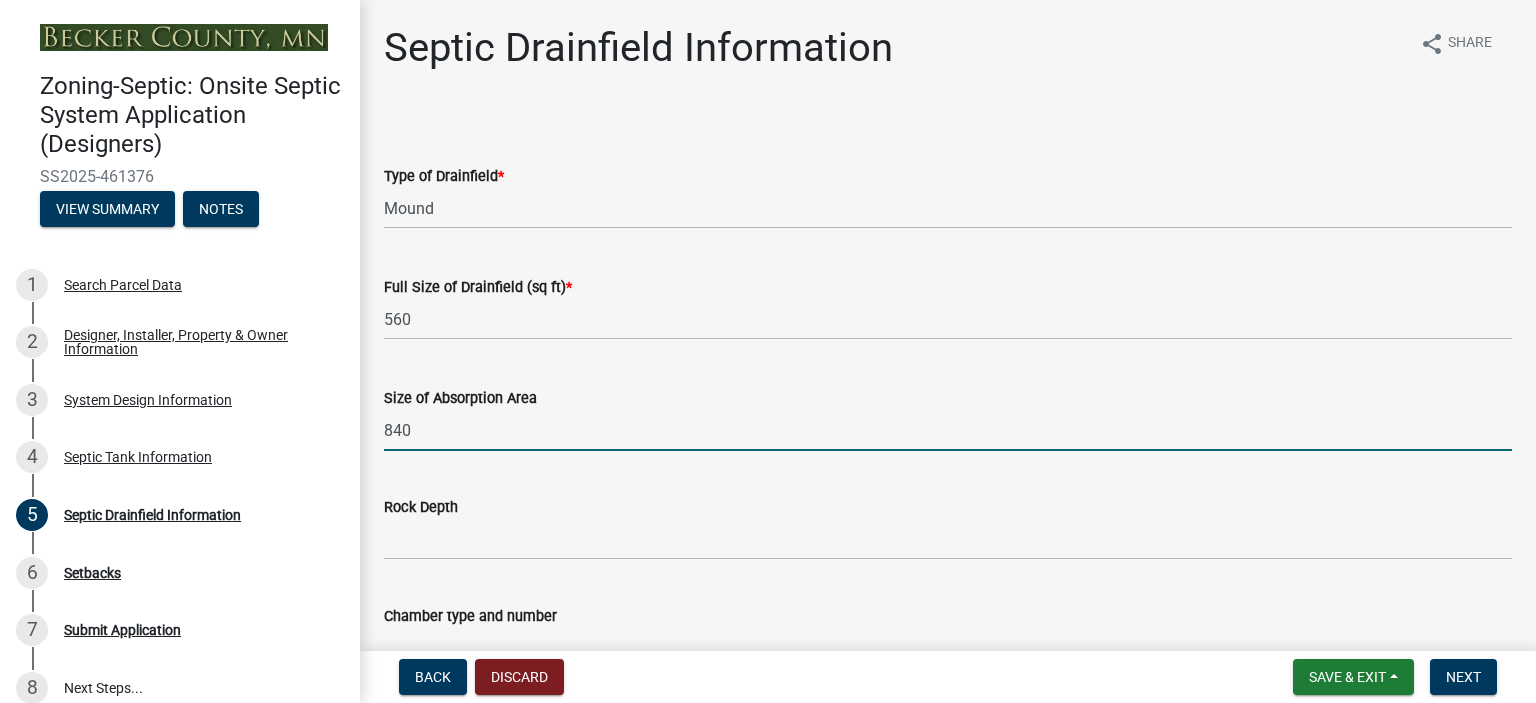 type on "840" 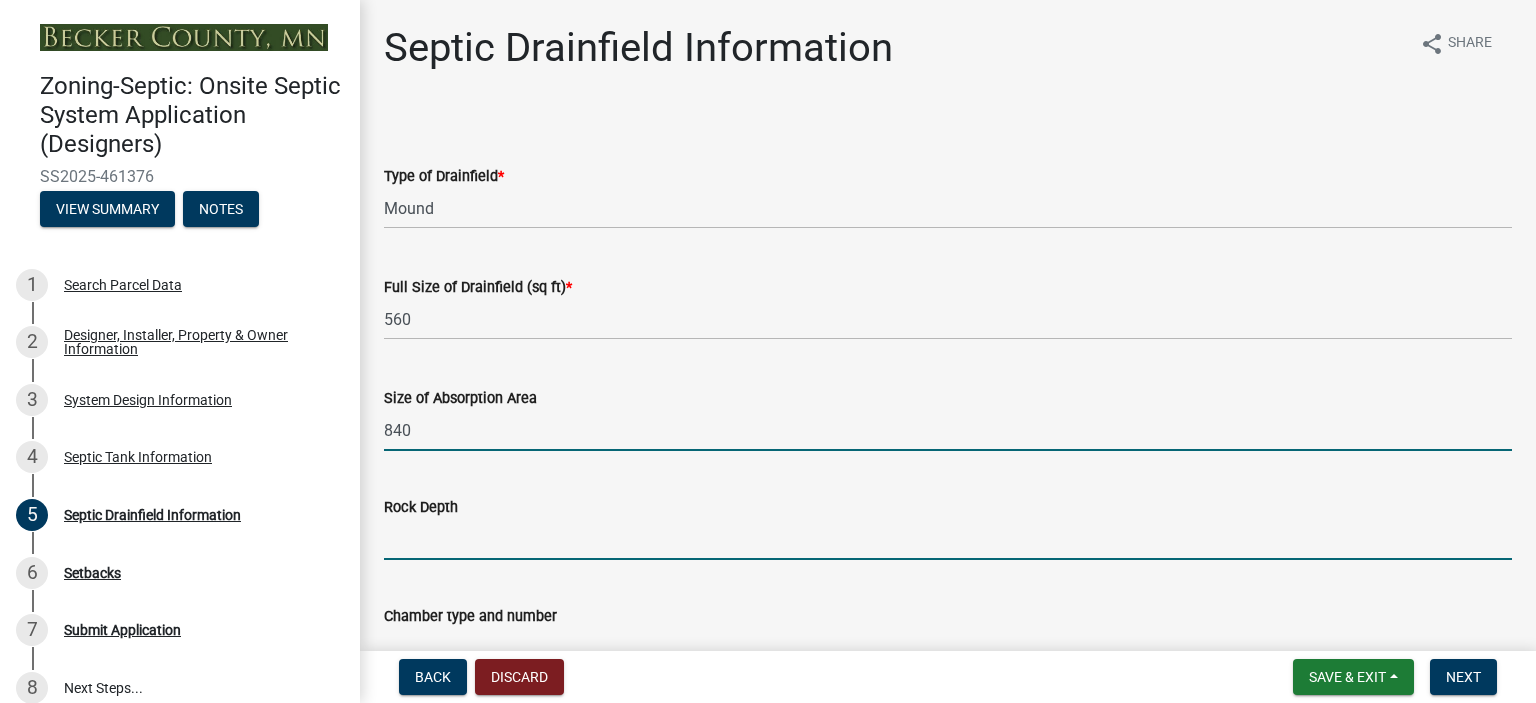 click on "Rock Depth" at bounding box center [948, 539] 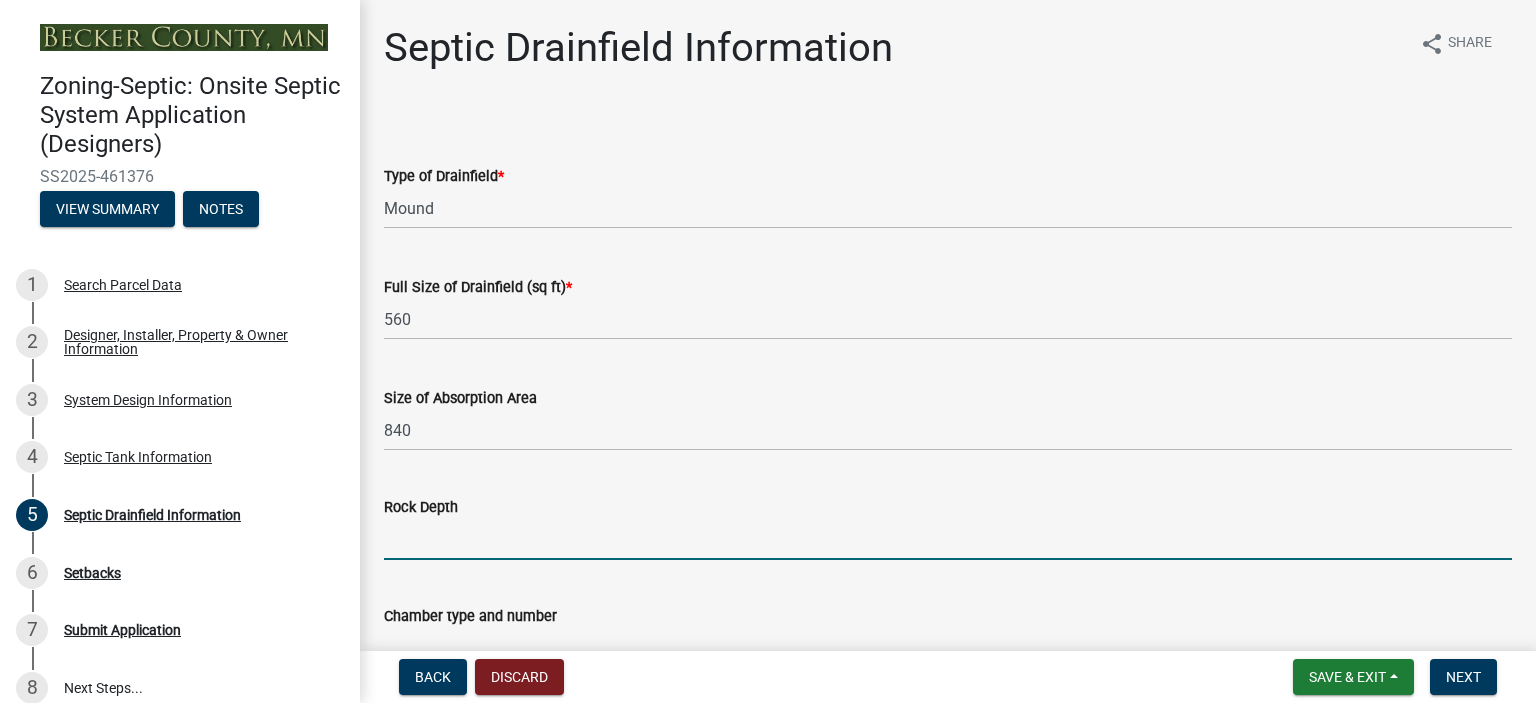 type on "8"" 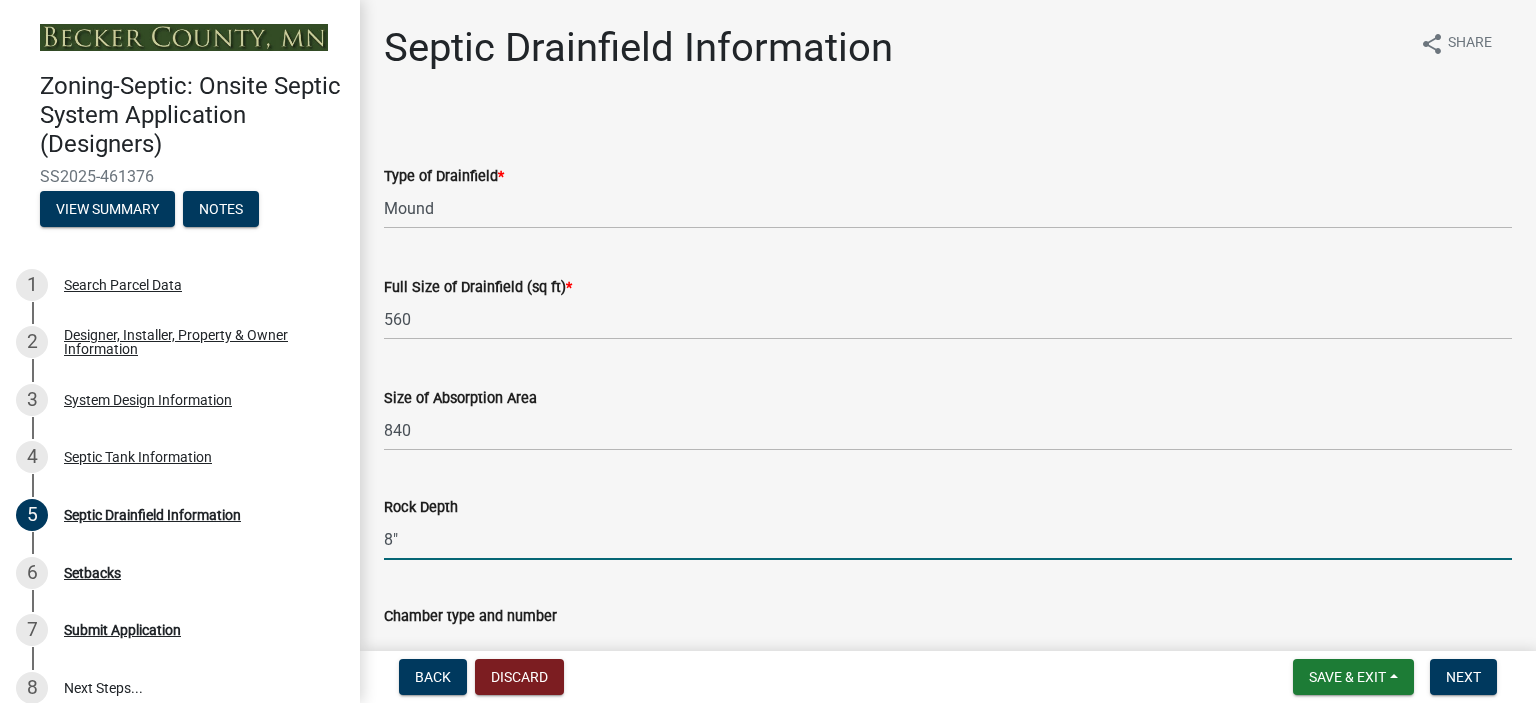 scroll, scrollTop: 562, scrollLeft: 0, axis: vertical 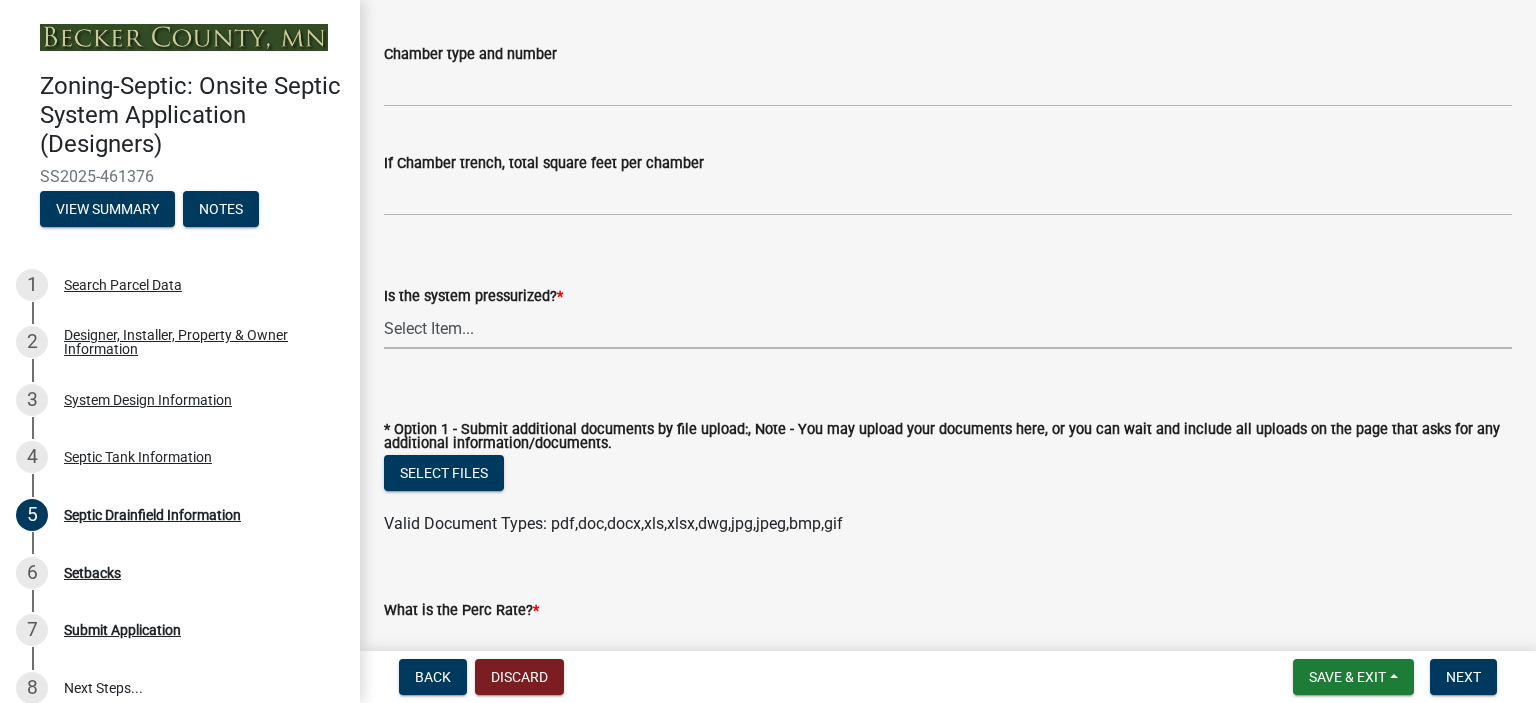 click on "Select Item...   Yes   No" at bounding box center (948, 328) 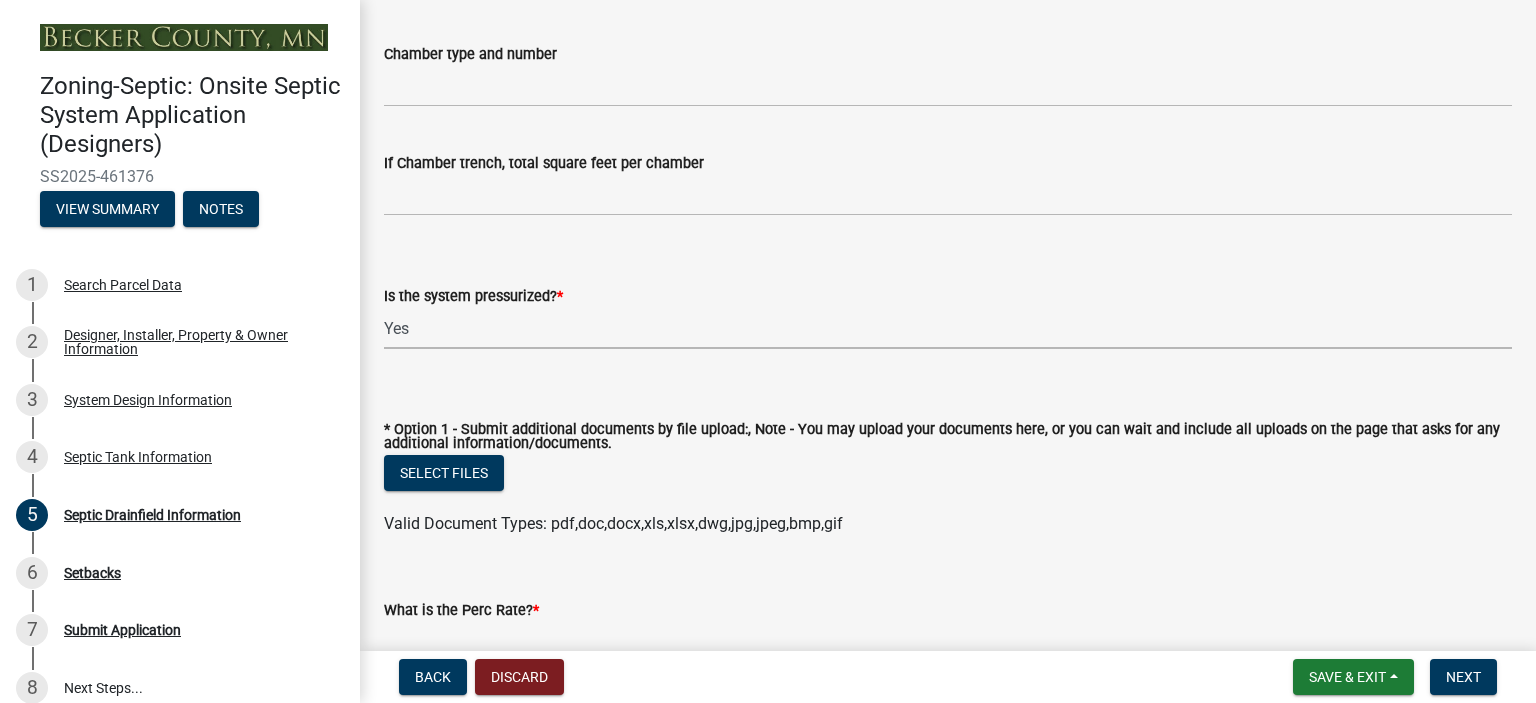click on "Select Item...   Yes   No" at bounding box center [948, 328] 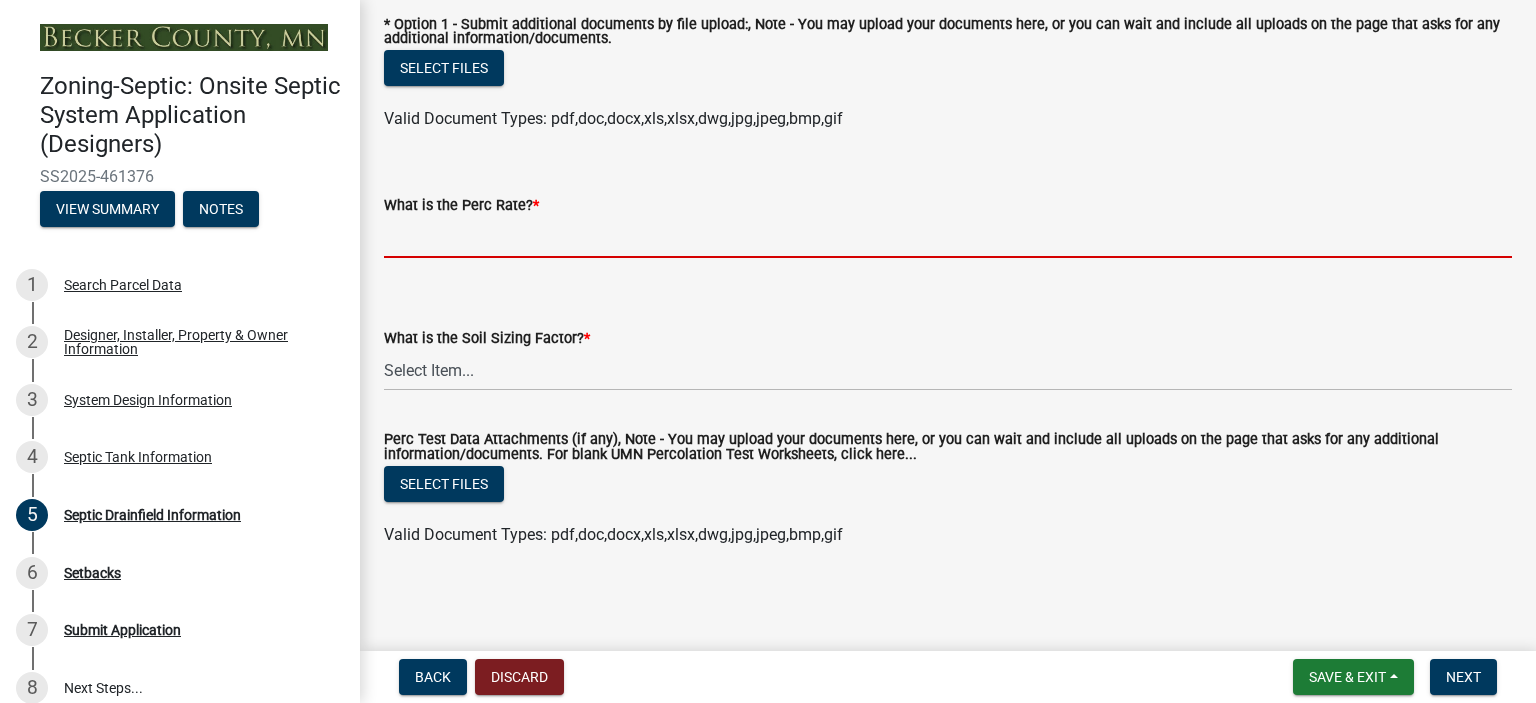 click on "What is the Perc Rate?  *" at bounding box center [948, 237] 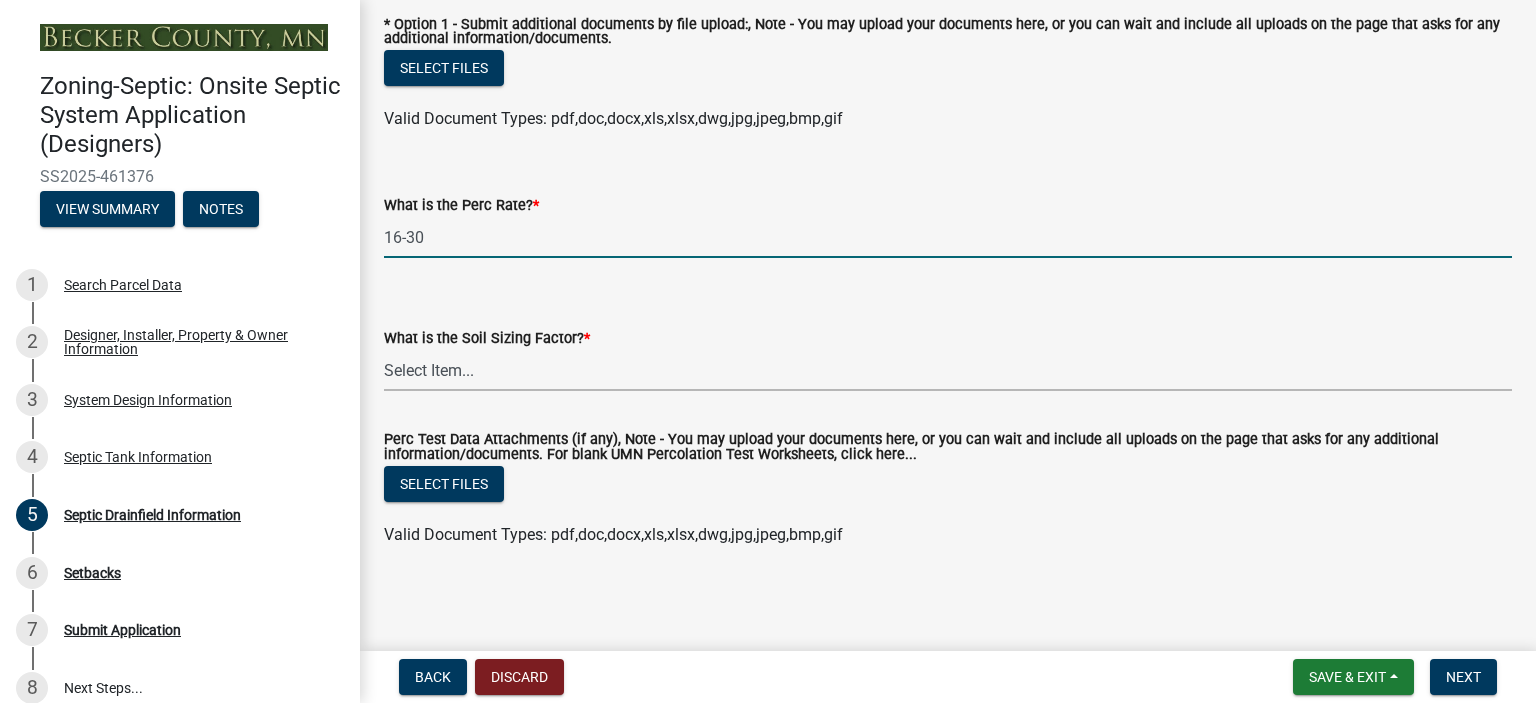 click on "Select Item...   0.00   0.24   0.45   0.50   0.60   0.78   .83   1.27   1.67" at bounding box center [948, 370] 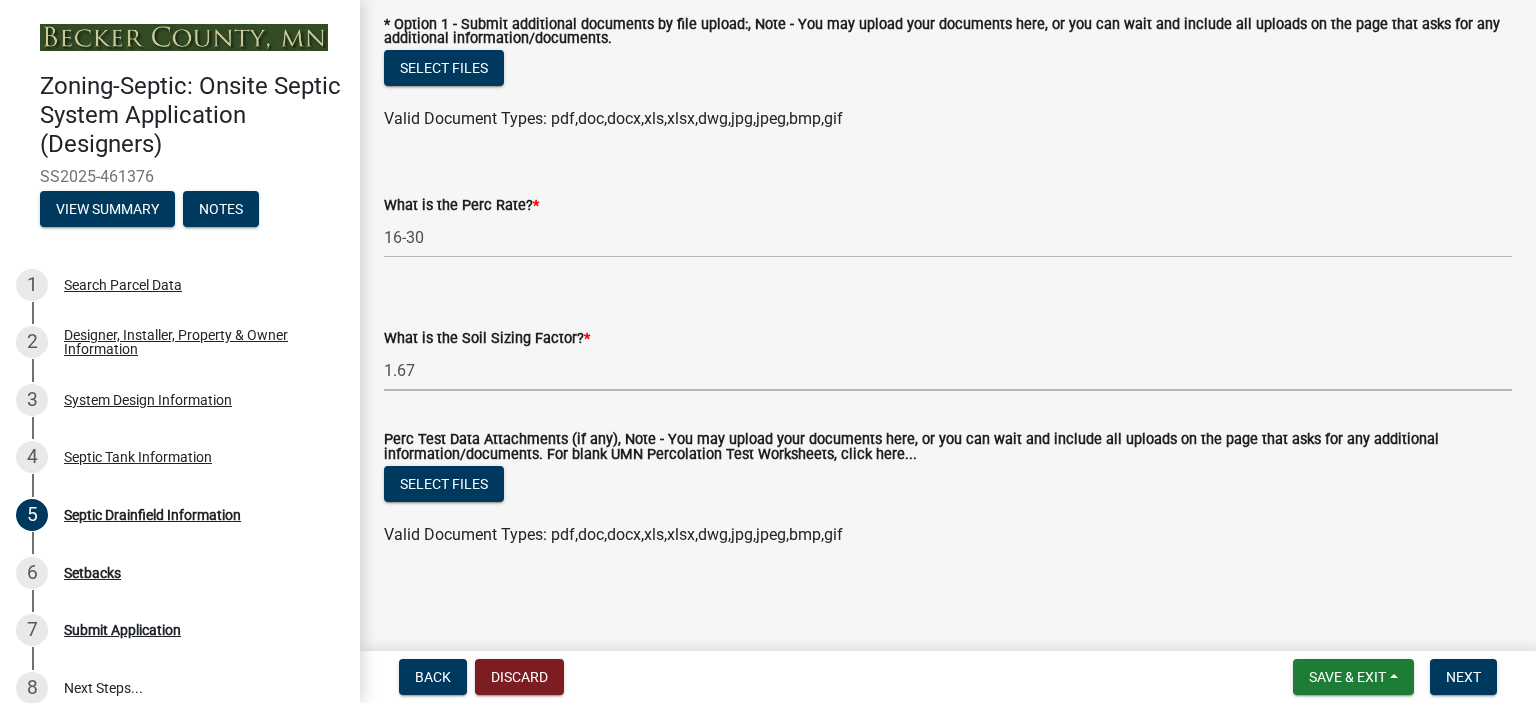 click on "Select Item...   0.00   0.24   0.45   0.50   0.60   0.78   .83   1.27   1.67" at bounding box center (948, 370) 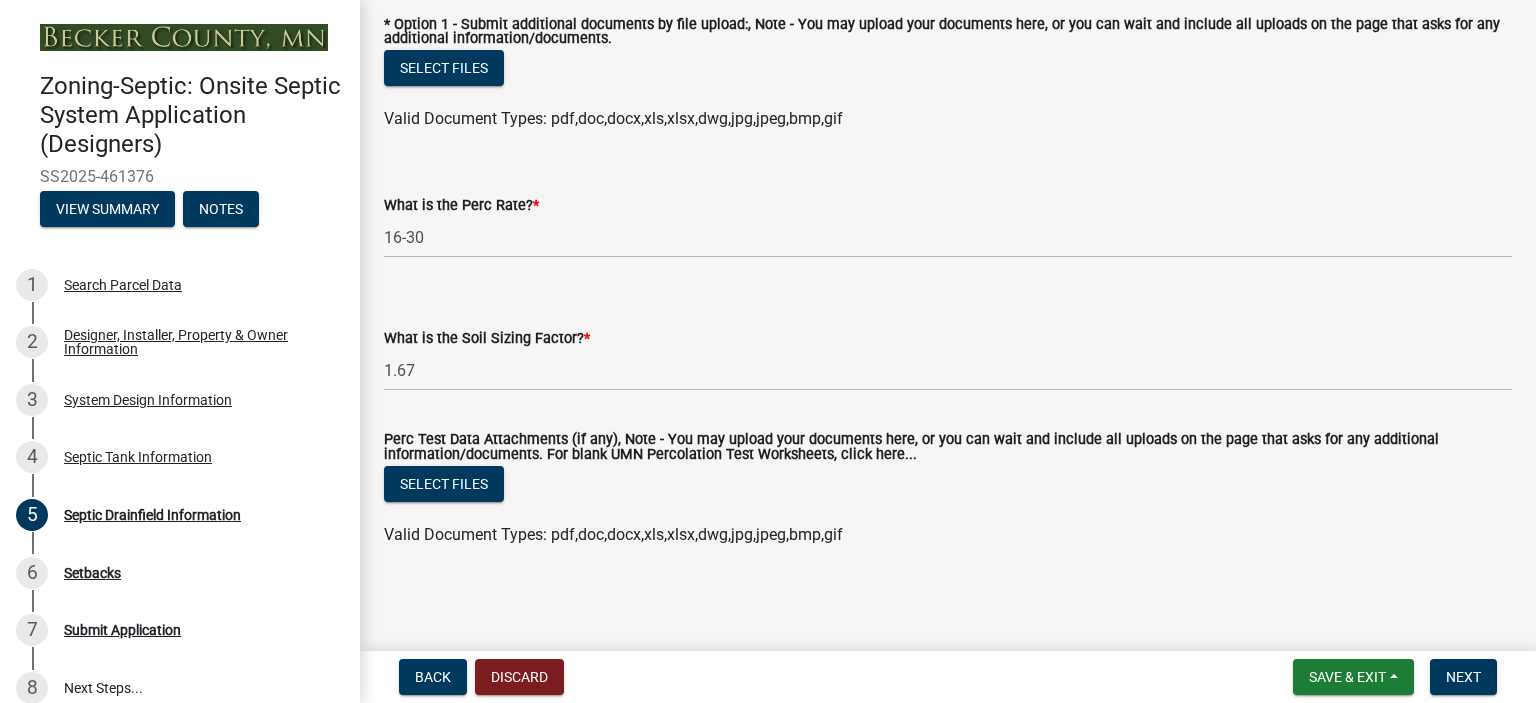 drag, startPoint x: 1036, startPoint y: 636, endPoint x: 1535, endPoint y: 556, distance: 505.37213 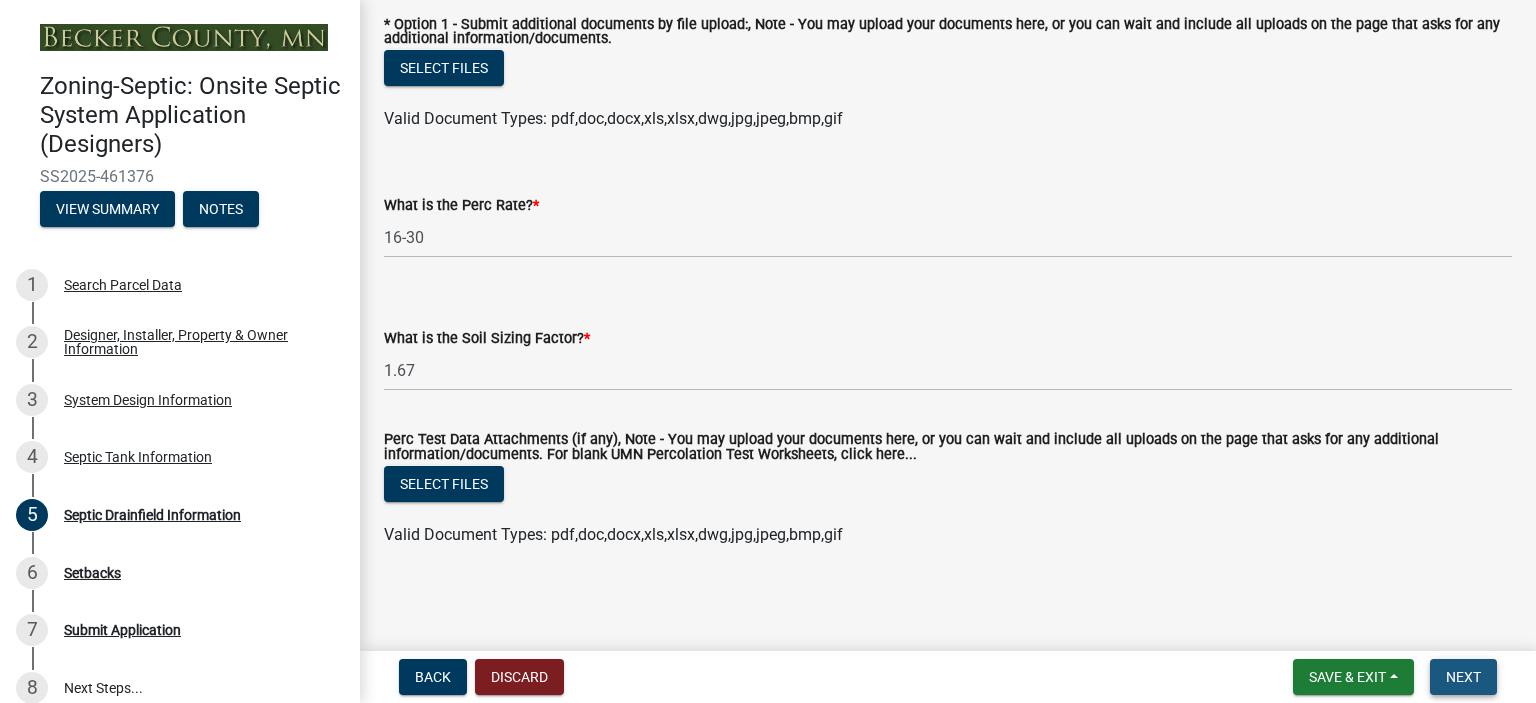 click on "Next" at bounding box center (1463, 677) 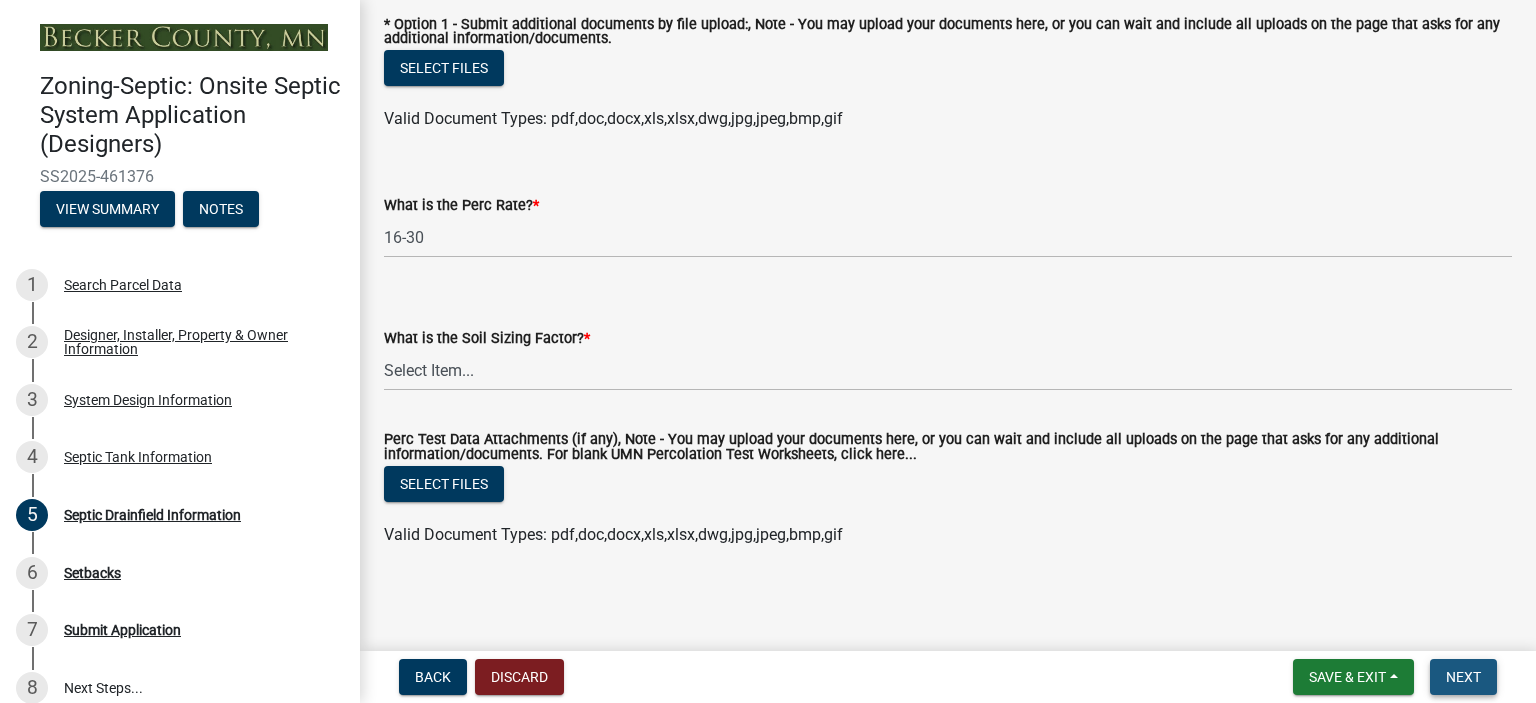 scroll, scrollTop: 0, scrollLeft: 0, axis: both 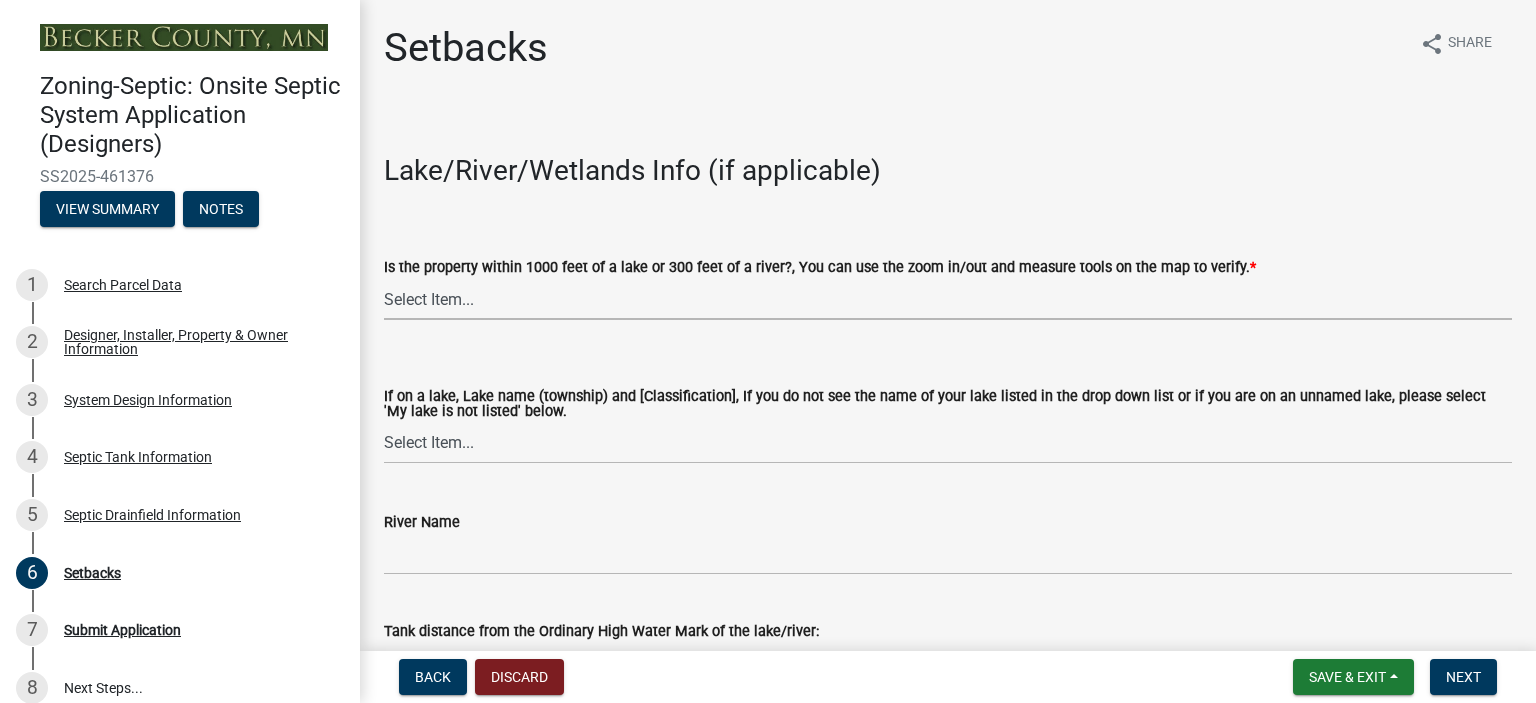 click on "Select Item...   Yes   No" at bounding box center (948, 299) 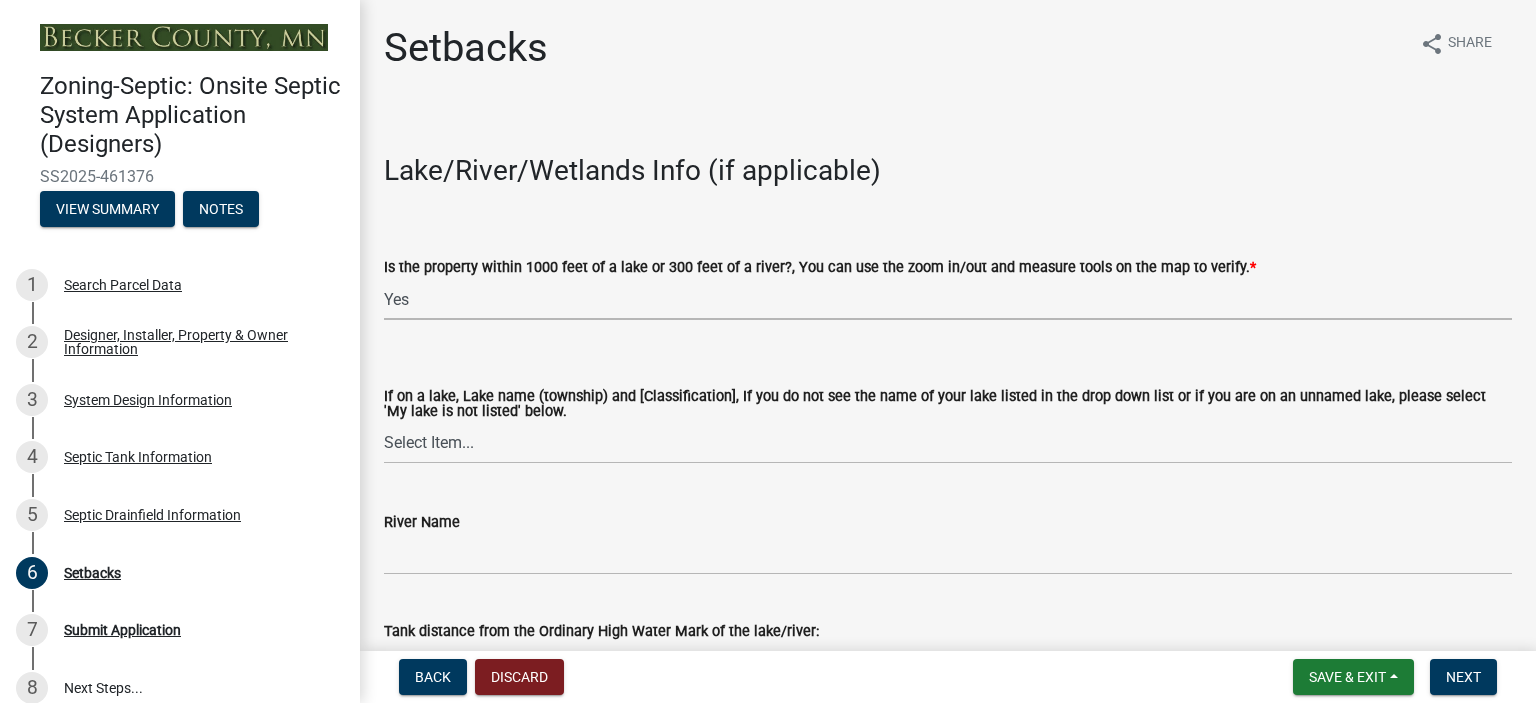 click on "Select Item...   Yes   No" at bounding box center [948, 299] 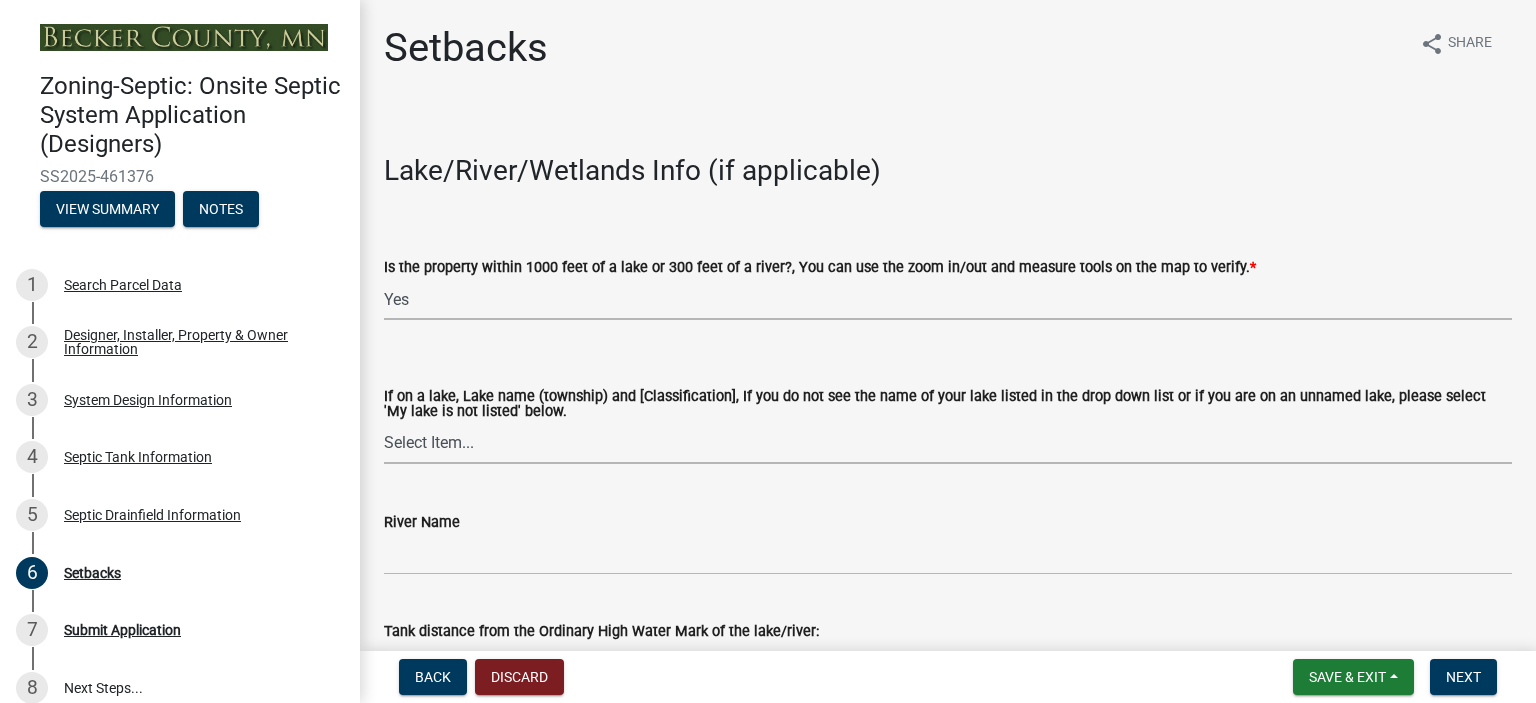 click on "Select Item...   My lake is not listed below   Abbey (Lake View) [NE Tier 2]   Abners (Savannah) [NE Tier 3]   Acorn (Burlington) [RD]   Albertson (Burlington) [RD]   Anderson (Callaway) [NE Tier 1]   Anderson (Lake Park) [NE]   Apple (Spring Creek) [NE Tier 1]   Arrow (Lake Eunice) [NE Tier 2]   Aspinwall (Pine Point & Round Lake) [NE Tier 3]   Audubon (Audubon) [RD]   Axberg(Main Basin) (Lake Park) [NE Tier 2]   Bad Boy (Maple Grove) [NE Tier 3]   Bad Medicine (Forest) [RD]   Baker (White Earth & Spring Creek) [GD]   Balke (Atlanta) [NE Tier 1]   Ballard (Height of Land S) [NE Tier 3]   Balsam (Holmesville) [NE Tier 3]   Banana (Spring Creek) [NE Tier 1]   Bass (Forest) [RD]   Bass (Lake Eunice) [NE Tier 2]   Bass (Maple Grove) [NE Tier 3]   Bass (Shell Lake & Carsonville) [NE Tier 3]   Basswood (Forest) [NE Tier 3]   Bay (Hamden) [NE Tier 1]   Becker (Maple Grove) [NE Tier 3]   Beeber (Cormorant) [NE Tier 2]   Beer (Detroit) [NE Tier 2]   Bergerson (Cormorant) [NE Tier 2]   Bijou (Lake Park) [RD]" at bounding box center (948, 443) 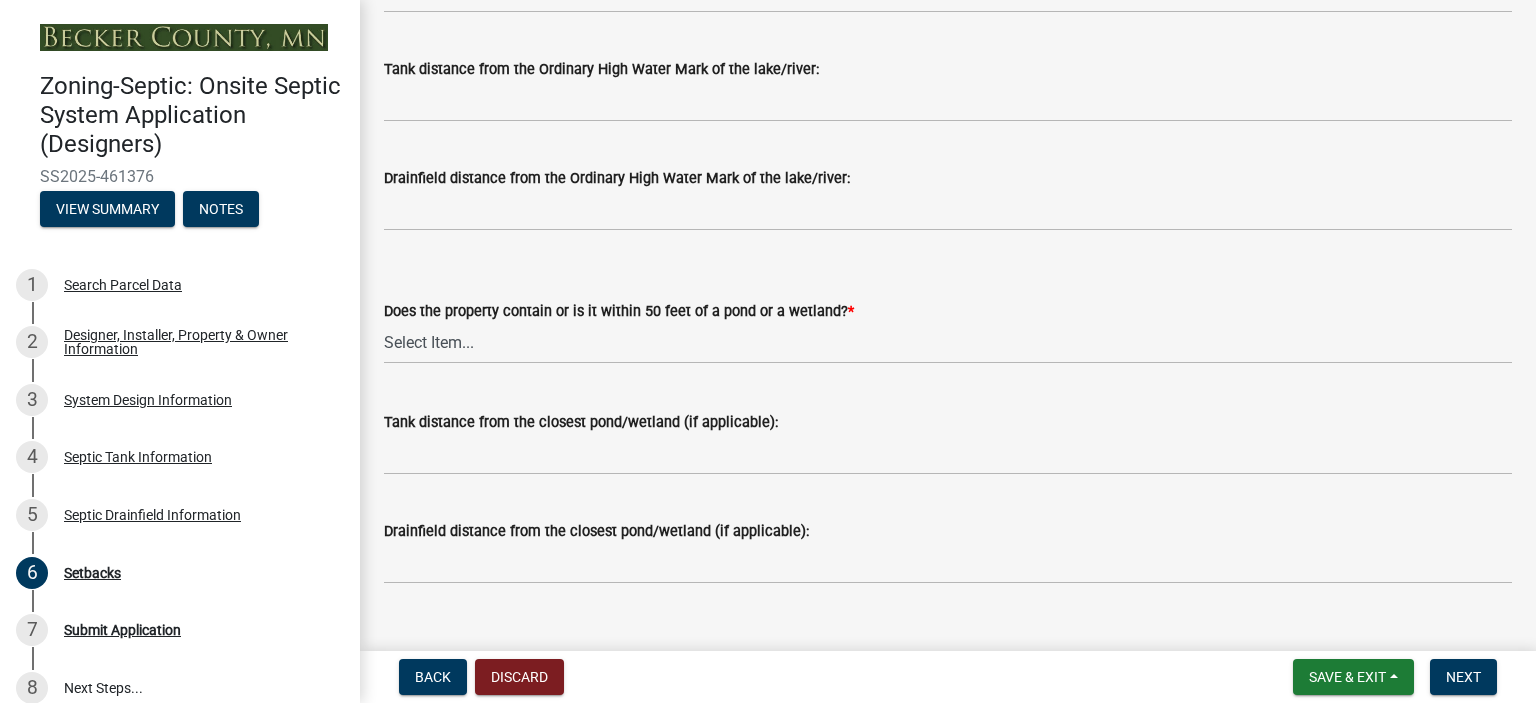 scroll, scrollTop: 1128, scrollLeft: 0, axis: vertical 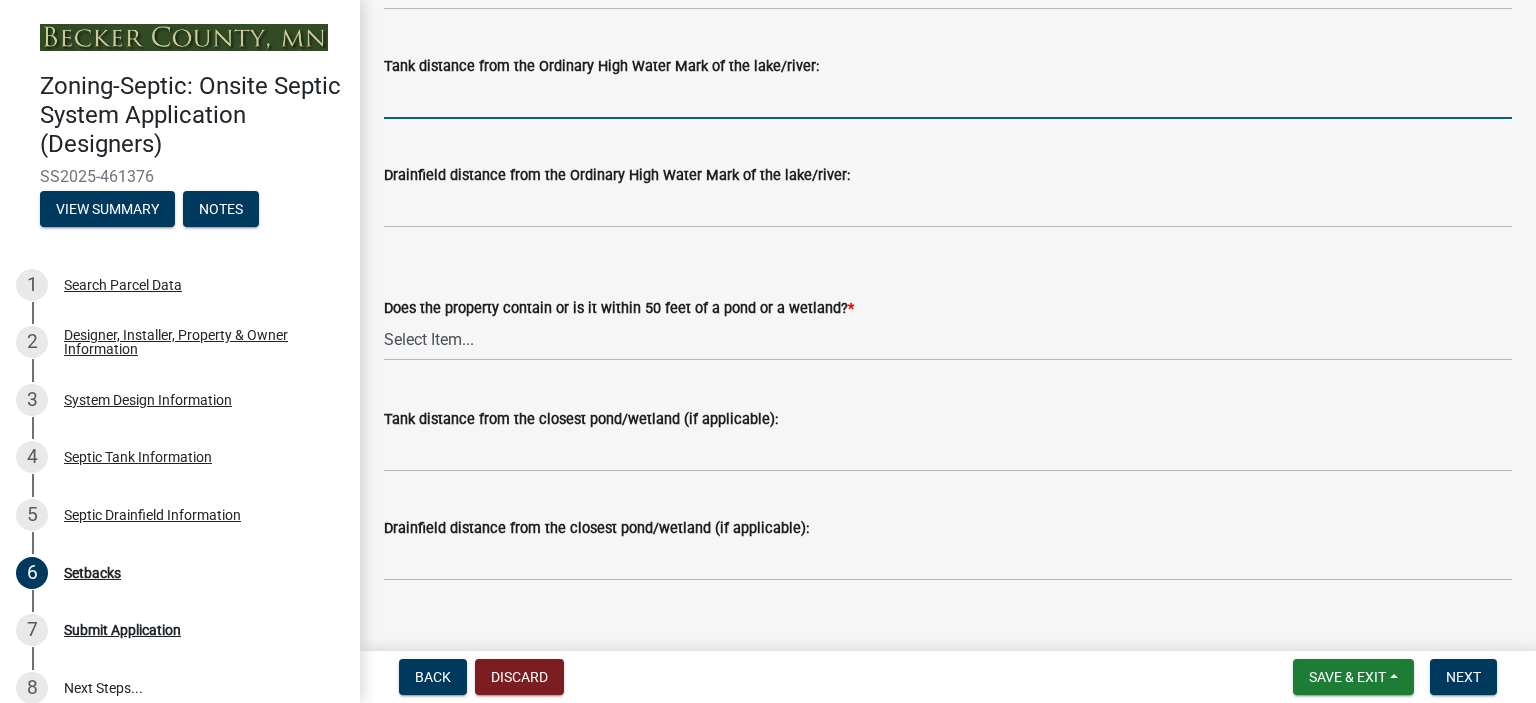 click on "Tank distance from the Ordinary High Water Mark of the lake/river:" at bounding box center [948, 98] 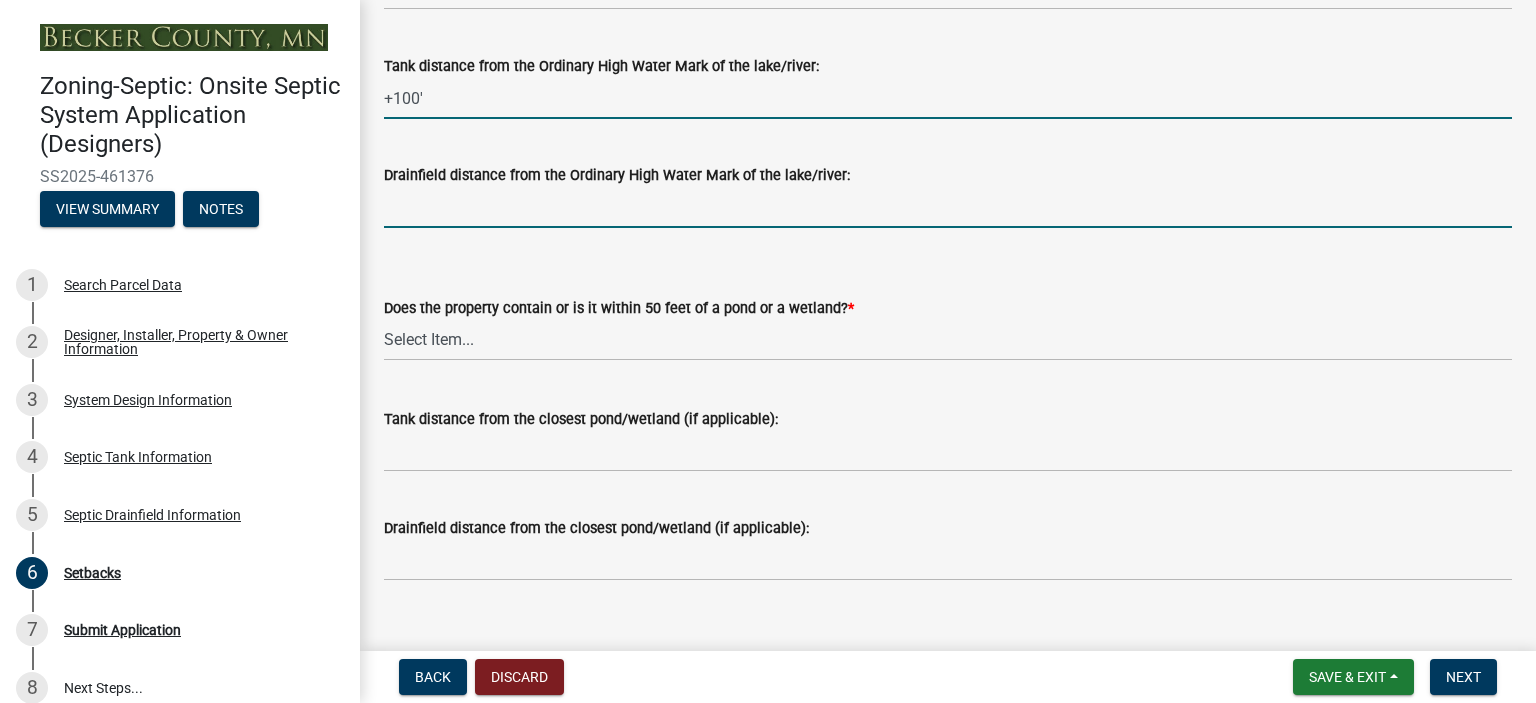 click on "Drainfield distance from the Ordinary High Water Mark of the lake/river:" at bounding box center [948, 207] 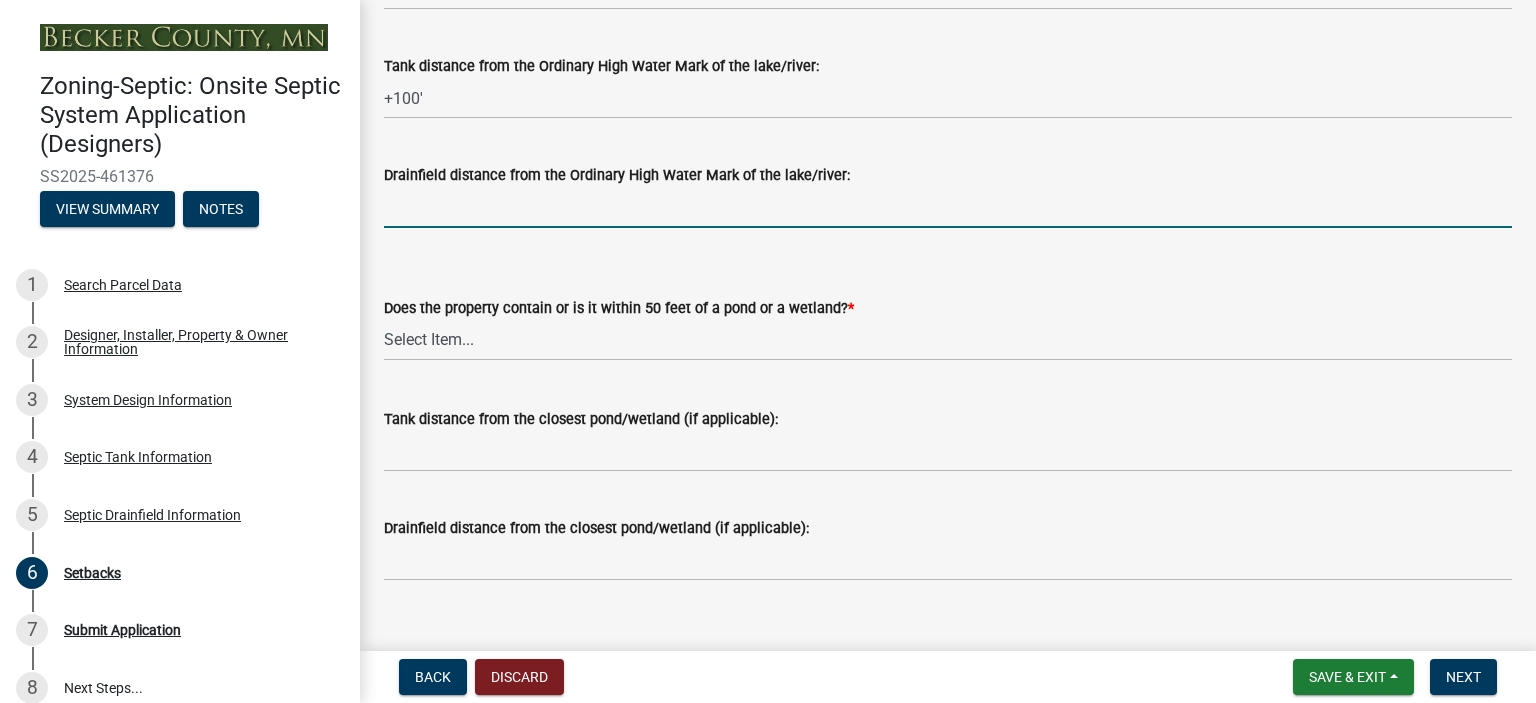 type on "+100'" 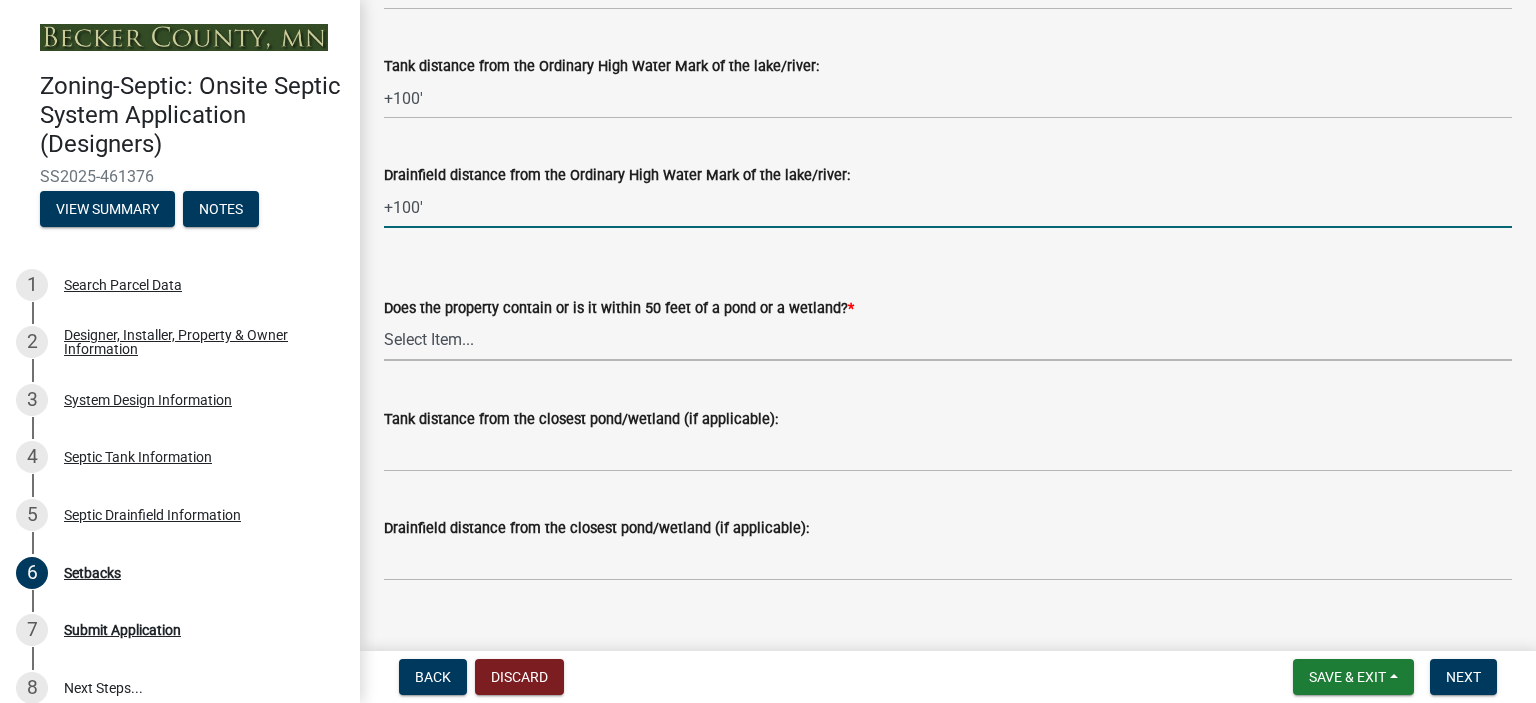click on "Select Item...   Yes   No" at bounding box center (948, 340) 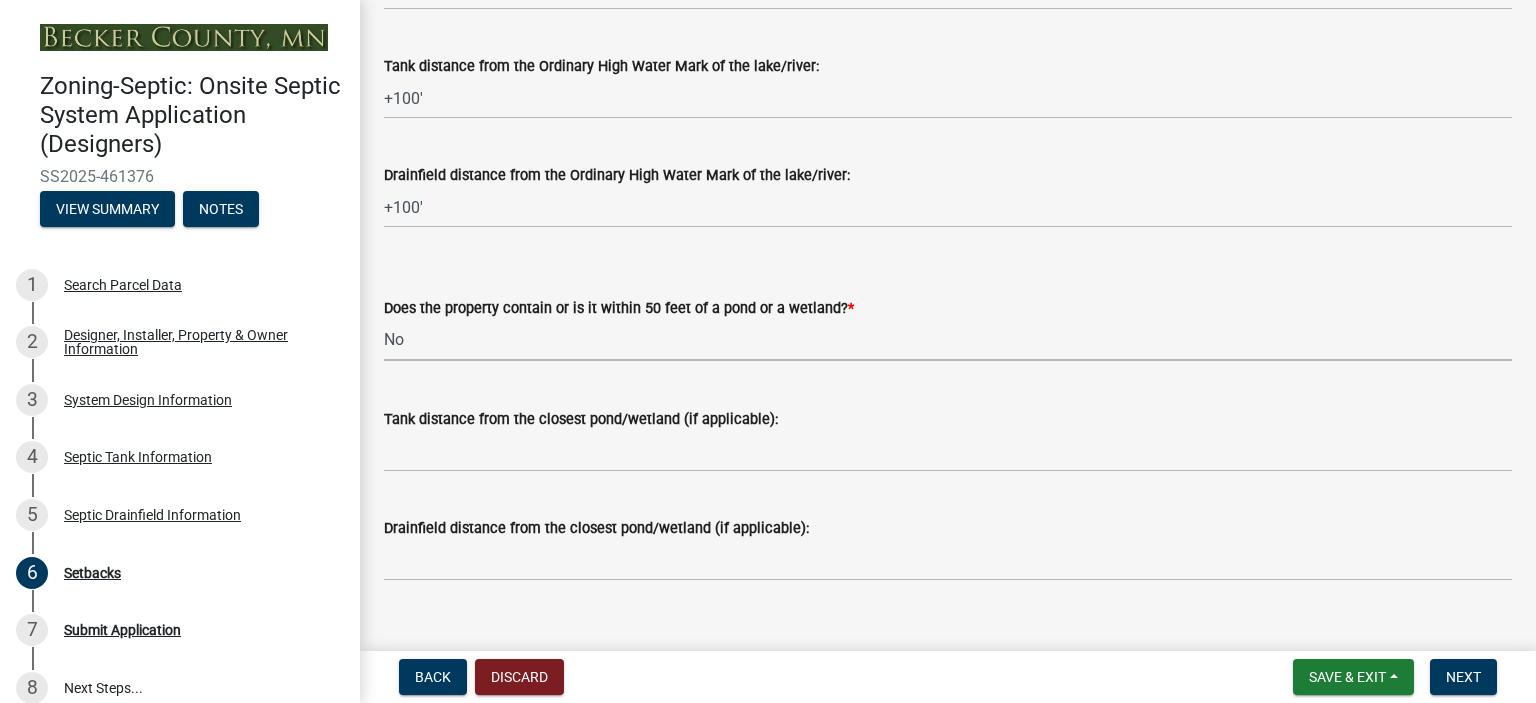 click on "Select Item...   Yes   No" at bounding box center (948, 340) 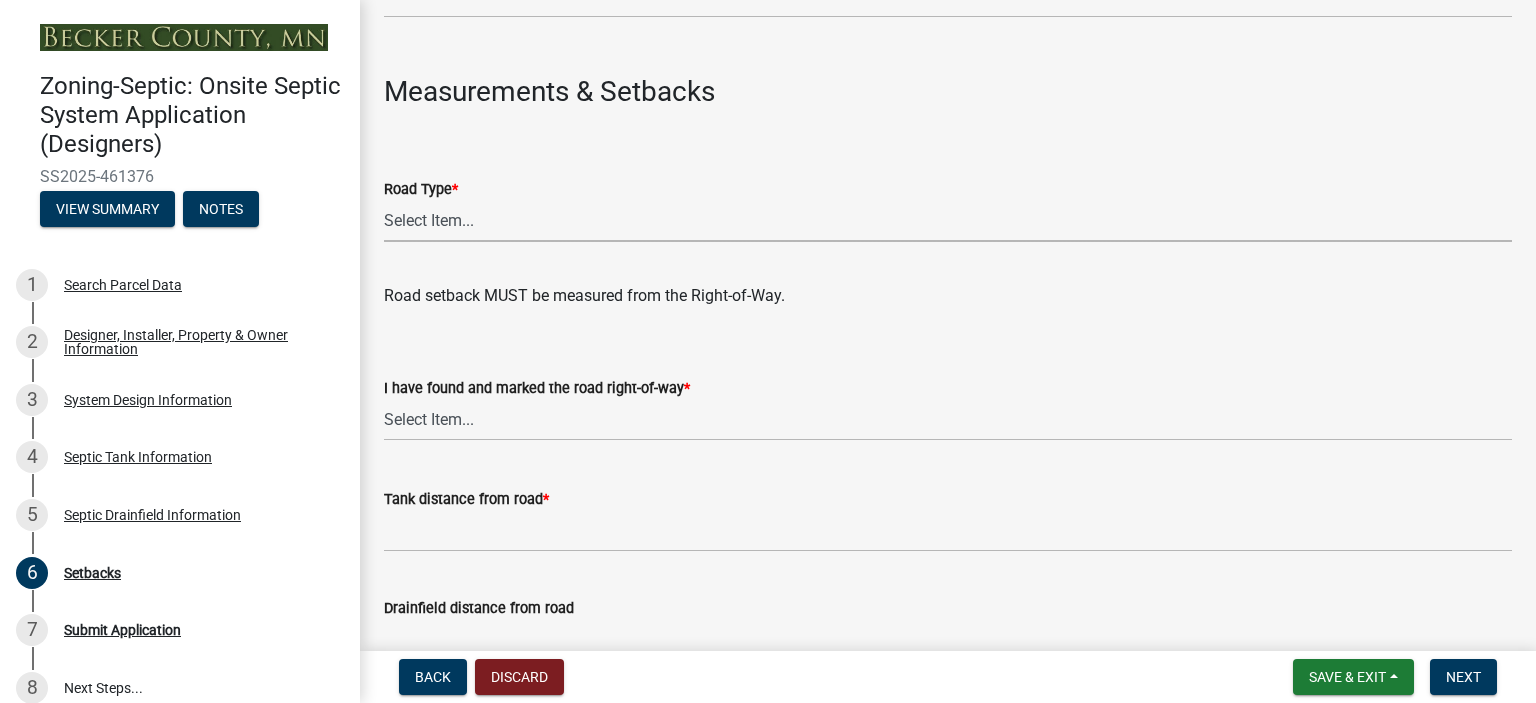 click on "Select Item...   State   County   Public / Township   Private Easement   4 Lane Highway" at bounding box center (948, 221) 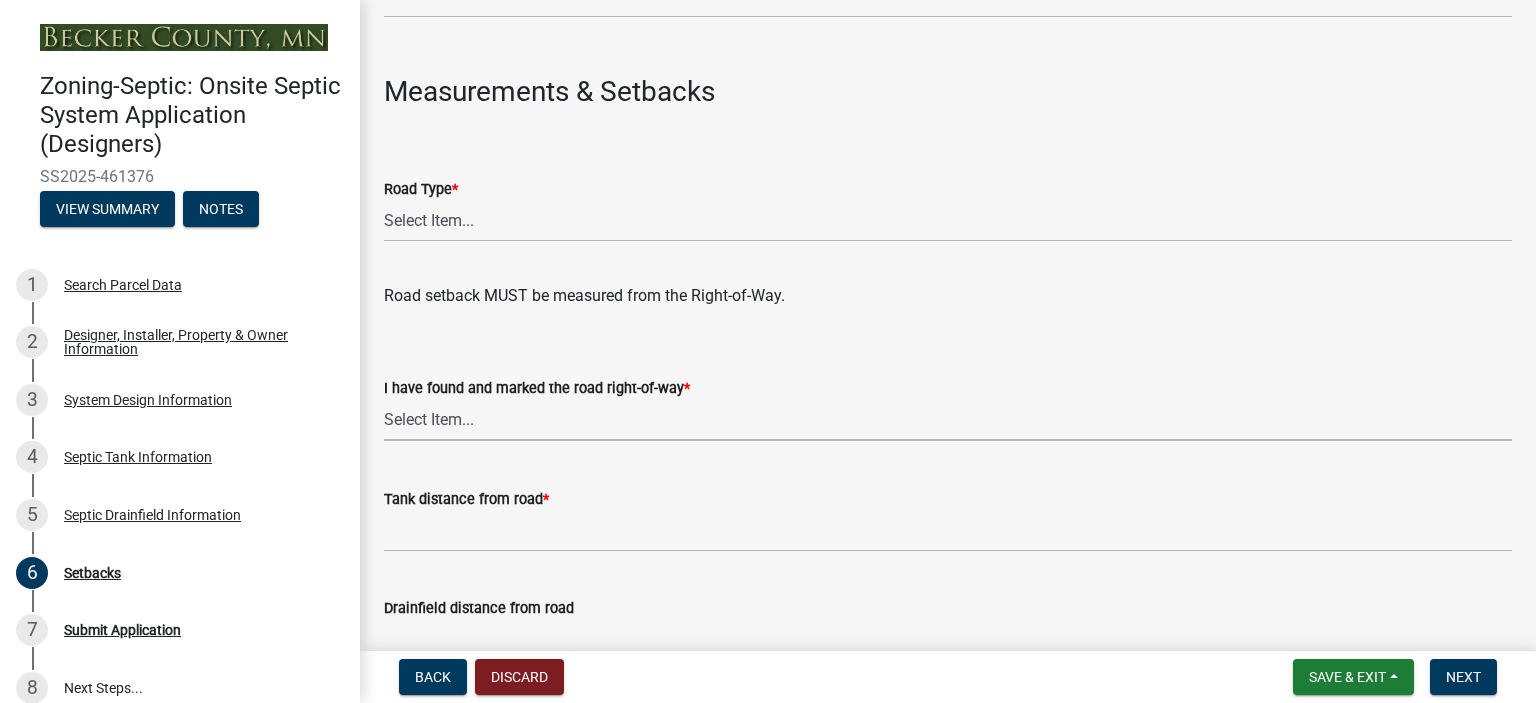 click on "Select Item...   Yes   No" at bounding box center [948, 420] 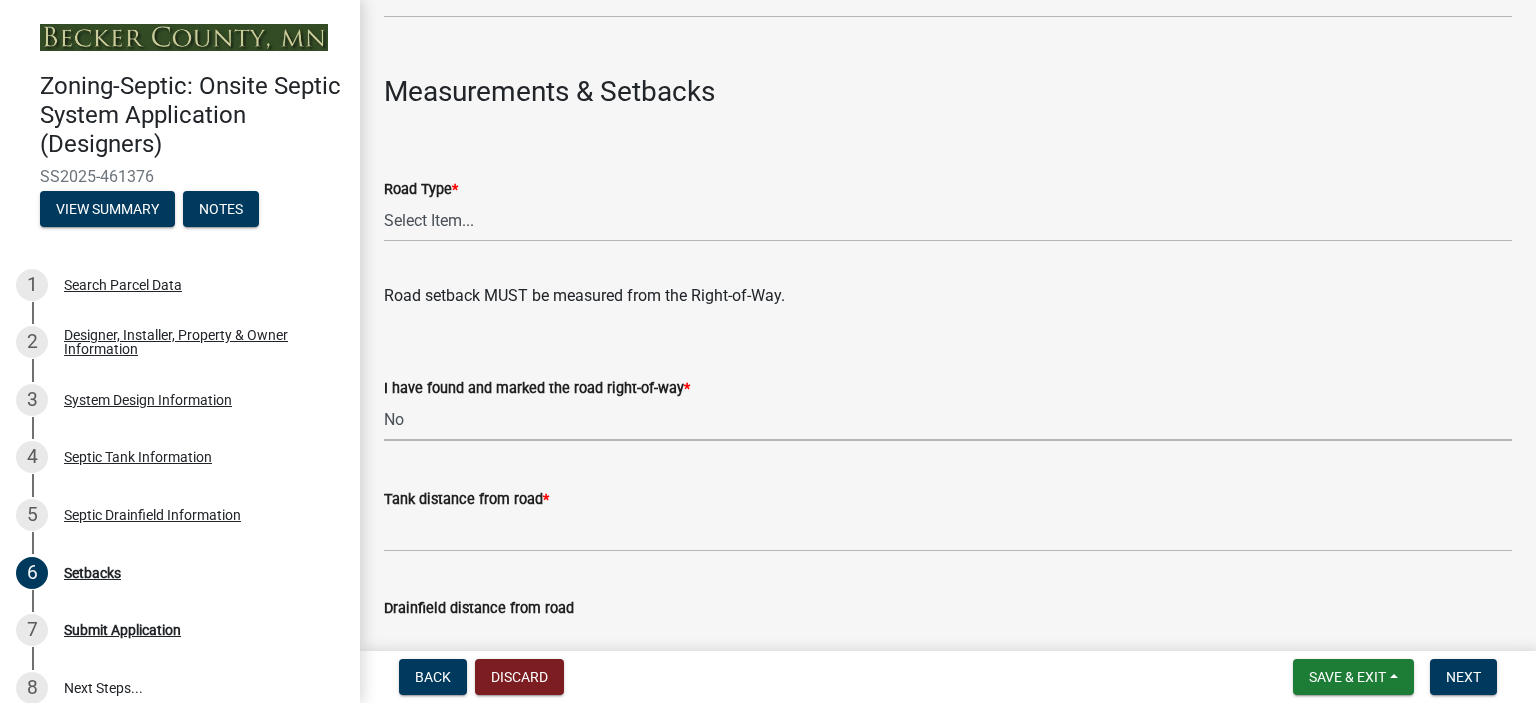 click on "Select Item...   Yes   No" at bounding box center (948, 420) 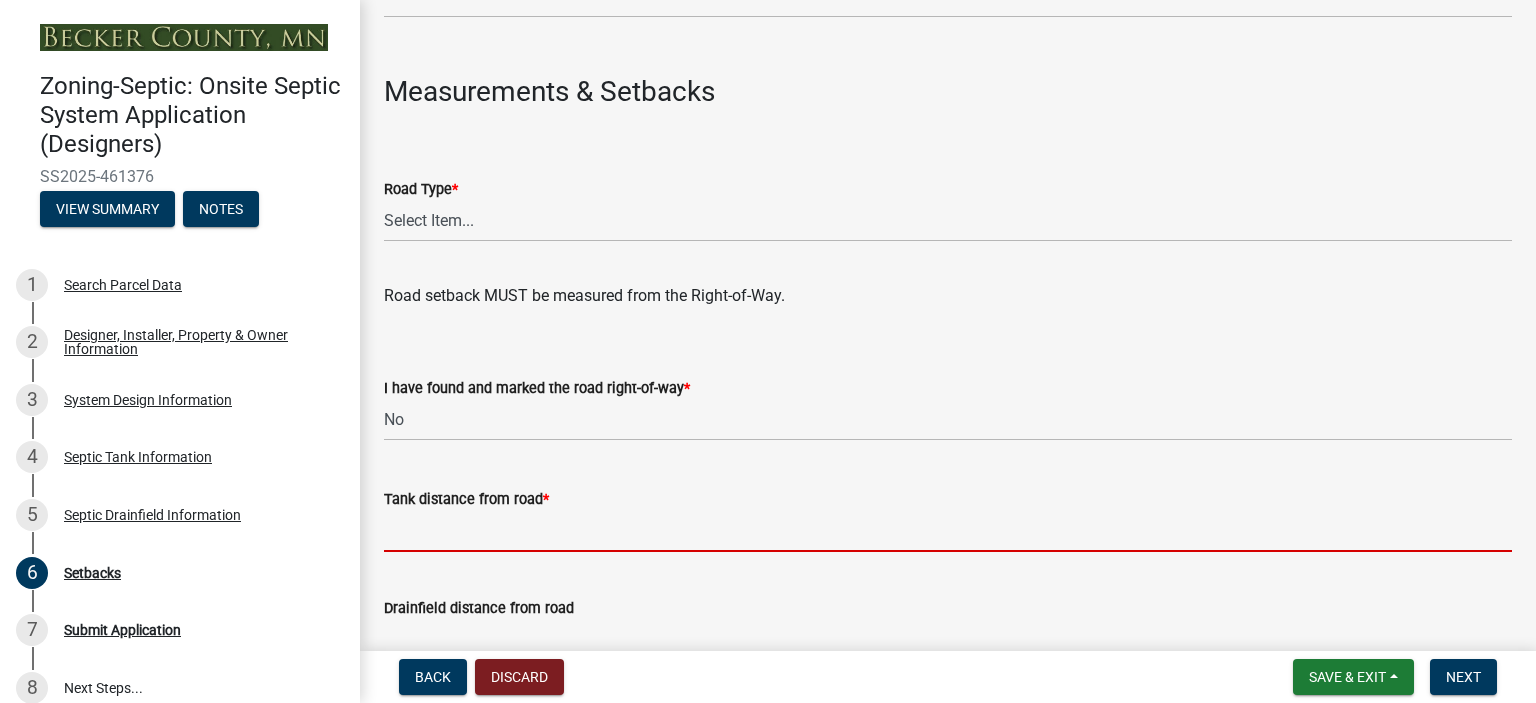 click on "Tank distance from road  *" at bounding box center [948, 531] 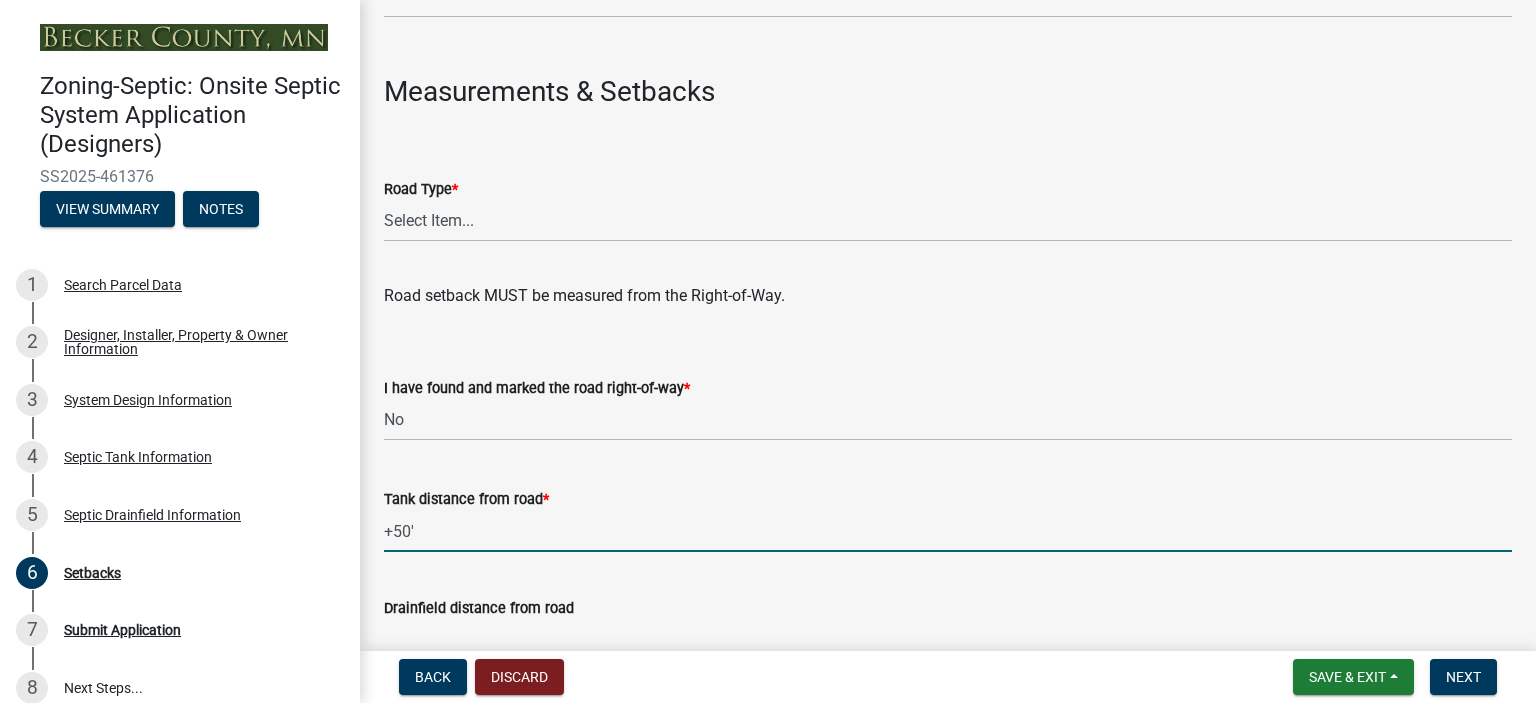 scroll, scrollTop: 1690, scrollLeft: 0, axis: vertical 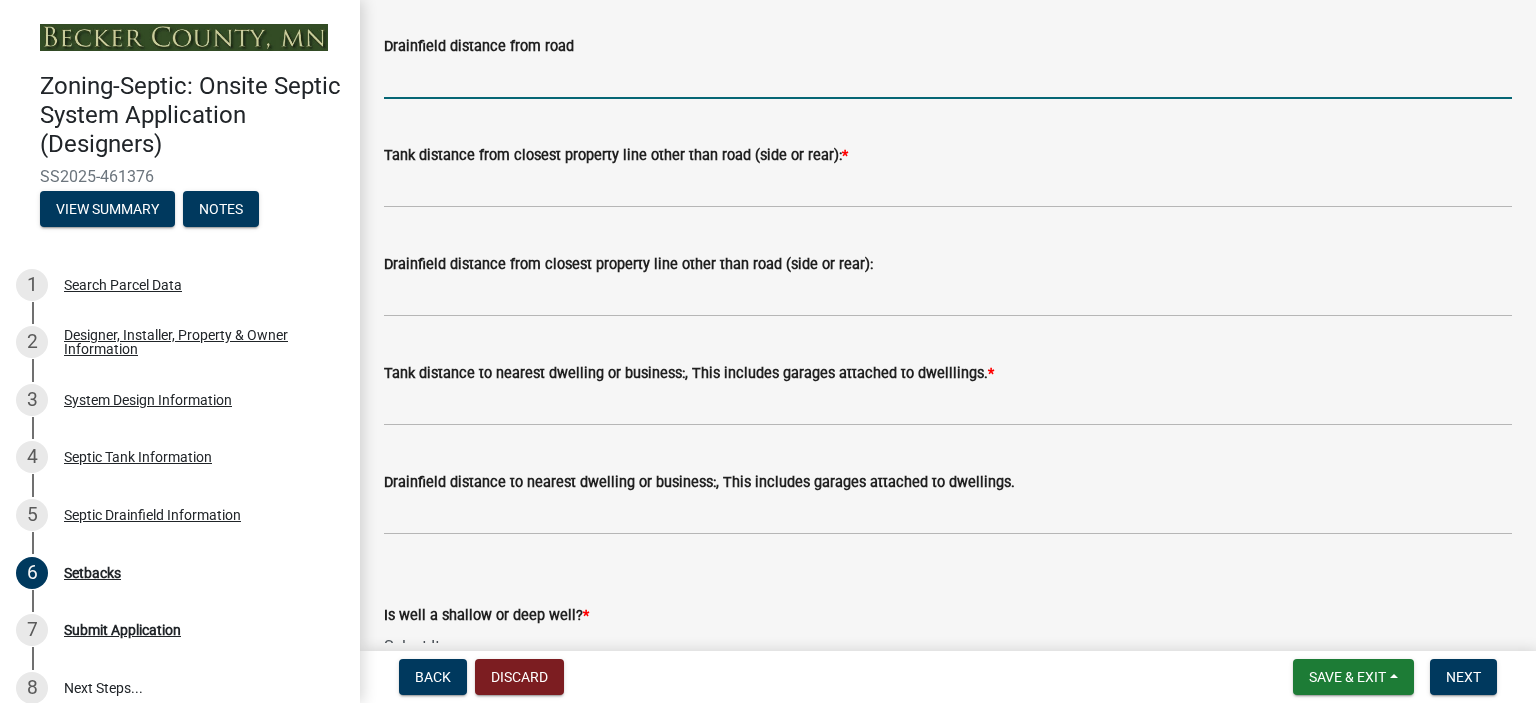 click on "Drainfield distance from road" at bounding box center (948, 78) 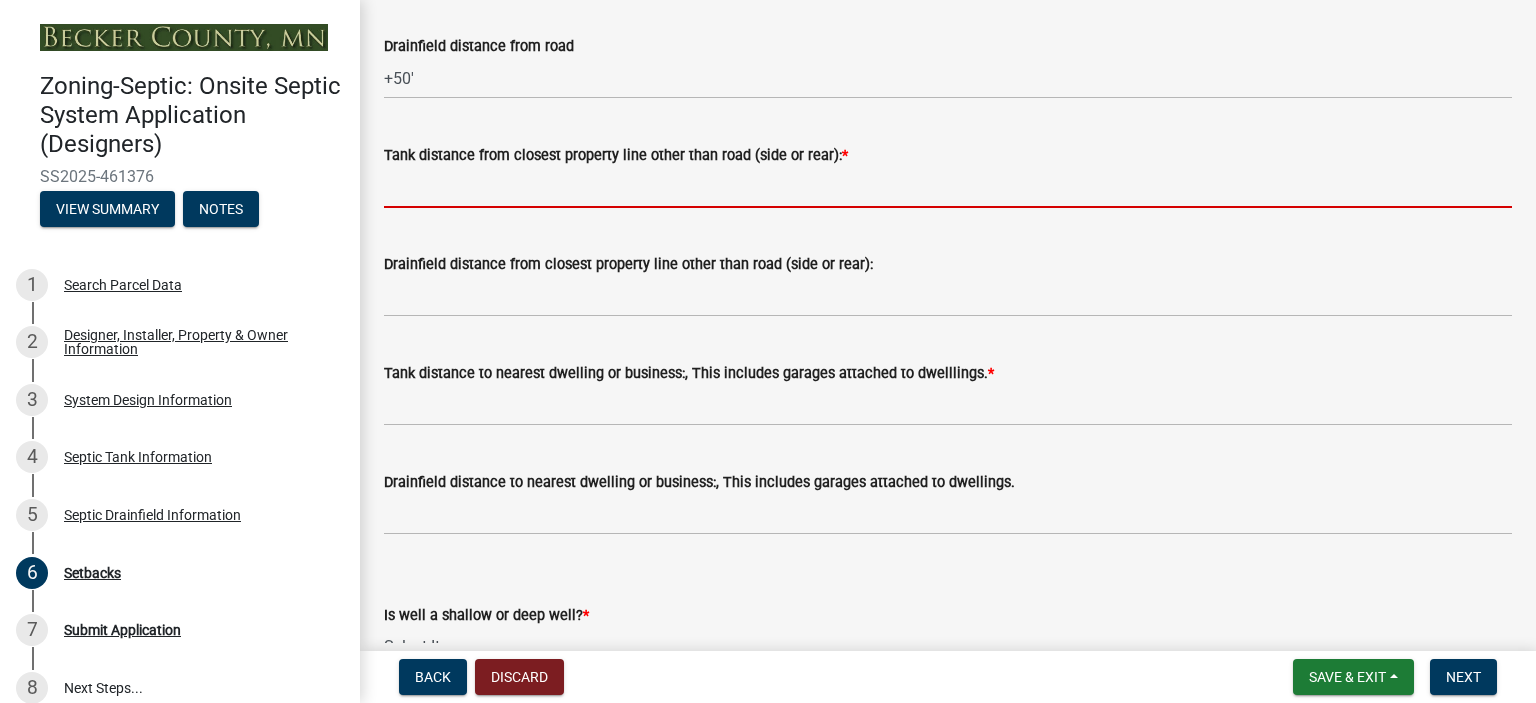 click on "Tank distance from closest property line other than road (side or rear):  *" at bounding box center [948, 187] 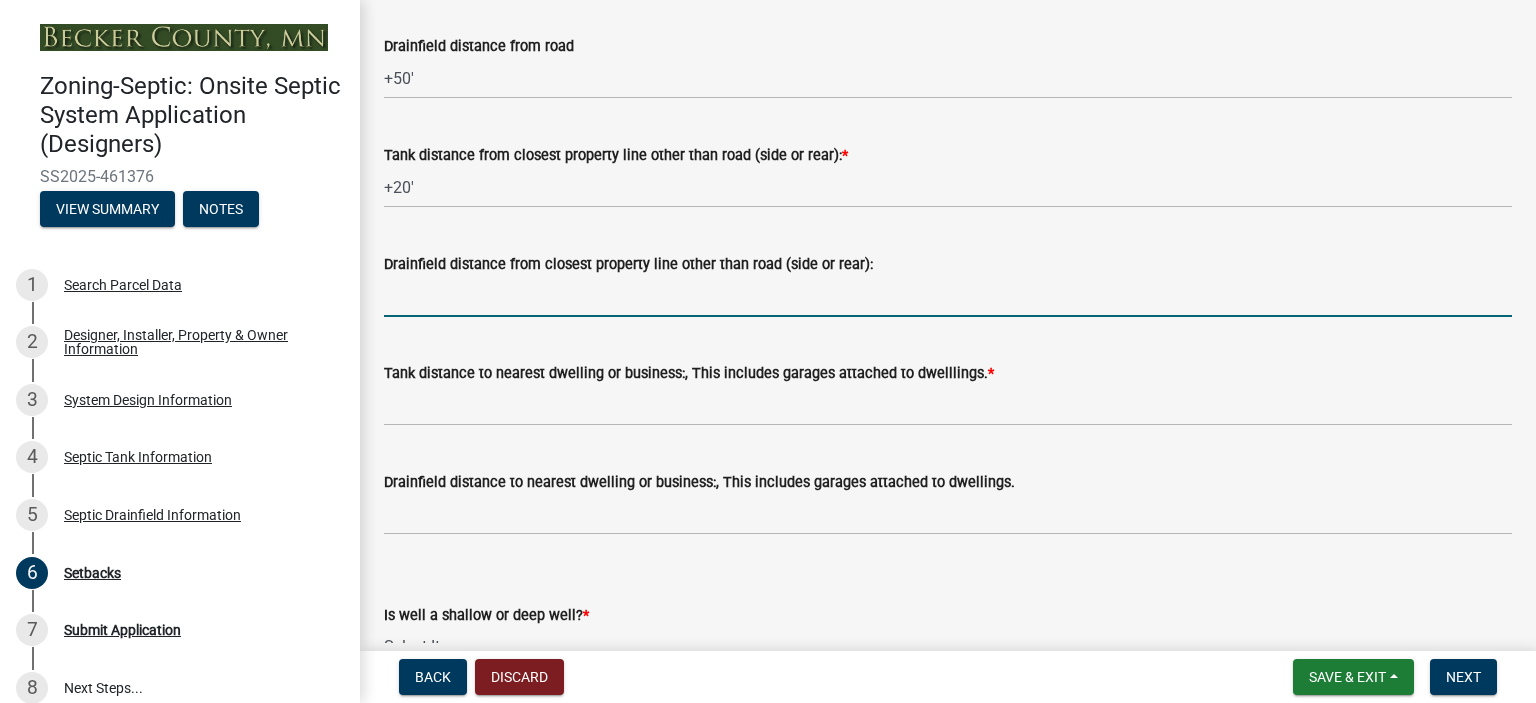 click on "Drainfield distance from closest property line other than road (side or rear):" at bounding box center (948, 296) 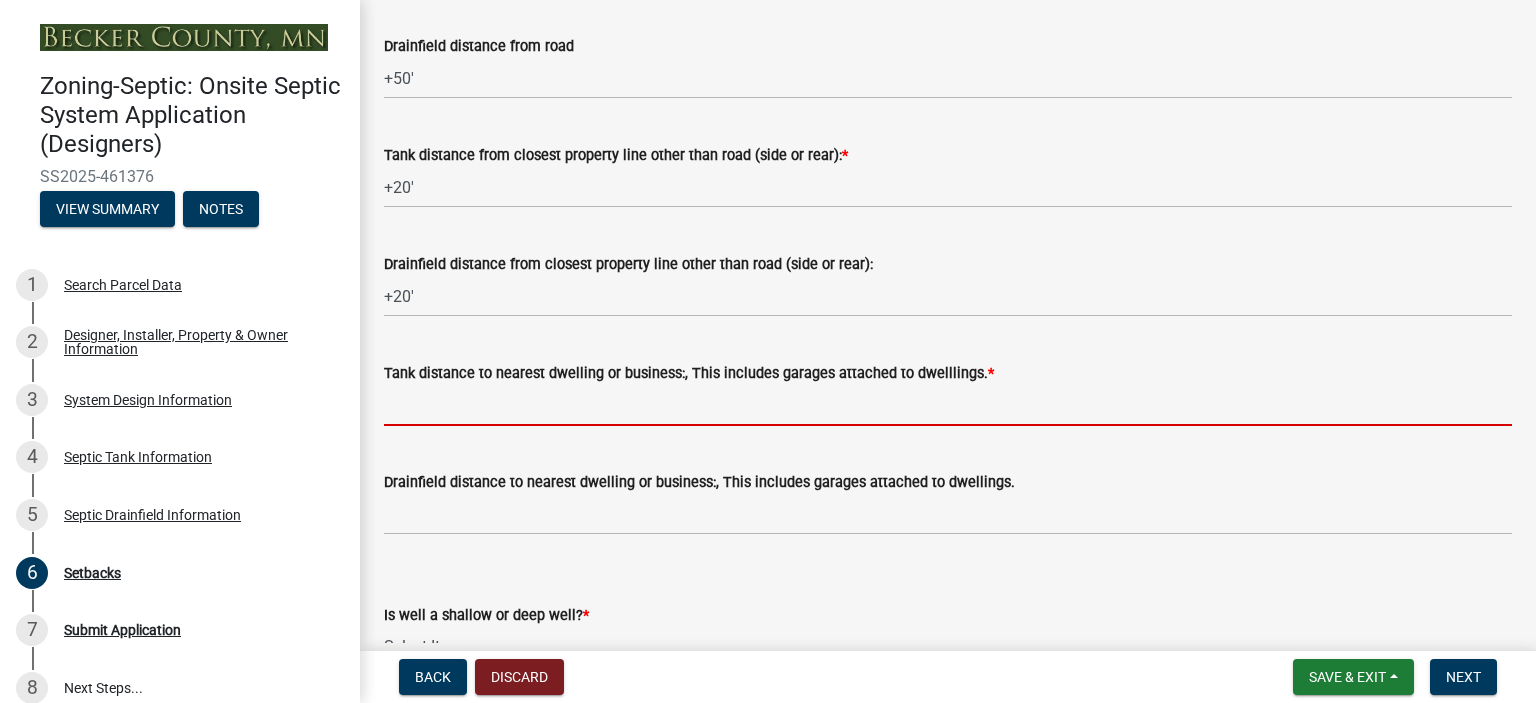click on "Tank distance to nearest dwelling or business:, This includes garages attached to dwelllings.  *" at bounding box center (948, 405) 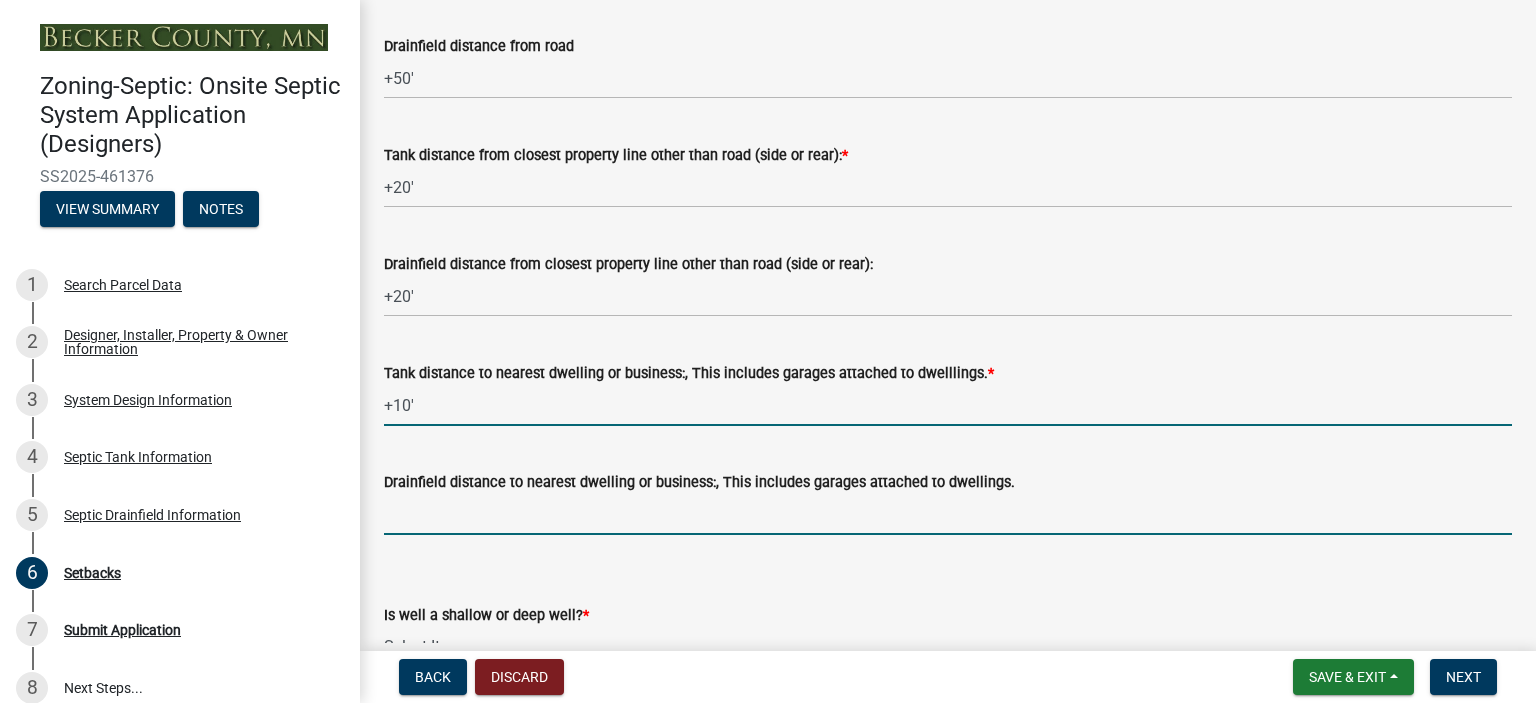click on "Drainfield distance to nearest dwelling or business:, This includes garages attached to dwellings." at bounding box center [948, 514] 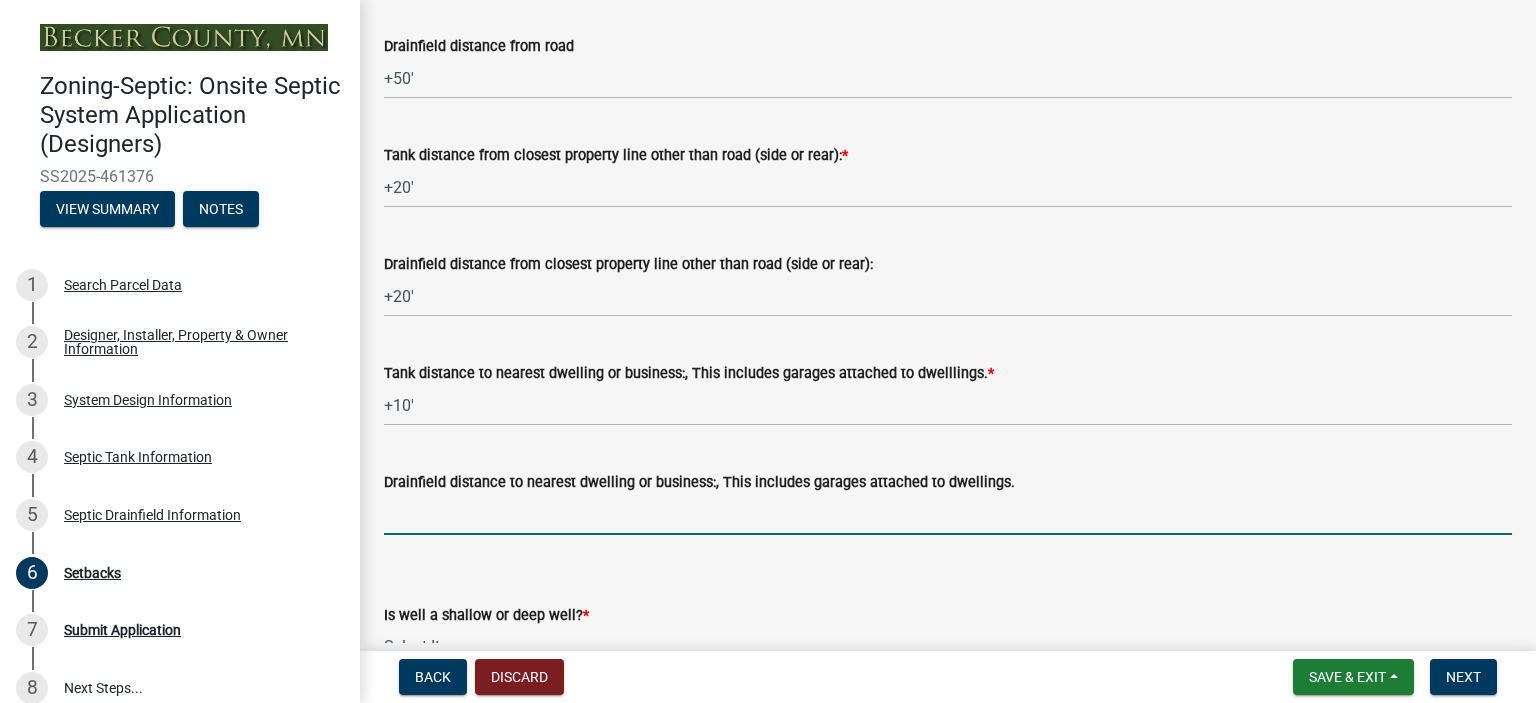 type on "+20'" 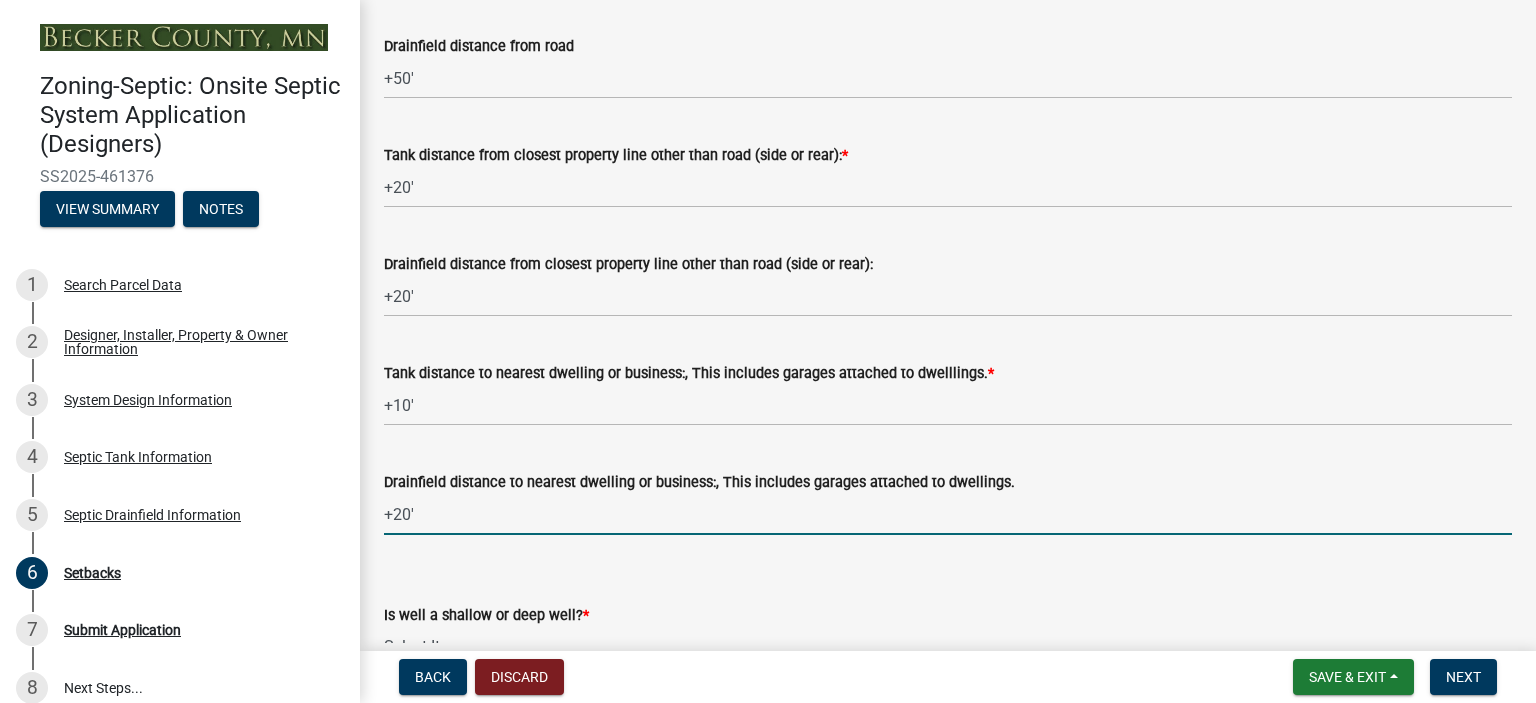 scroll, scrollTop: 2028, scrollLeft: 0, axis: vertical 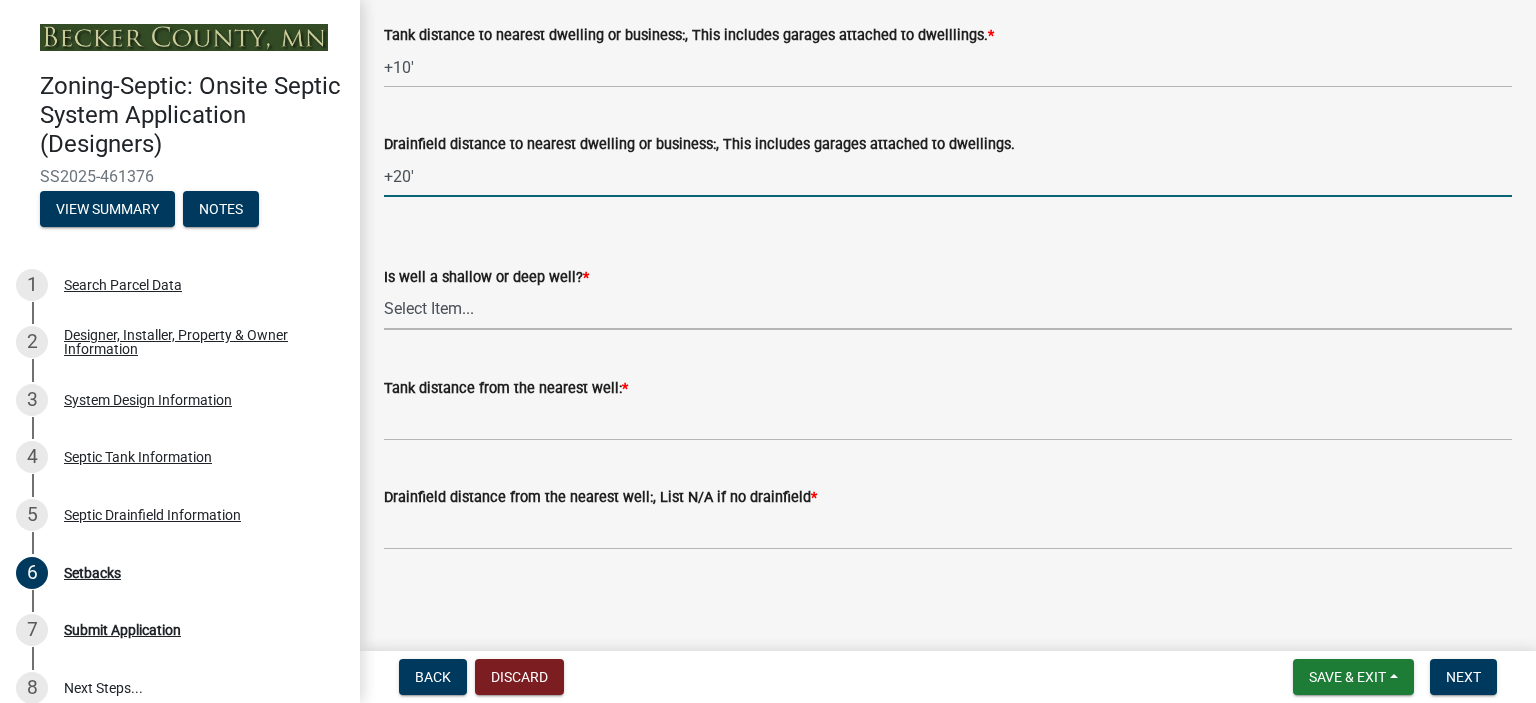 click on "Select Item...   Deep Well   Shallow Well   No Well - Connected or to be connected to City Water" at bounding box center [948, 309] 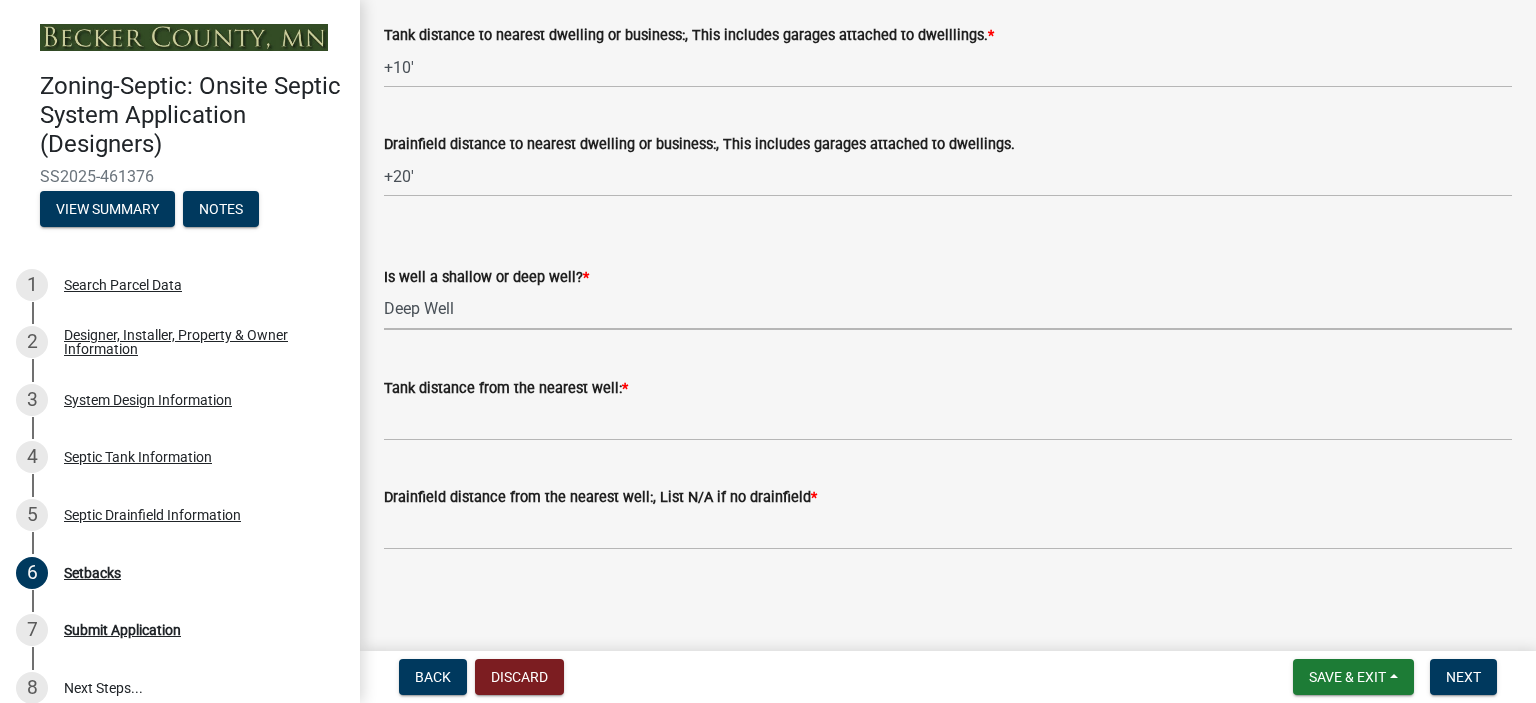 click on "Select Item...   Deep Well   Shallow Well   No Well - Connected or to be connected to City Water" at bounding box center (948, 309) 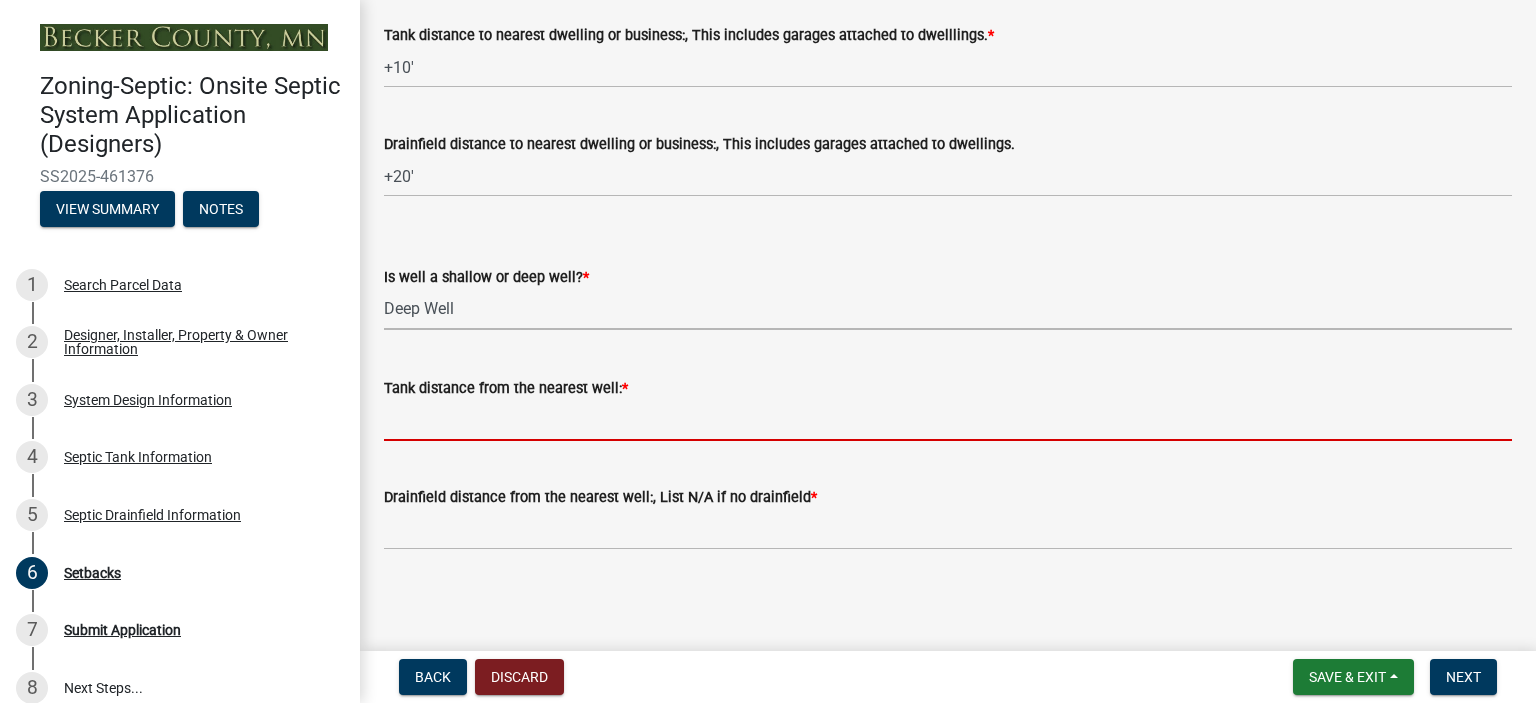 click on "Tank distance from the nearest well:  *" at bounding box center [948, 420] 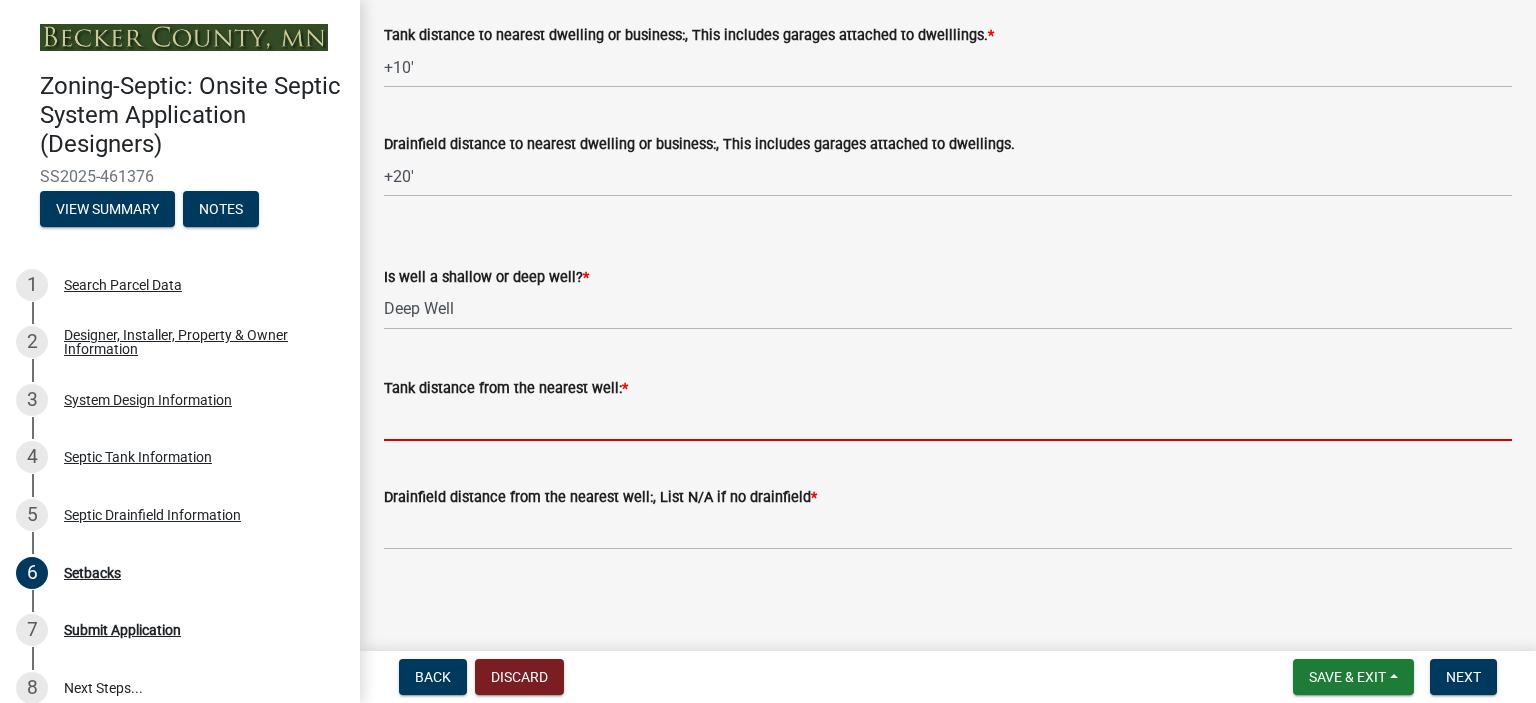 type on "+50'" 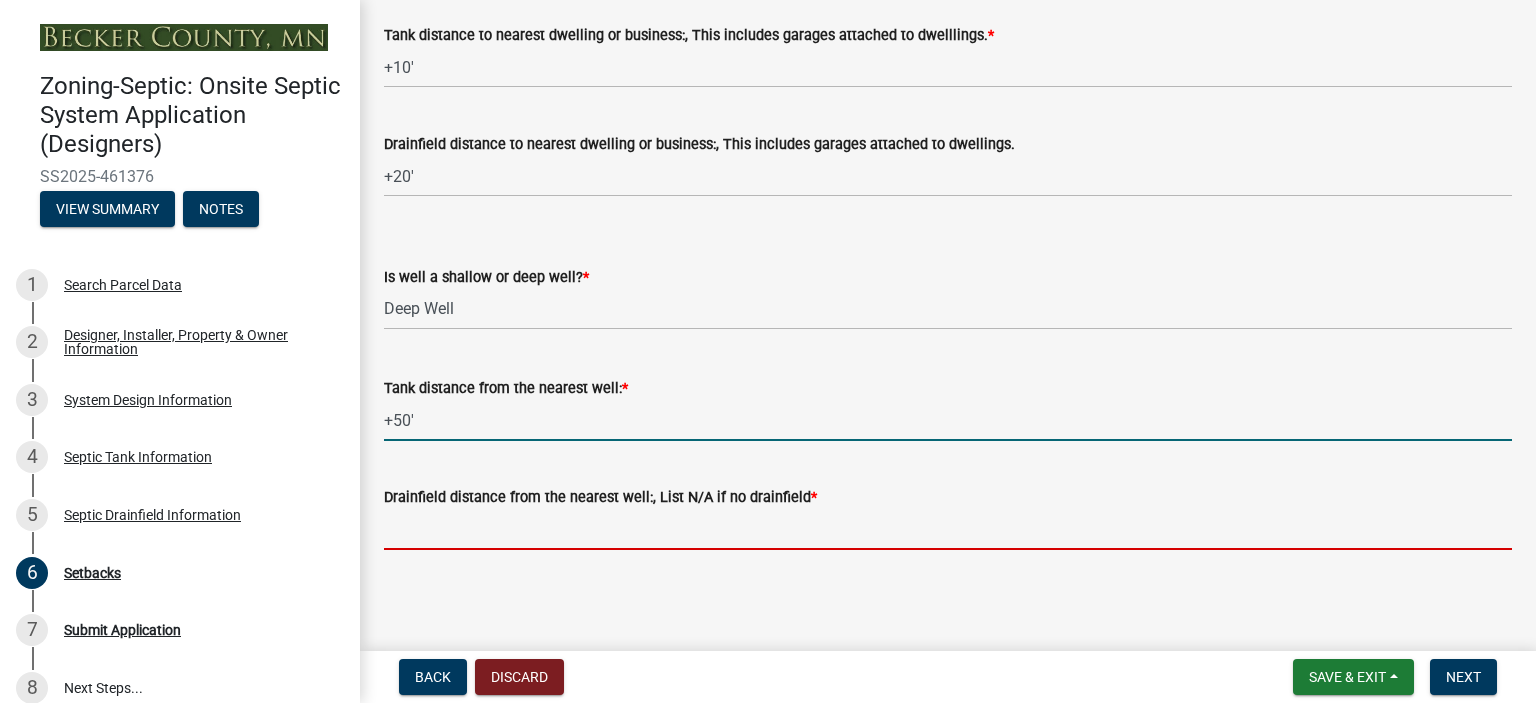 click on "Drainfield distance from the nearest well:, List N/A if no drainfield  *" at bounding box center (948, 529) 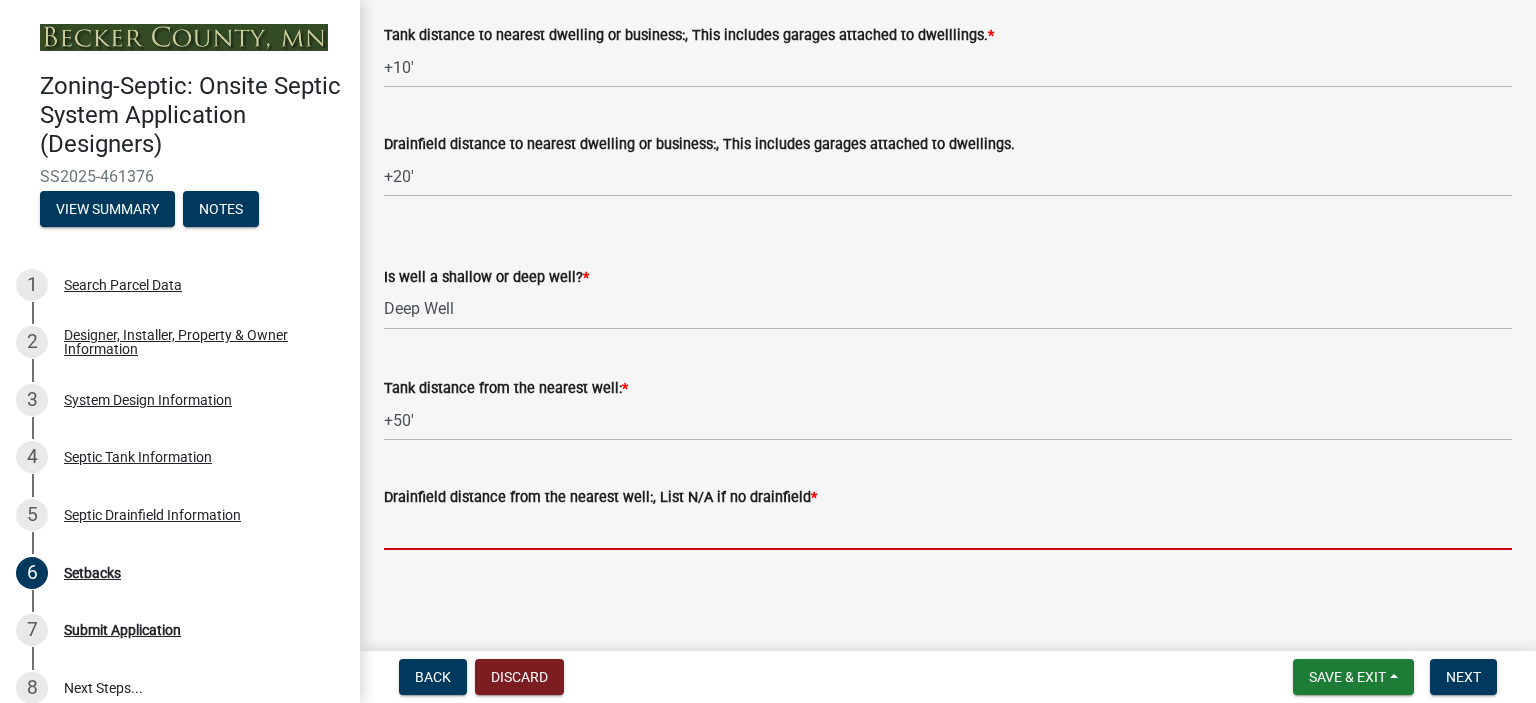 type on "+50'" 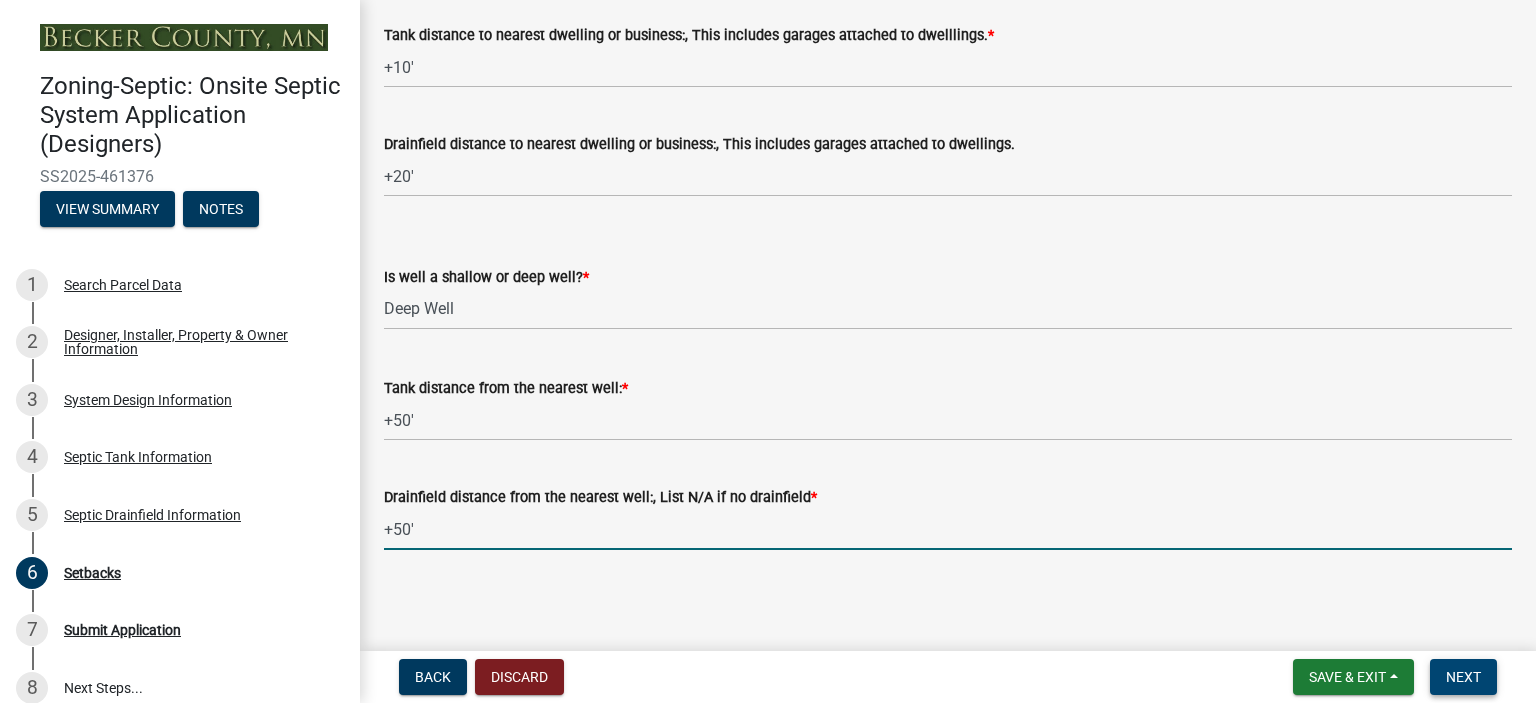 click on "Next" at bounding box center [1463, 677] 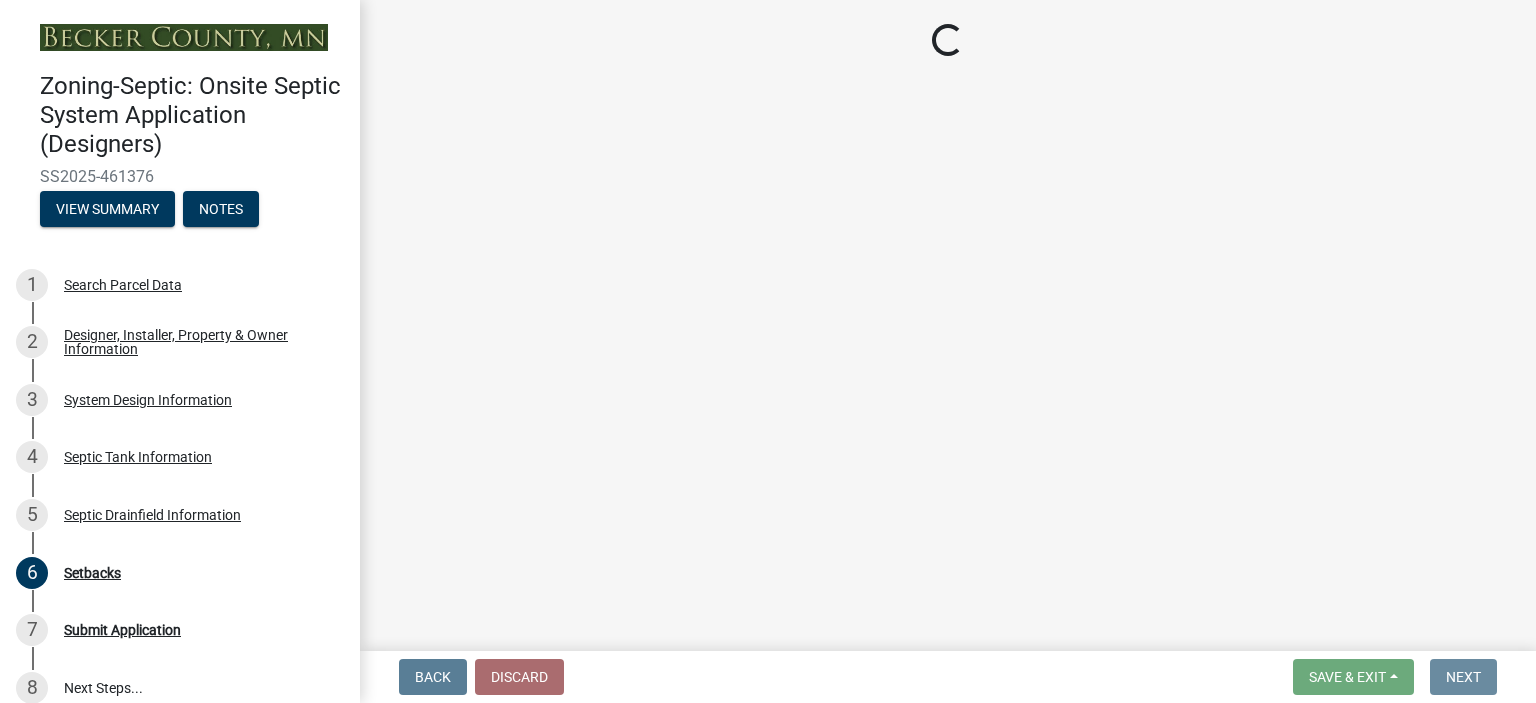 scroll, scrollTop: 0, scrollLeft: 0, axis: both 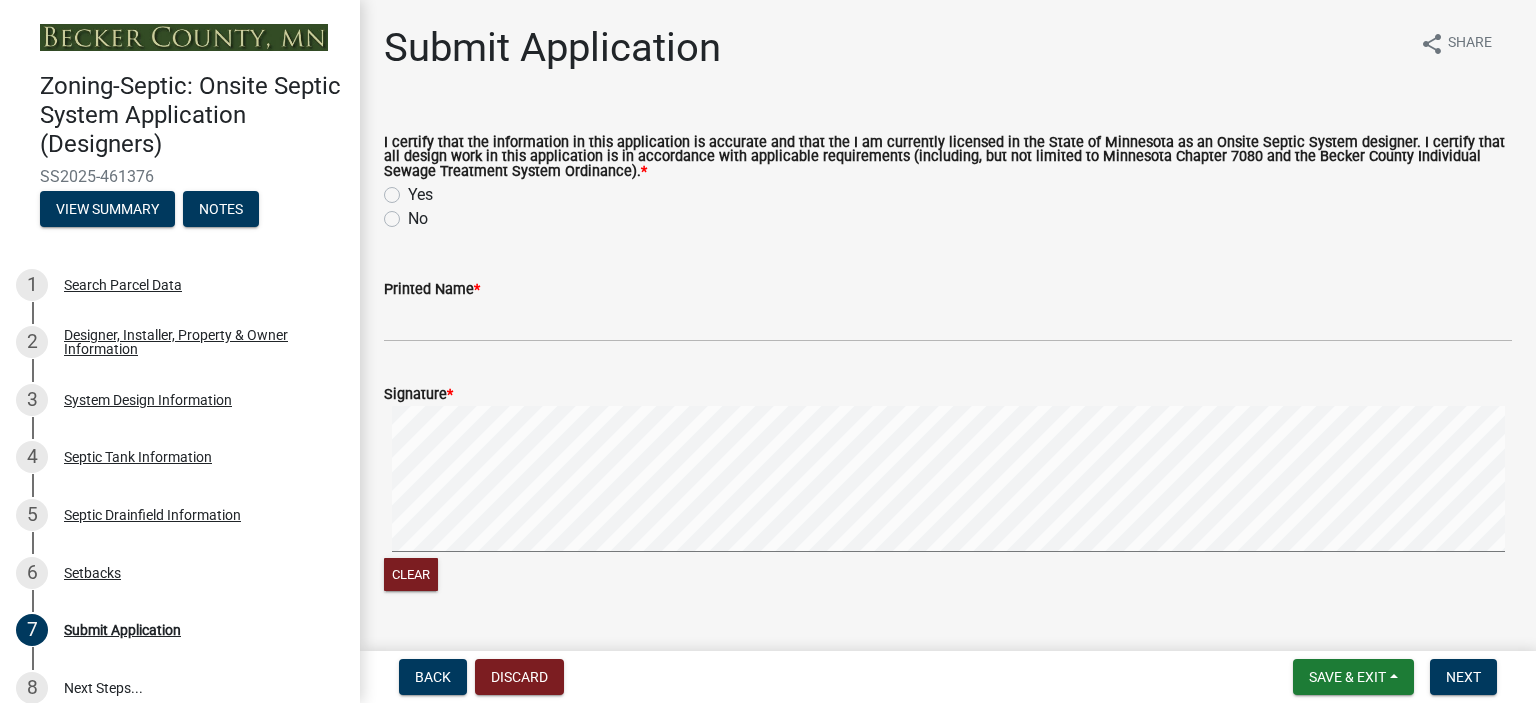 click on "Yes" 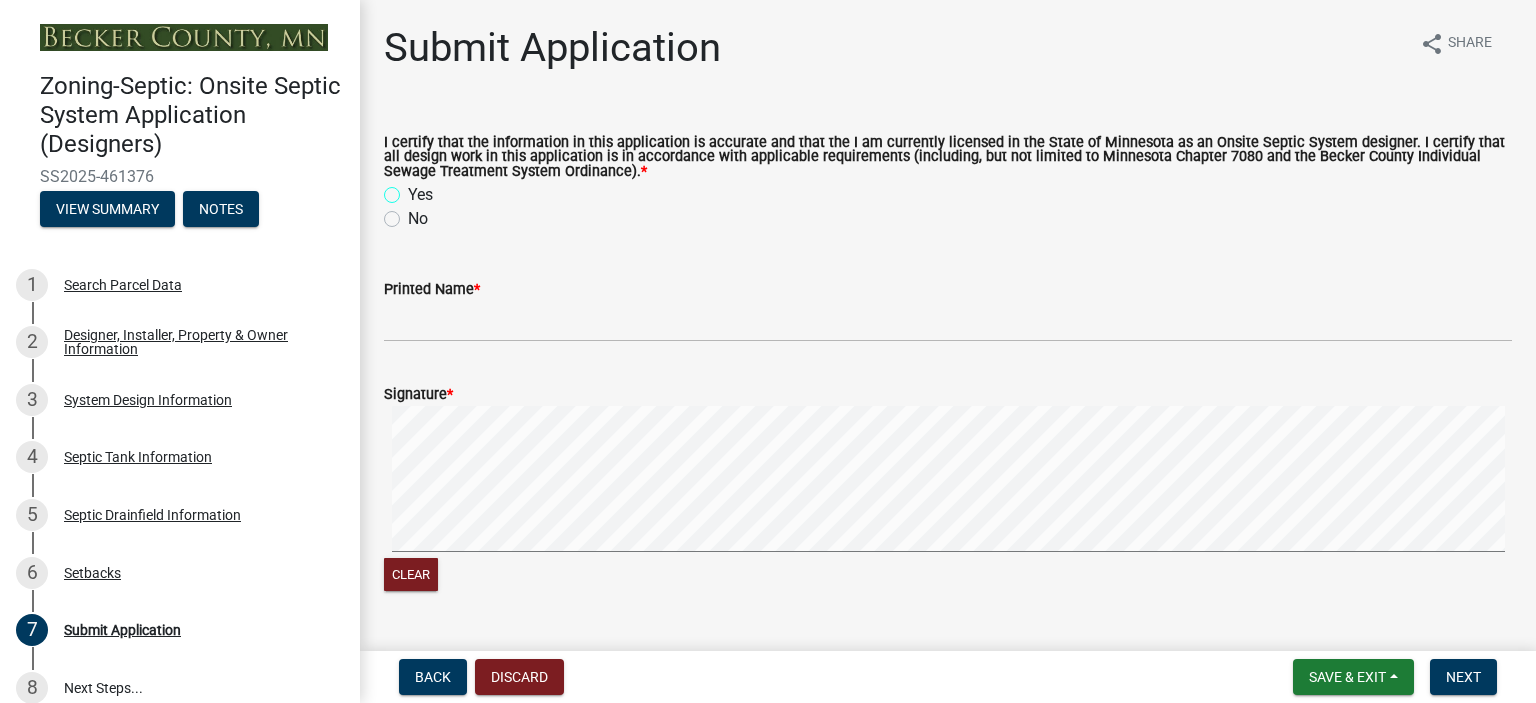 click on "Yes" at bounding box center (414, 189) 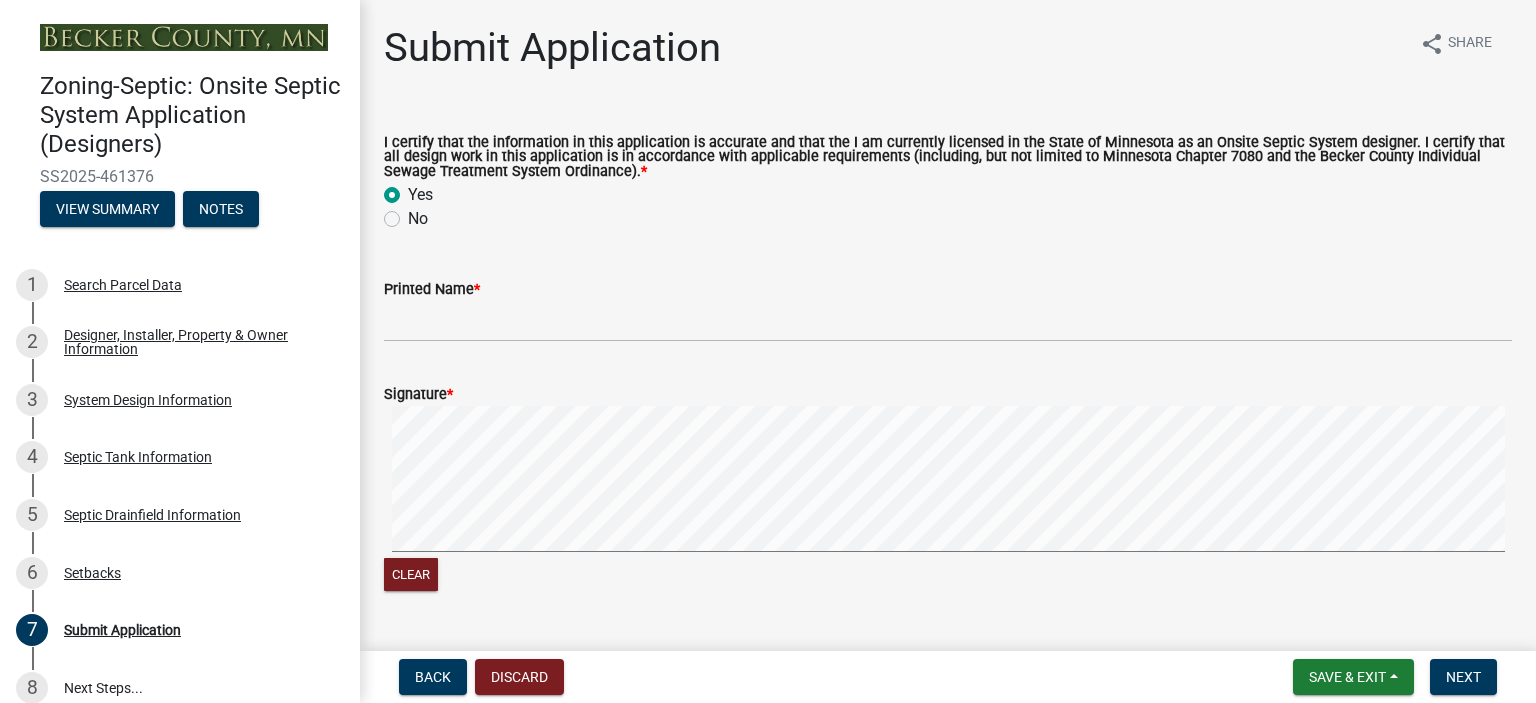 radio on "true" 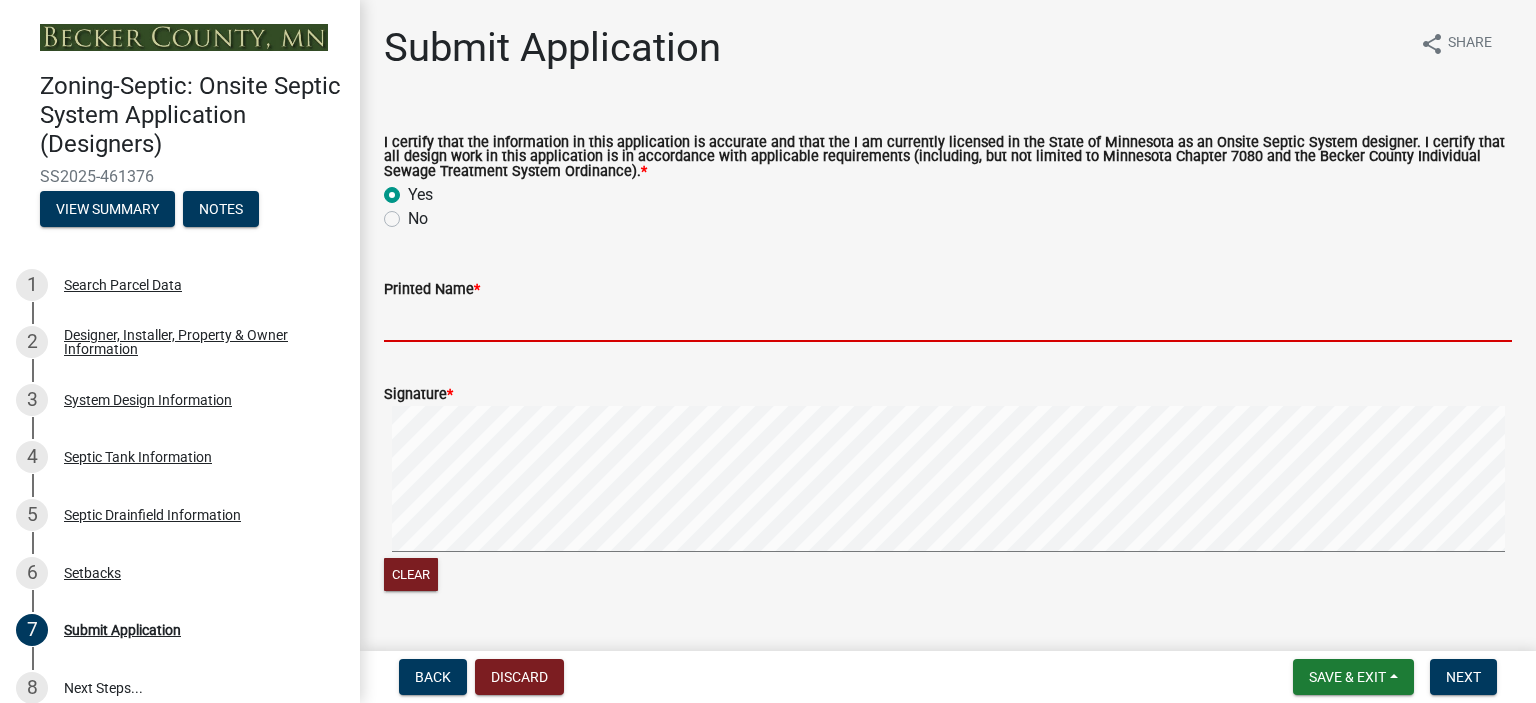 click on "Printed Name  *" at bounding box center (948, 321) 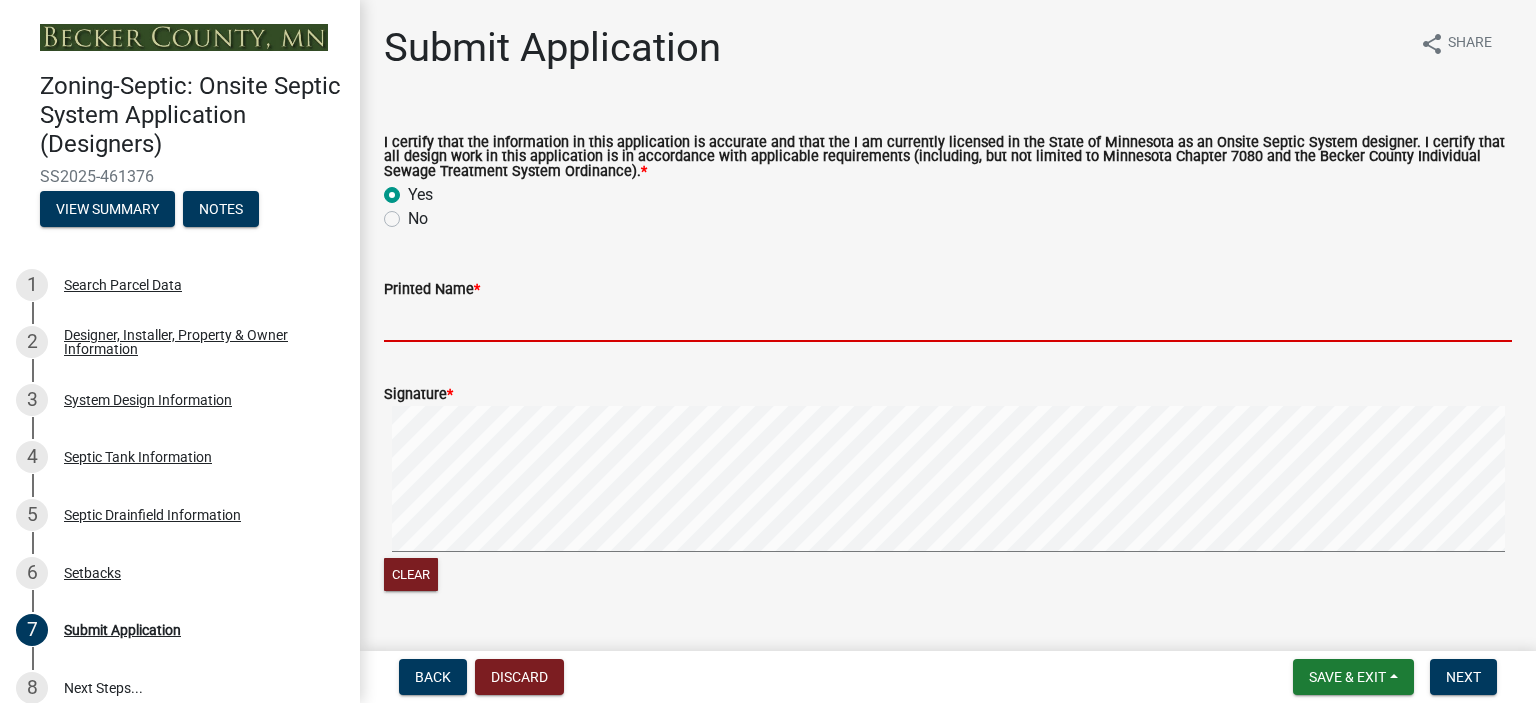type on "[FIRST] [LAST]" 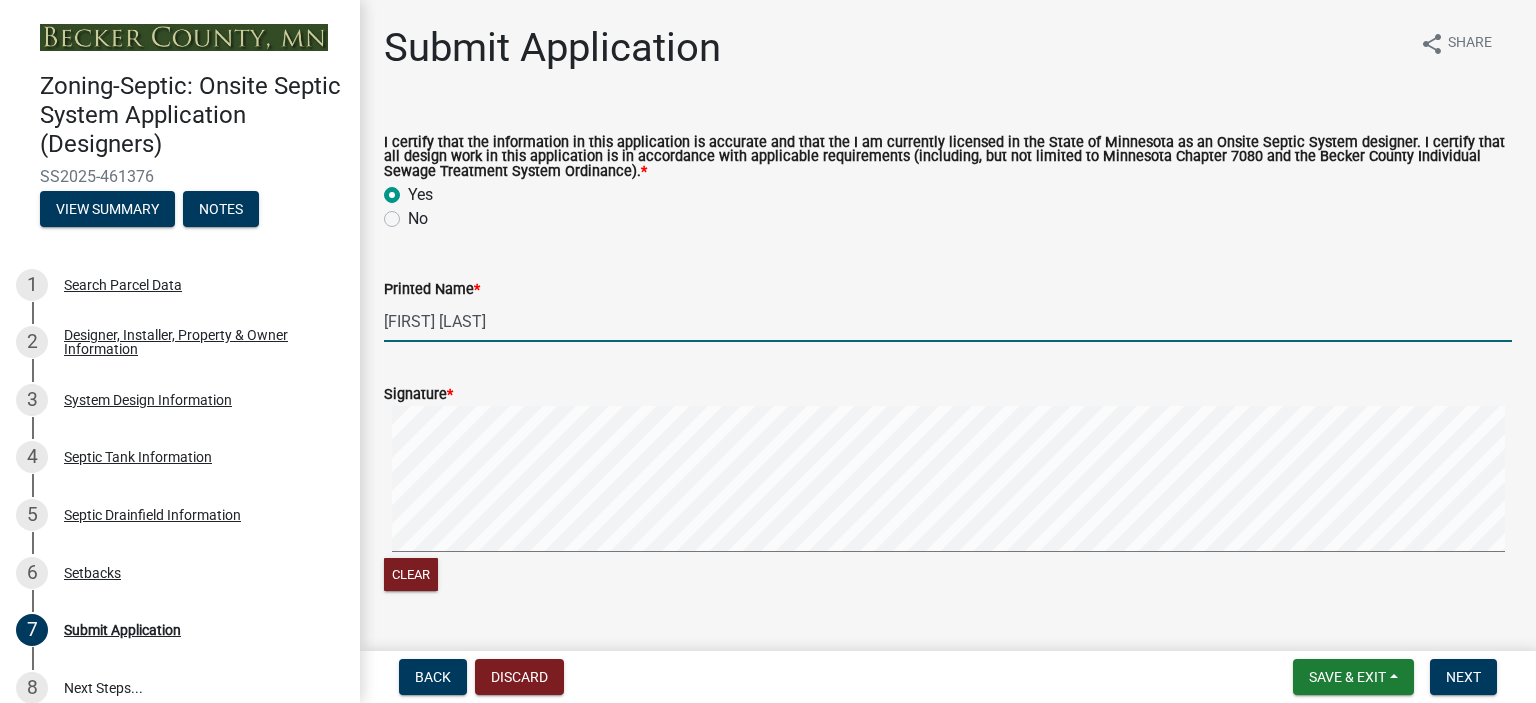 click on "Clear" 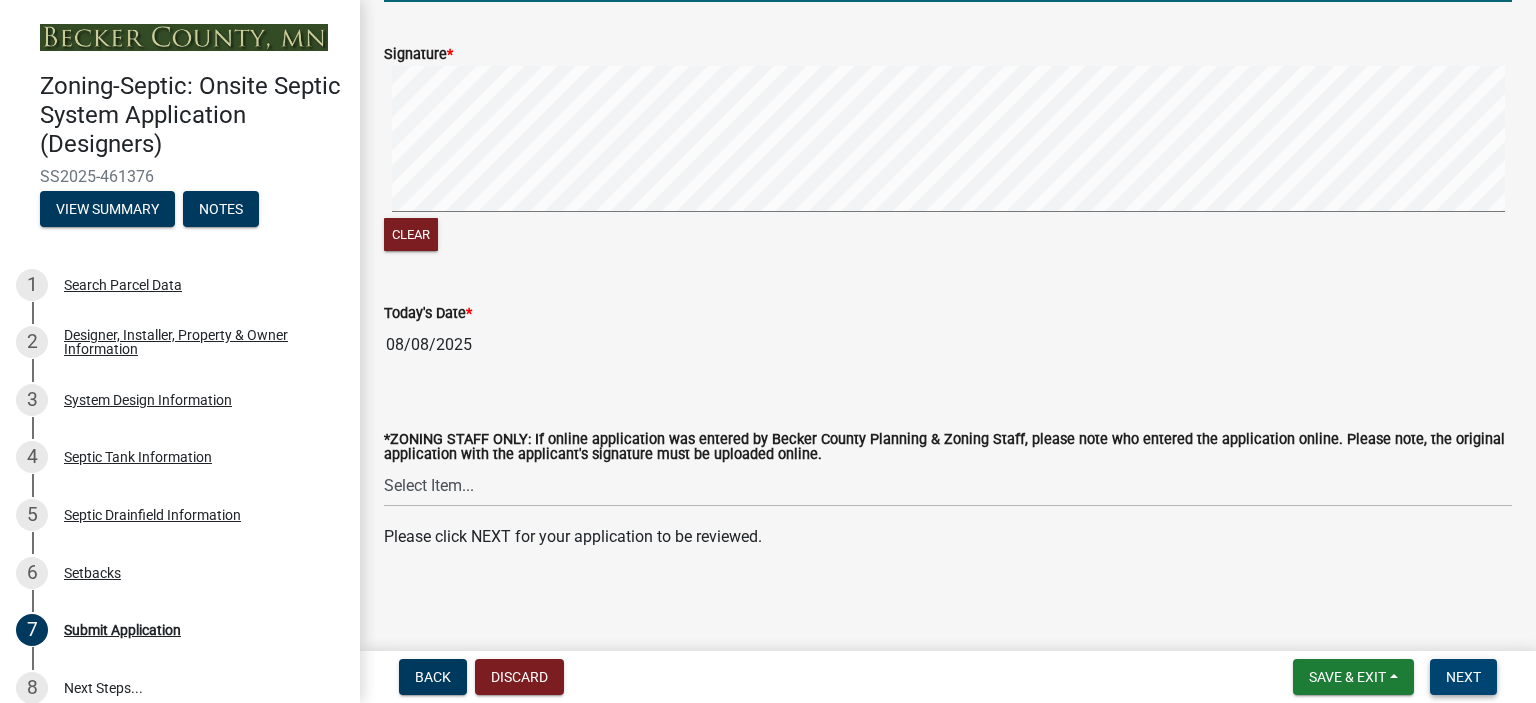 click on "Next" at bounding box center [1463, 677] 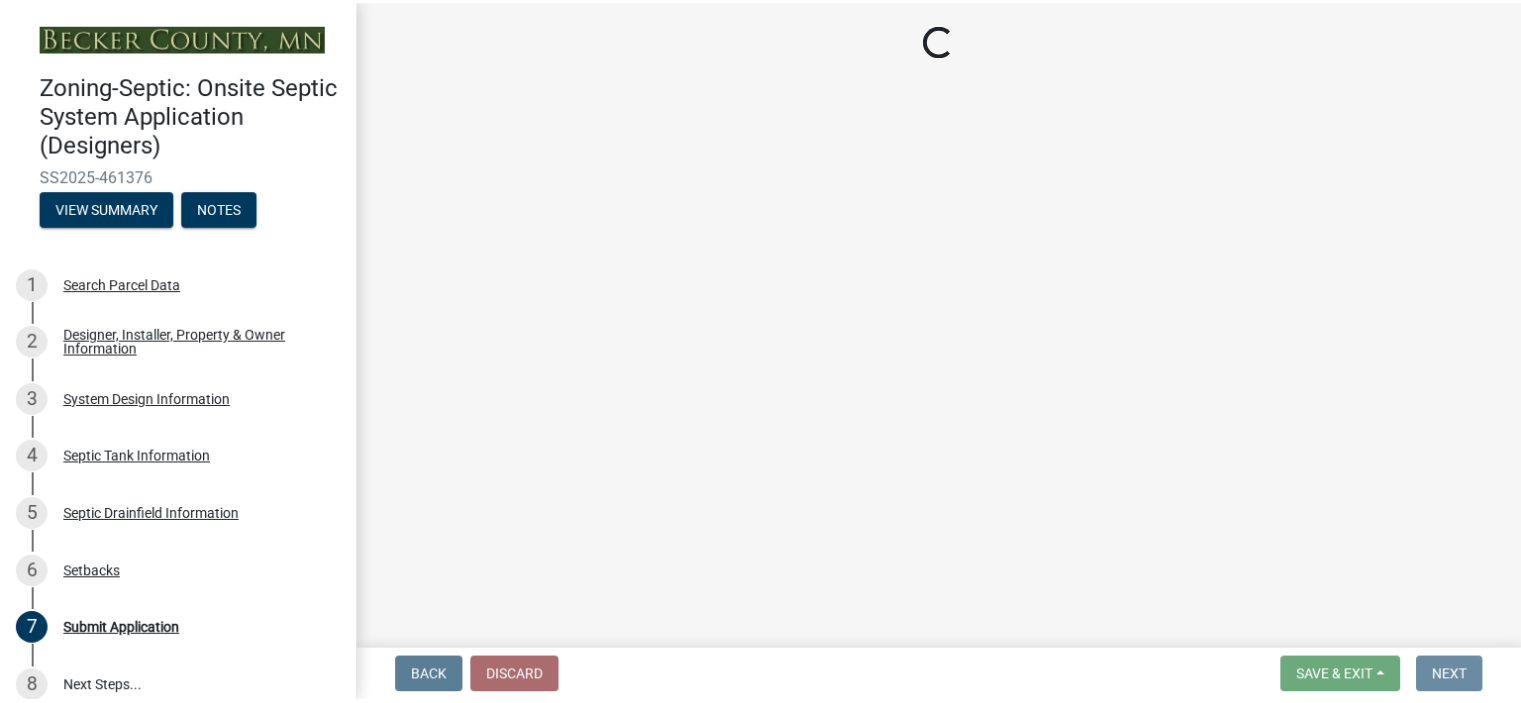 scroll, scrollTop: 0, scrollLeft: 0, axis: both 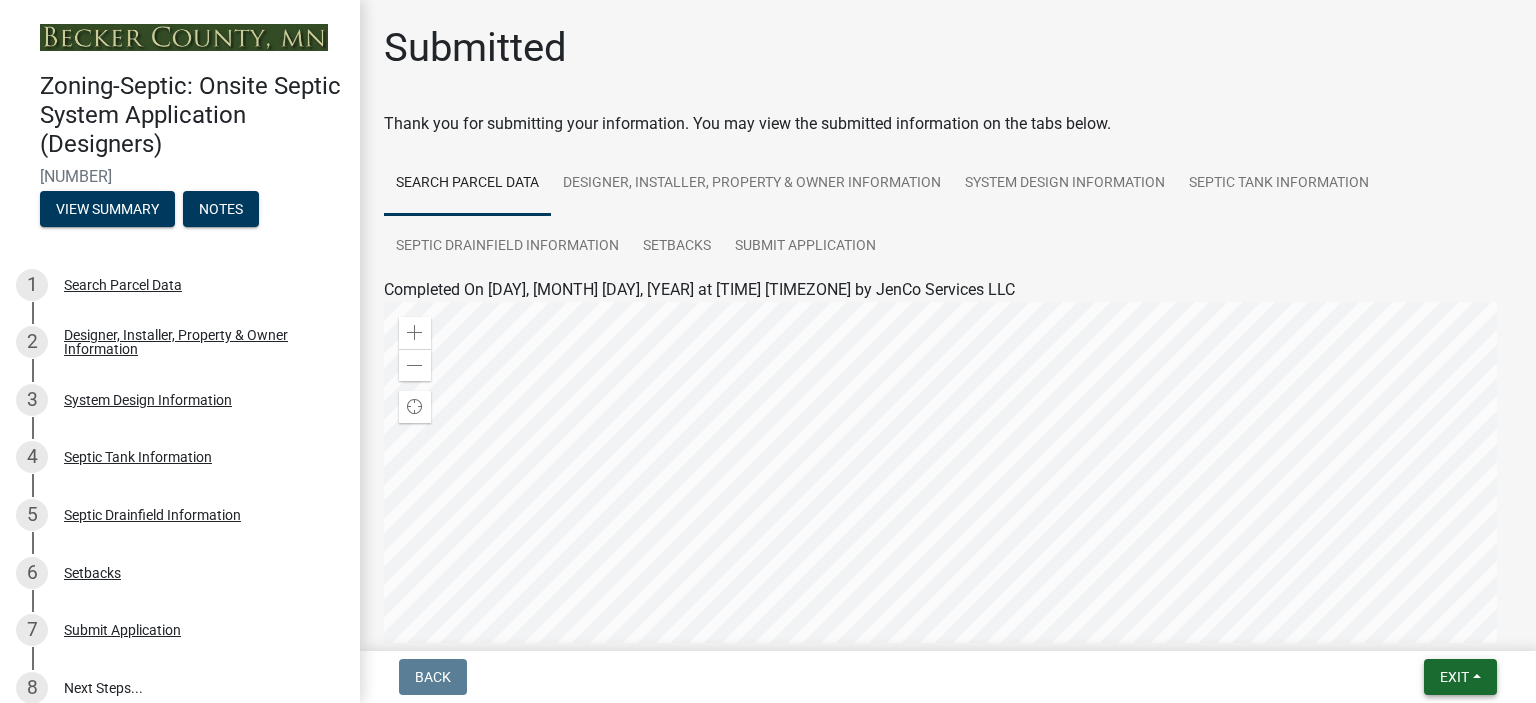 click on "Exit" at bounding box center (1460, 677) 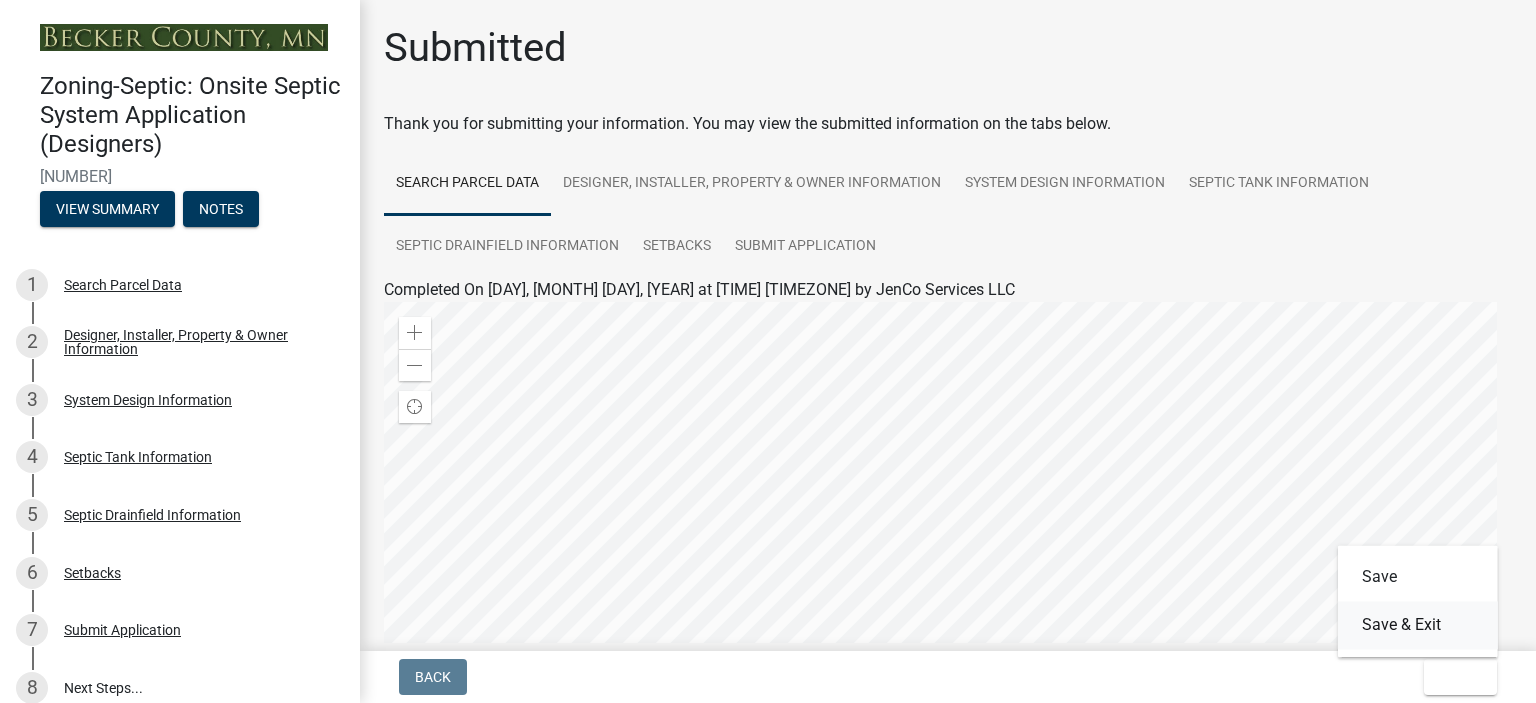 click on "Save & Exit" at bounding box center (1418, 625) 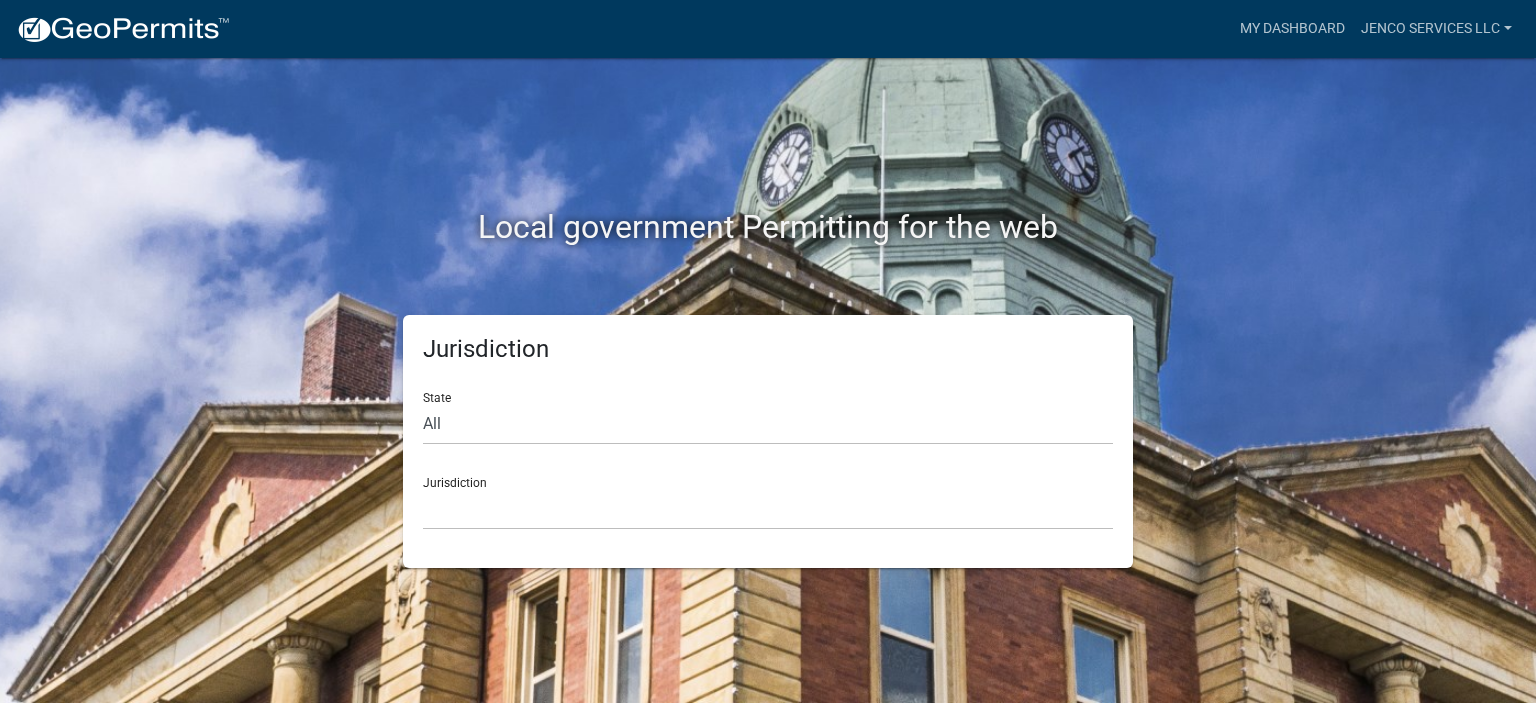 scroll, scrollTop: 0, scrollLeft: 0, axis: both 